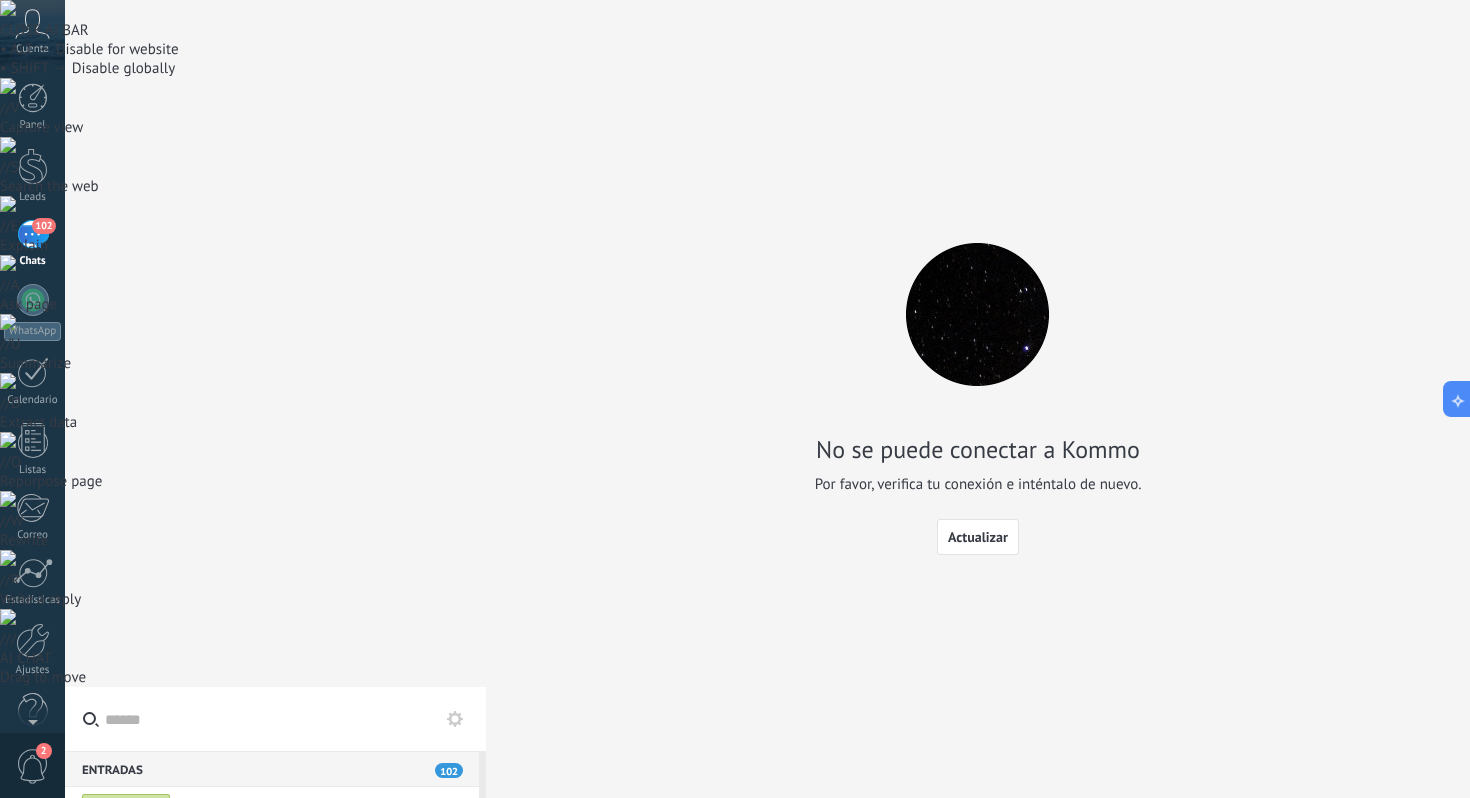scroll, scrollTop: 0, scrollLeft: 0, axis: both 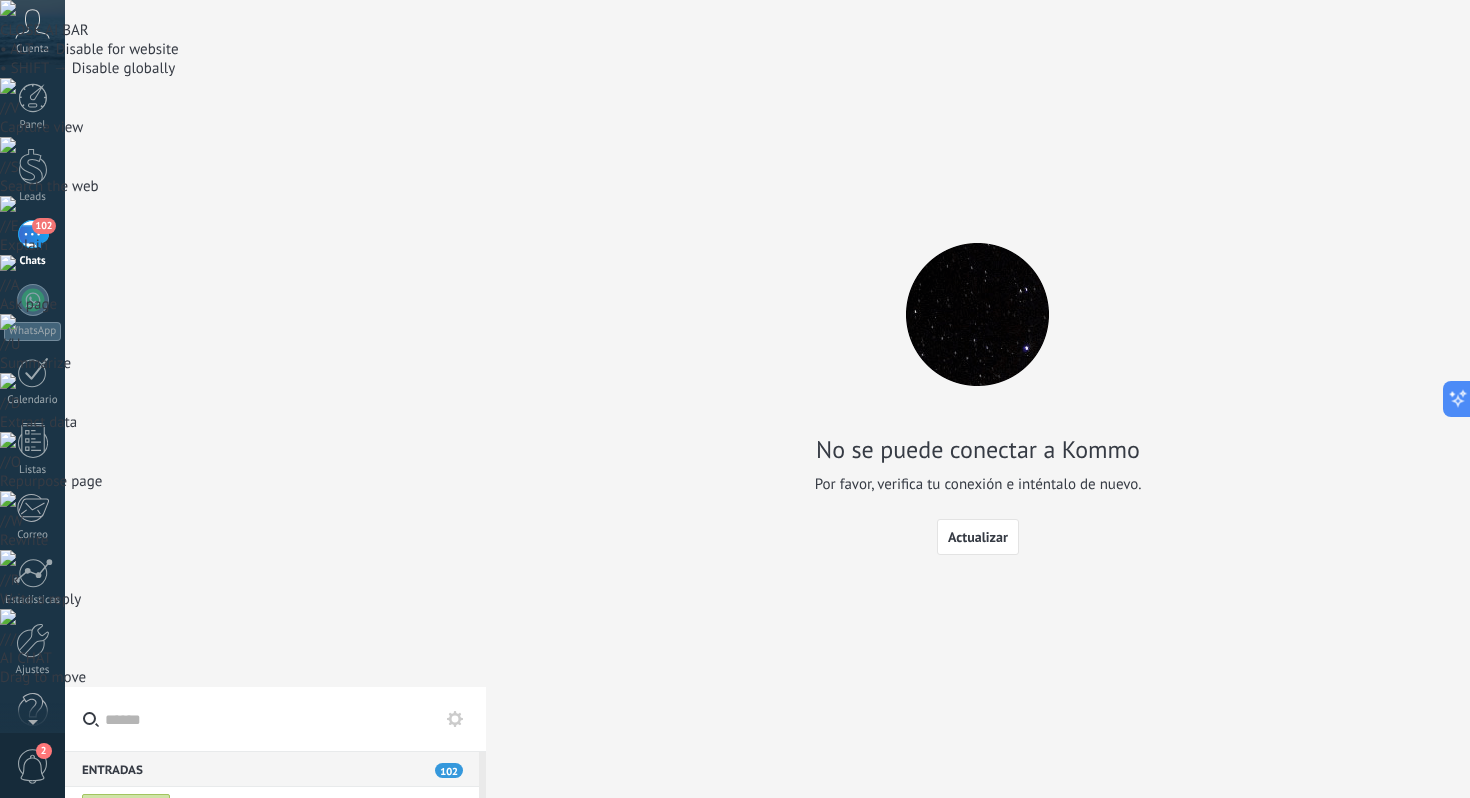 click 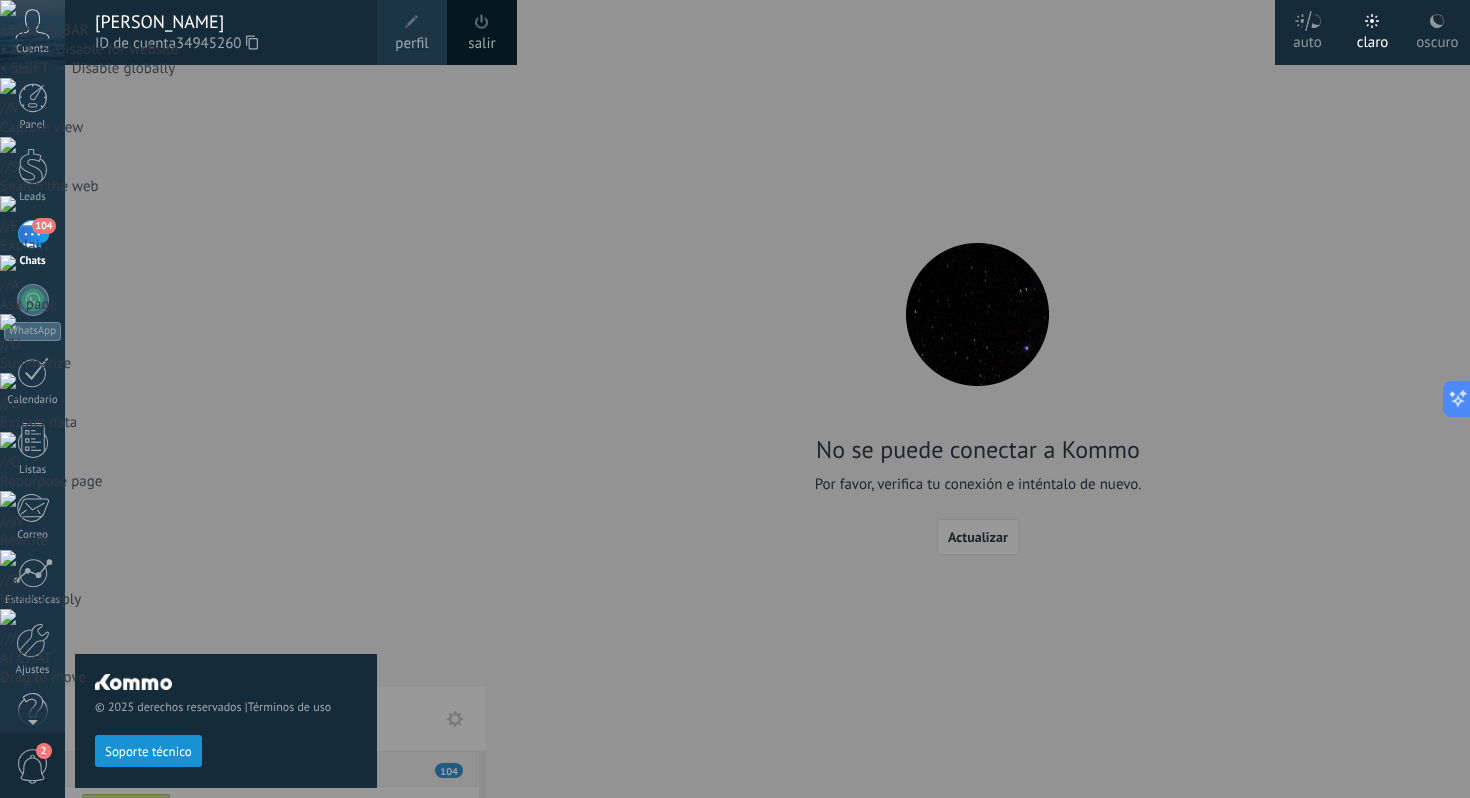 click at bounding box center (800, 399) 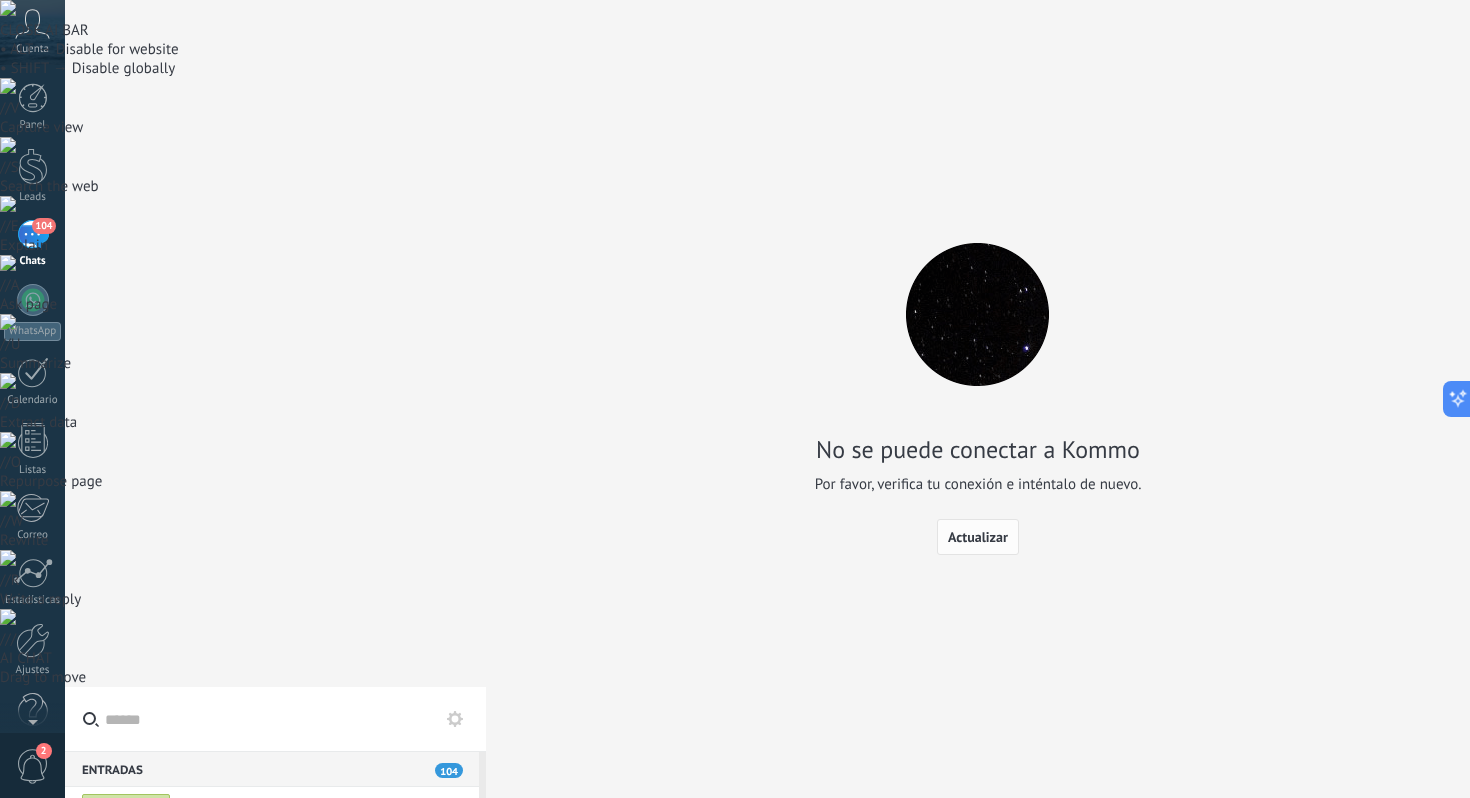 click on "Actualizar" at bounding box center [978, 537] 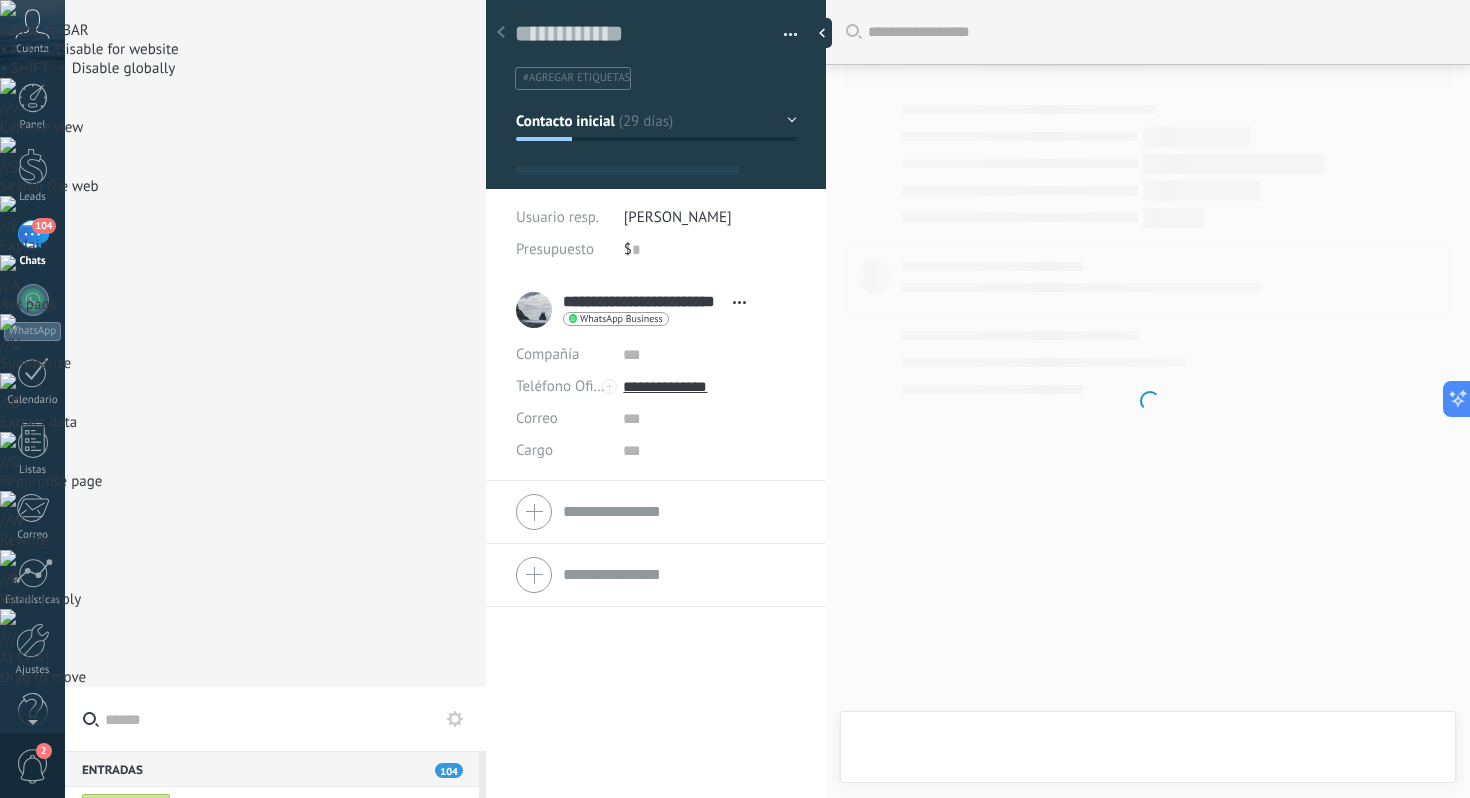 type on "**********" 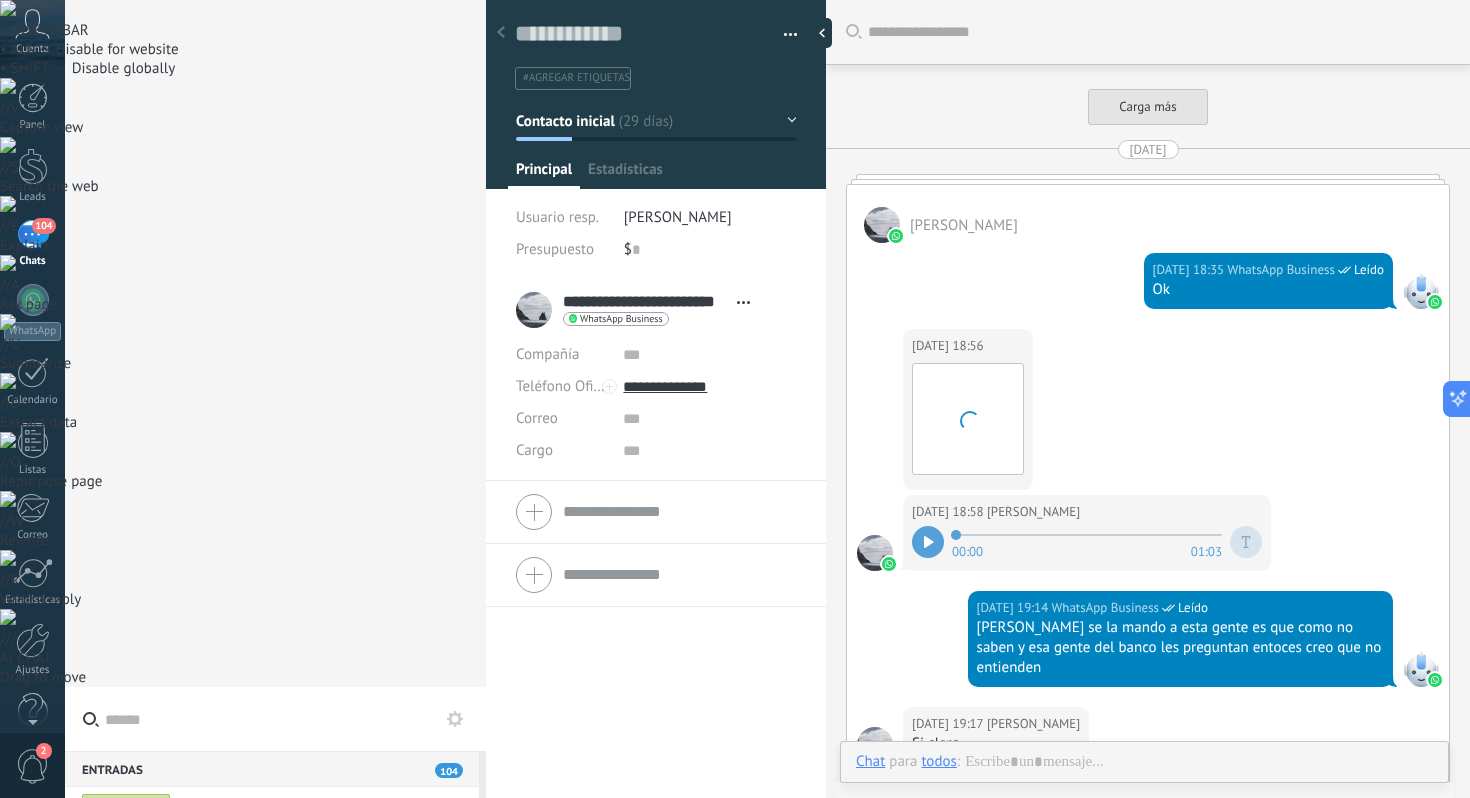 scroll, scrollTop: 2948, scrollLeft: 0, axis: vertical 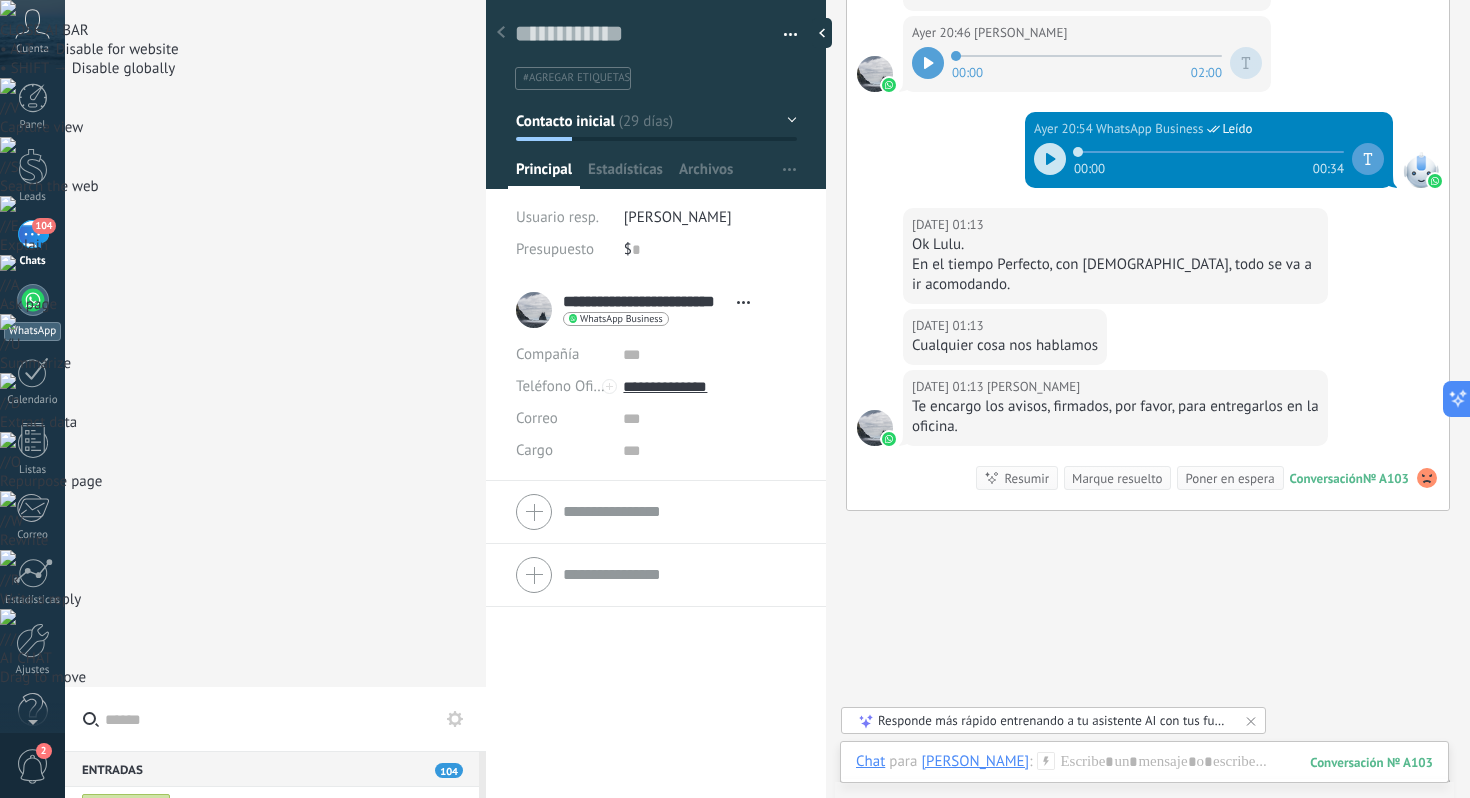 click at bounding box center [33, 300] 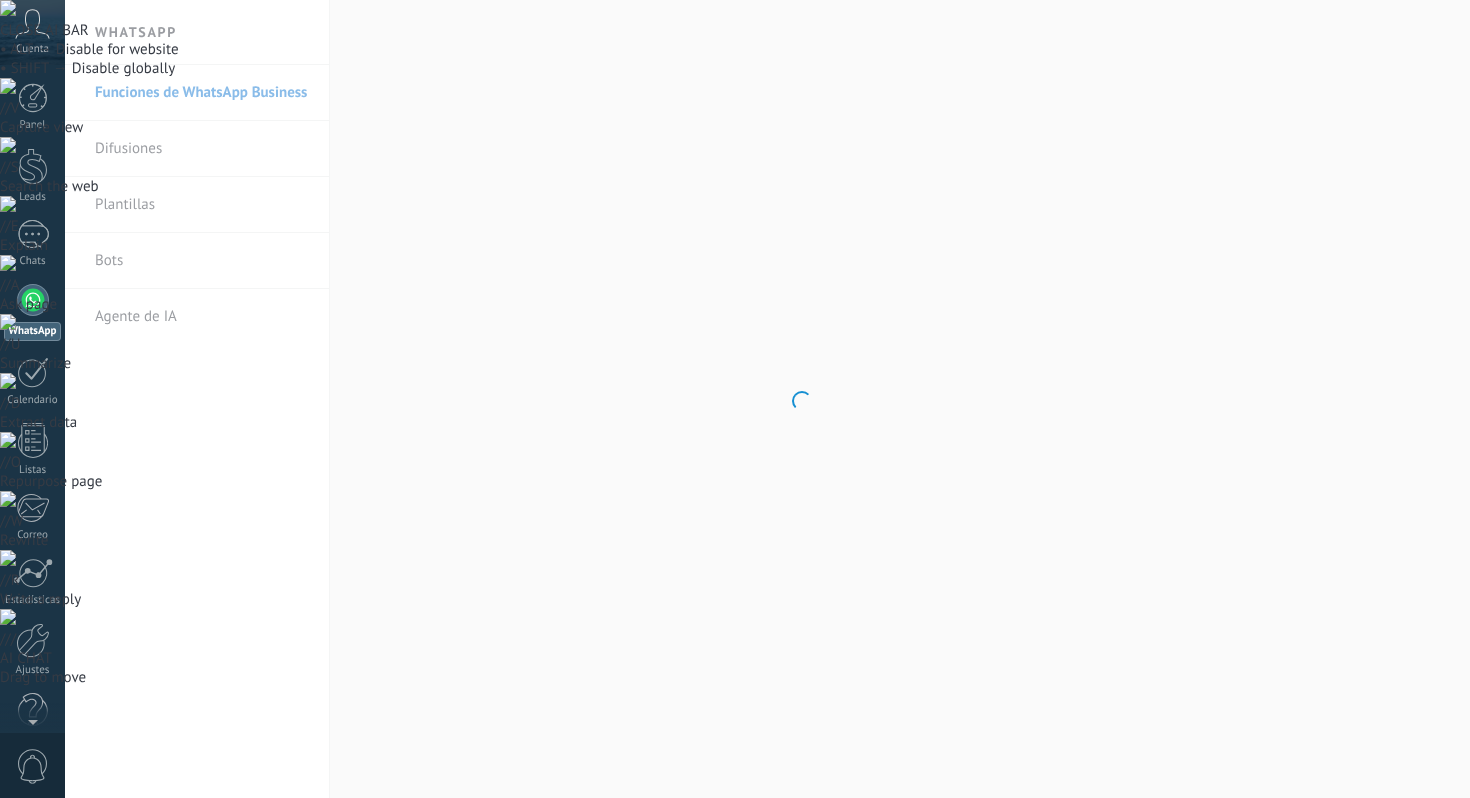 scroll, scrollTop: 0, scrollLeft: 0, axis: both 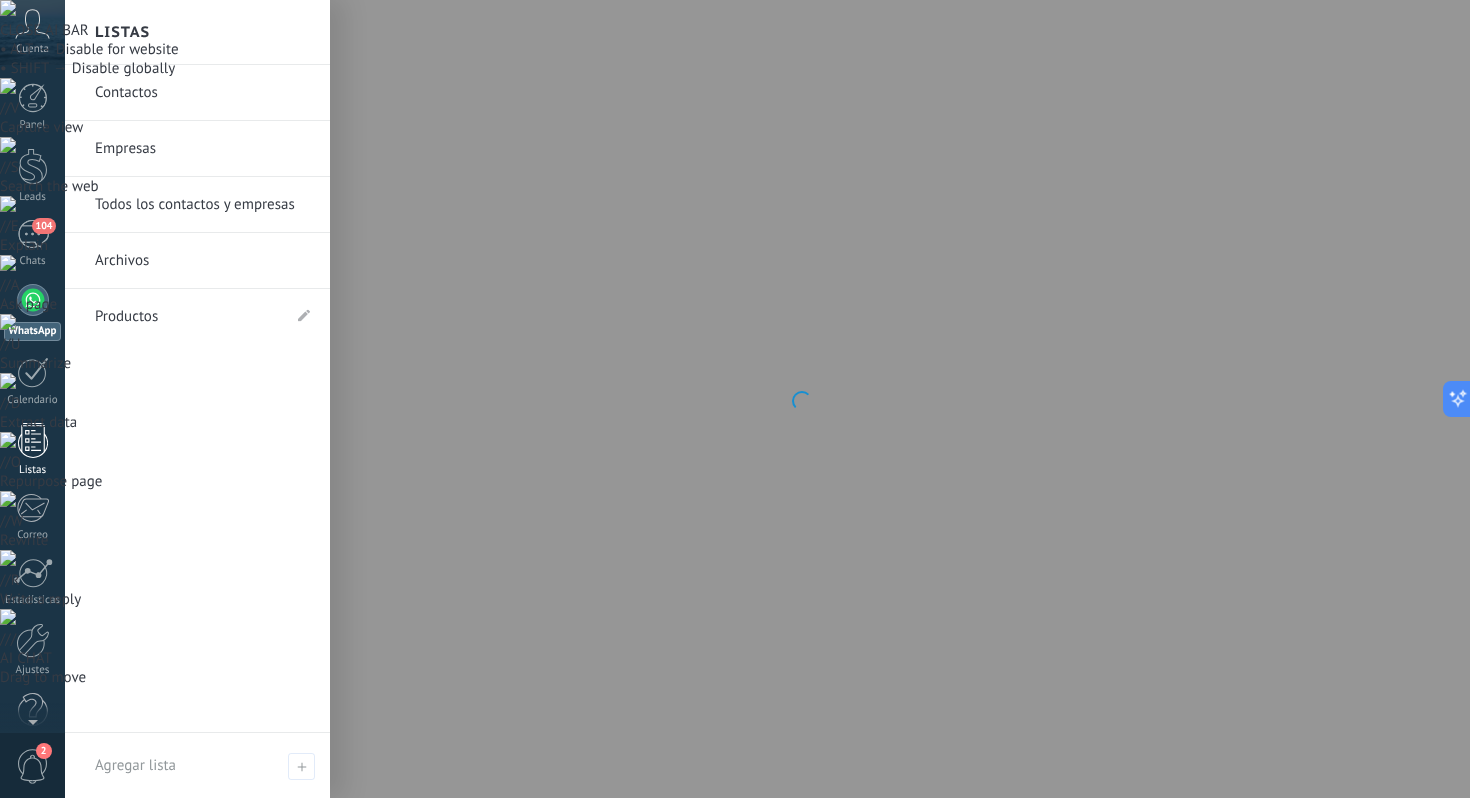 click at bounding box center (33, 440) 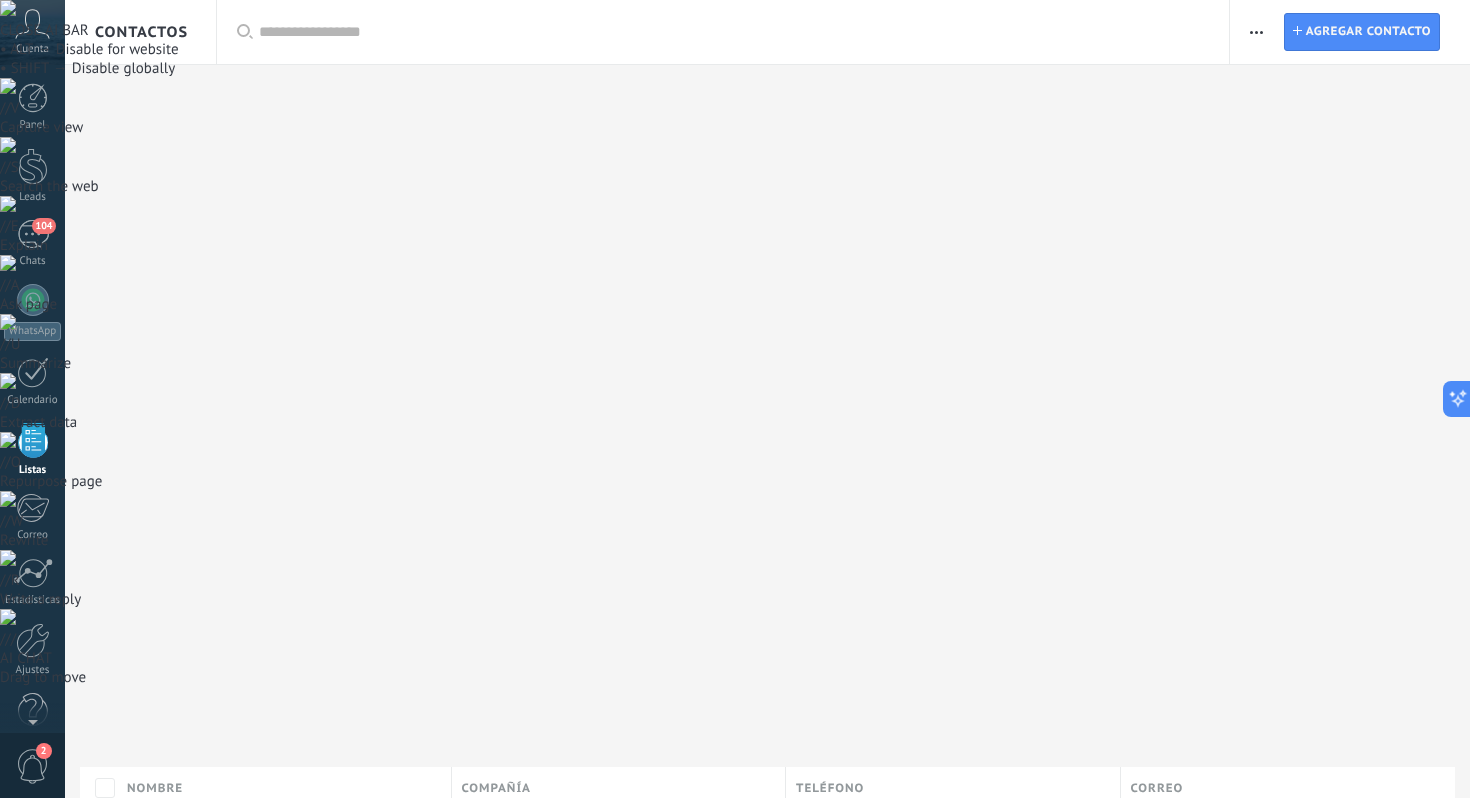 scroll, scrollTop: 34, scrollLeft: 0, axis: vertical 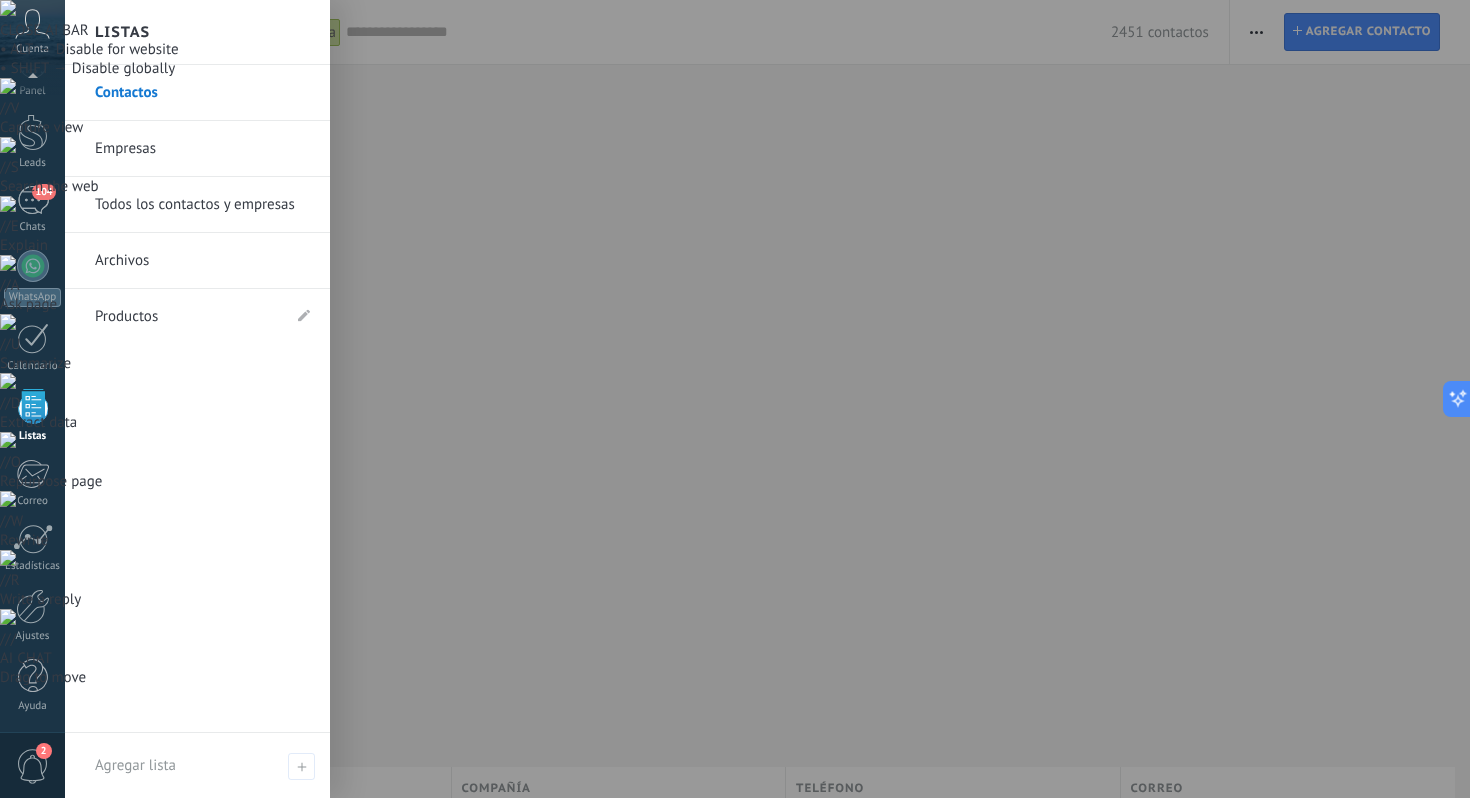 click on "Contactos" at bounding box center [202, 93] 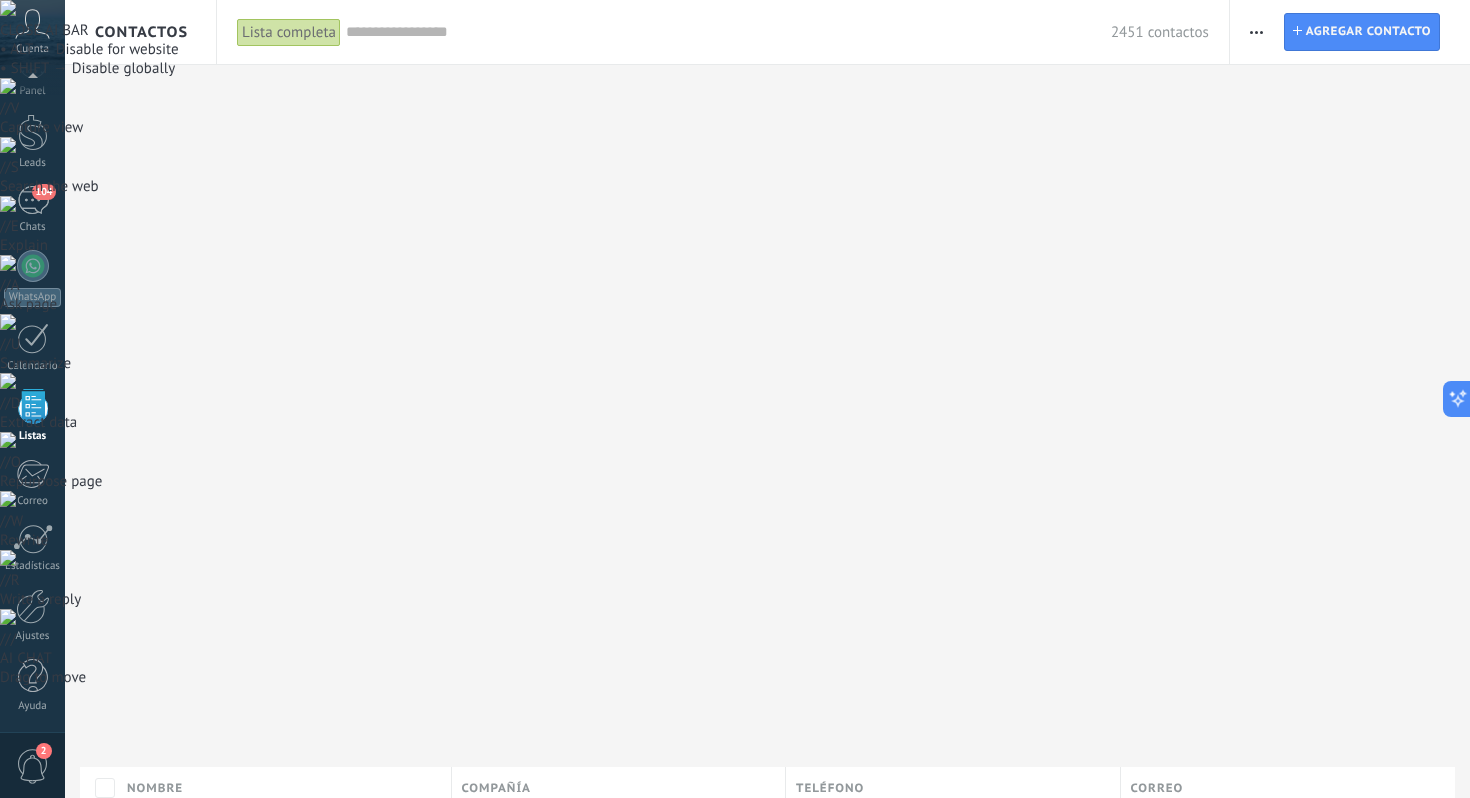 click 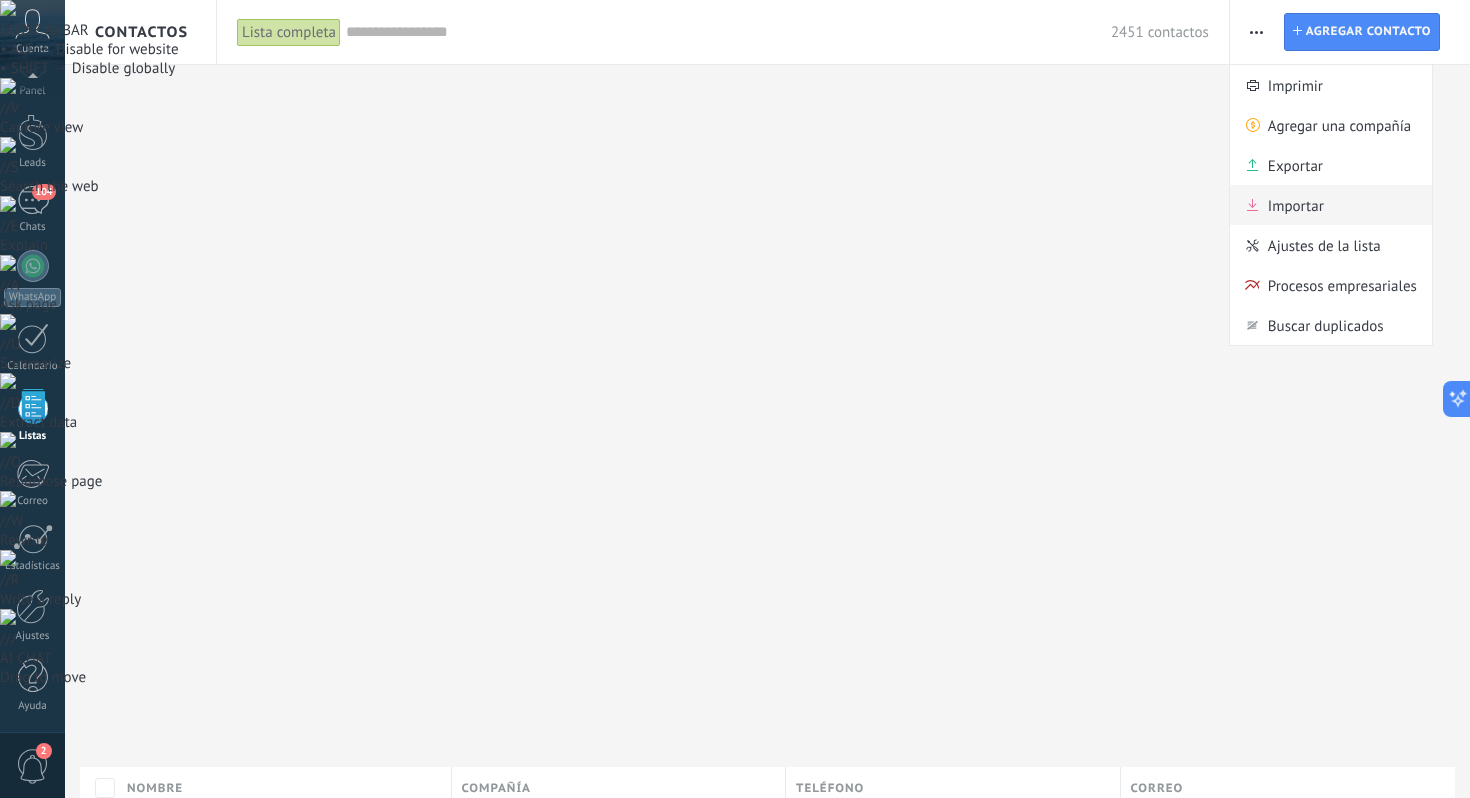 click on "Importar" at bounding box center [1296, 205] 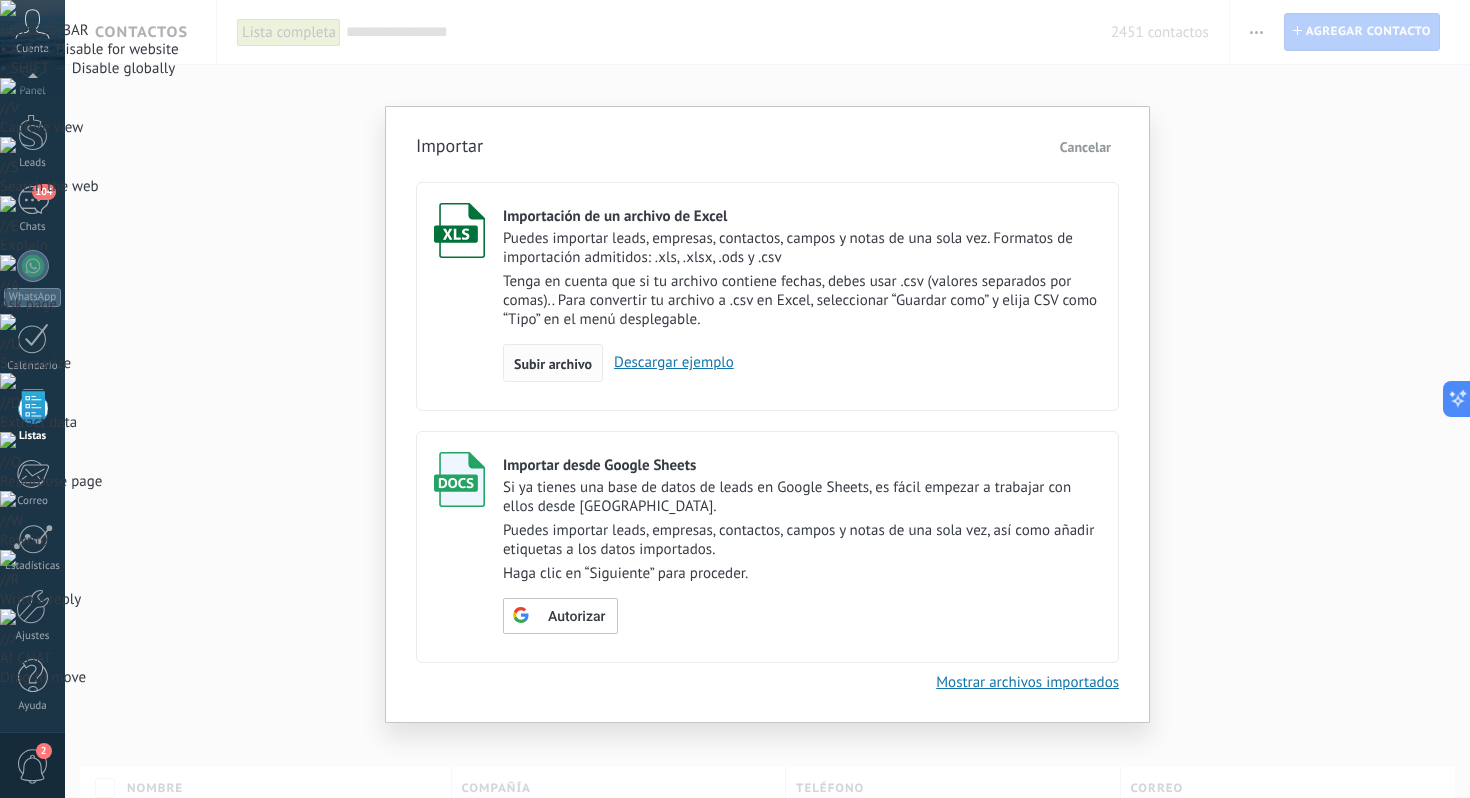 click on "Subir archivo" at bounding box center (553, 364) 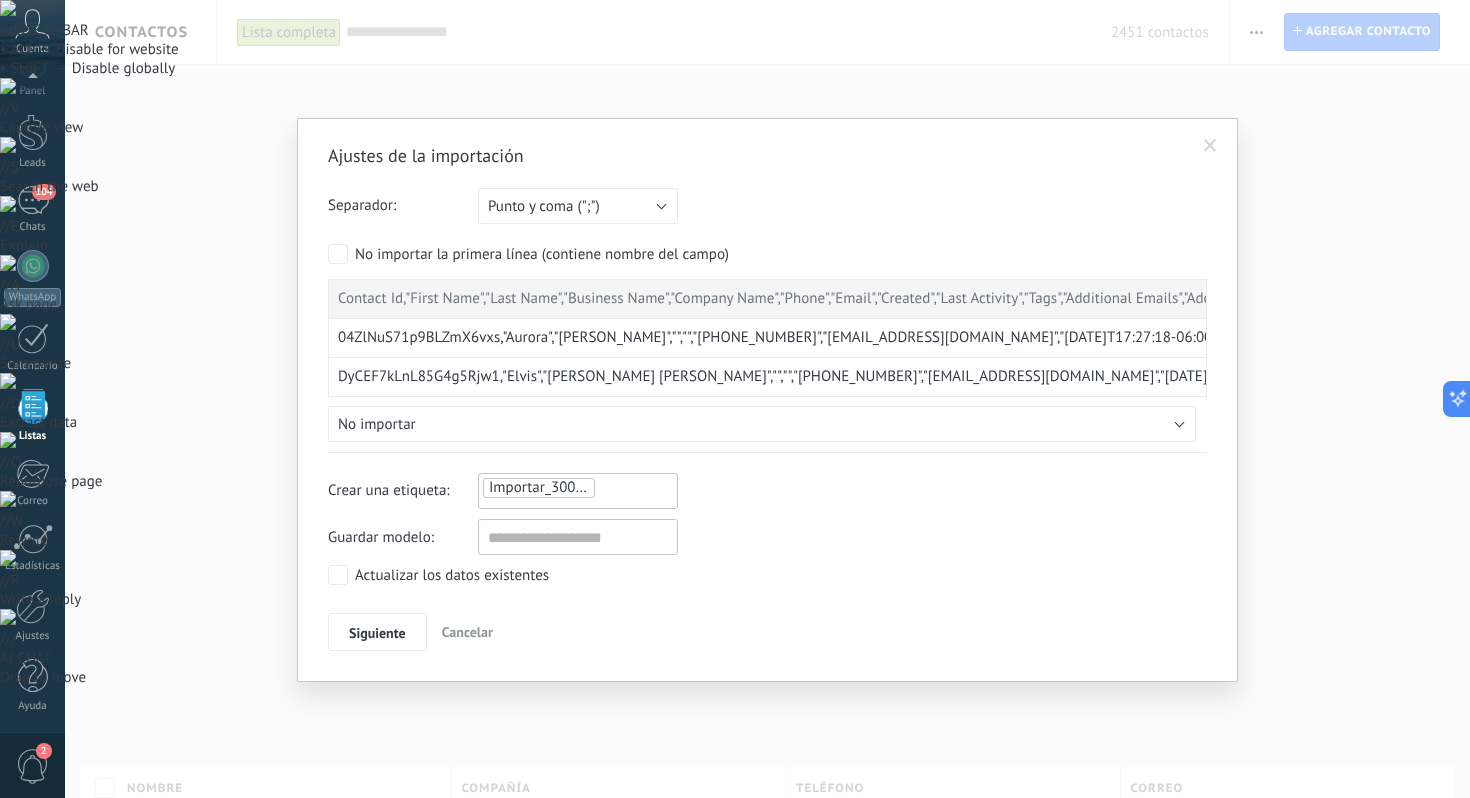 click on "Cancelar" at bounding box center (467, 632) 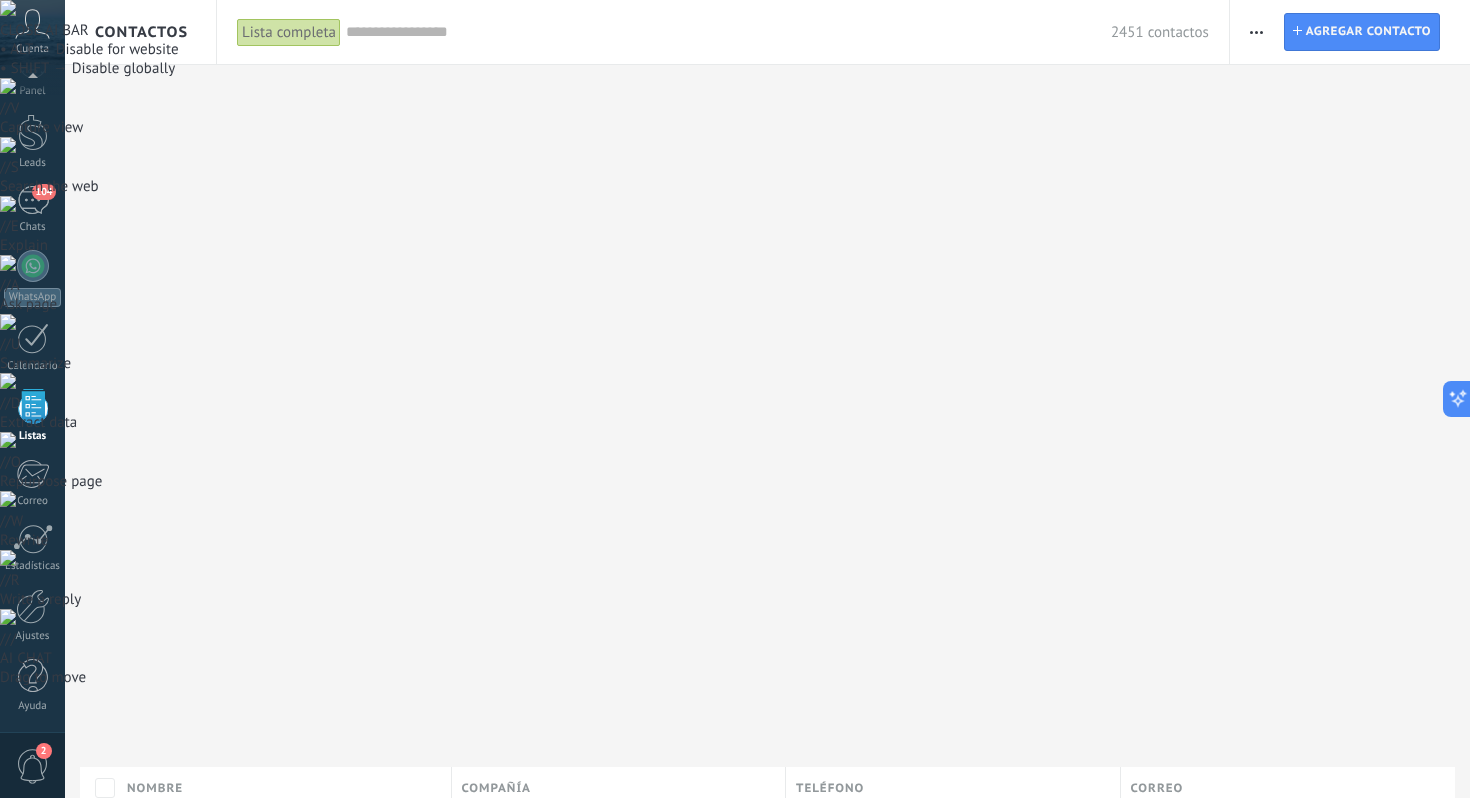 click at bounding box center [1256, 32] 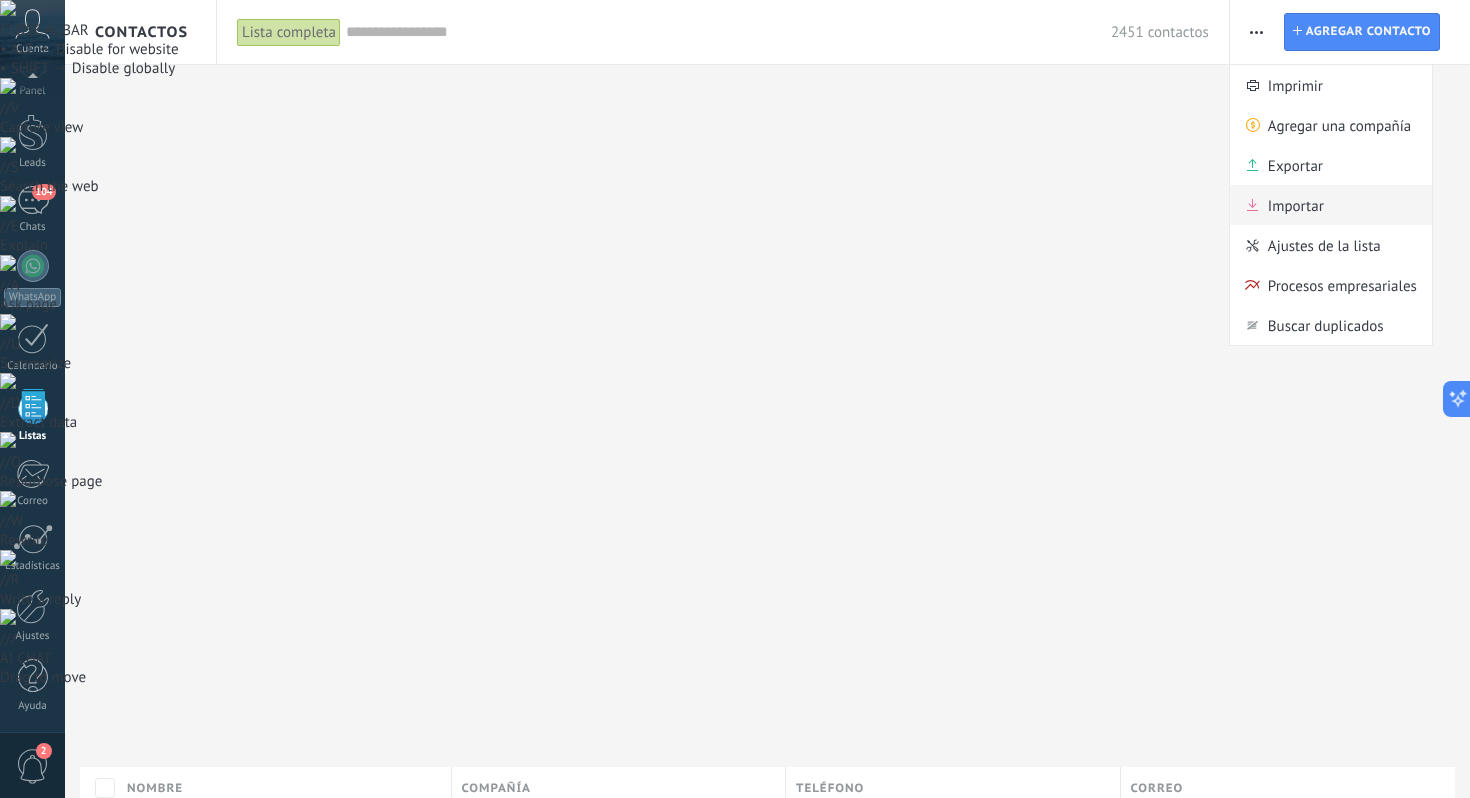 click on "Importar" at bounding box center (1296, 205) 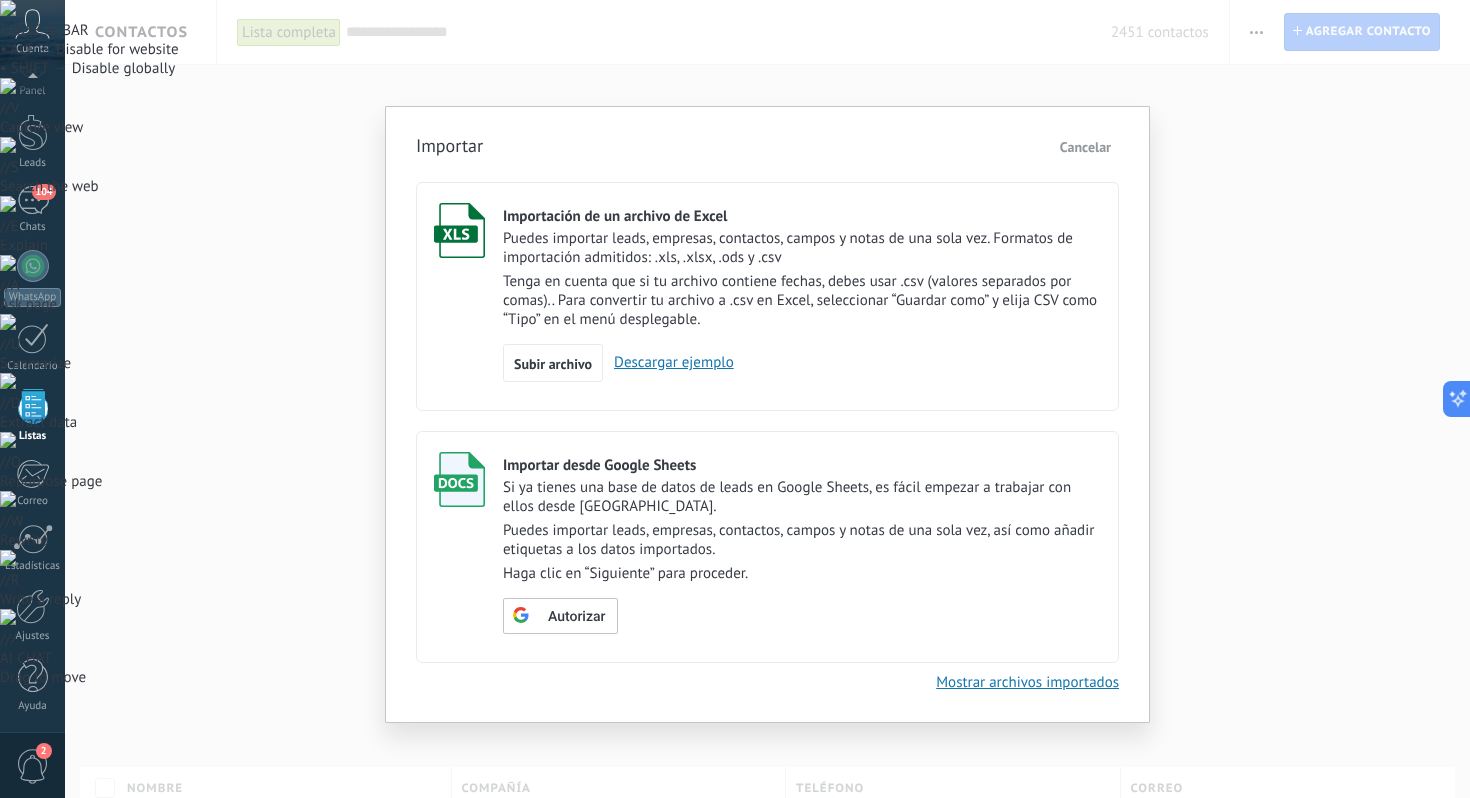 click on "Descargar ejemplo" at bounding box center (668, 362) 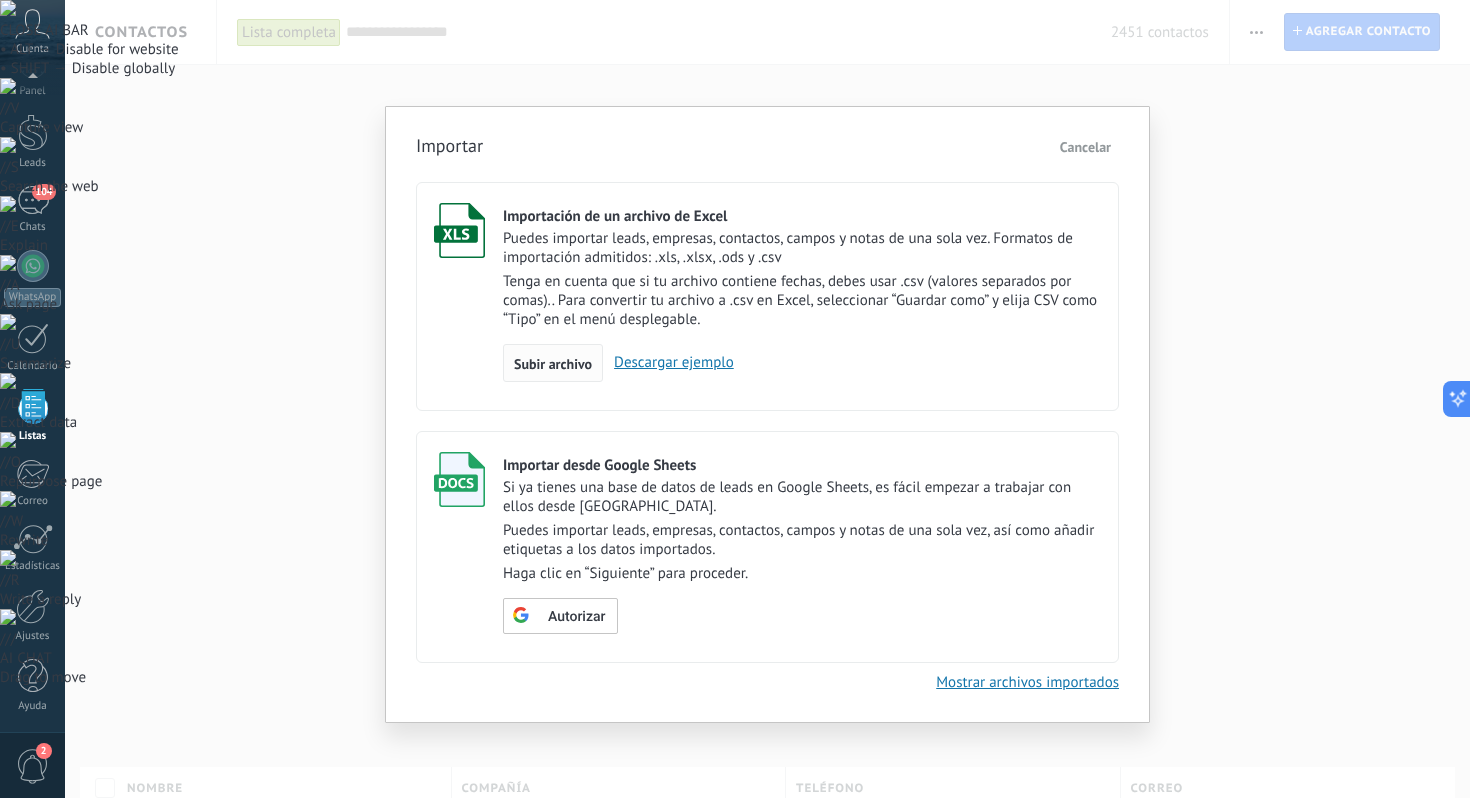 click on "Subir archivo" at bounding box center [553, 364] 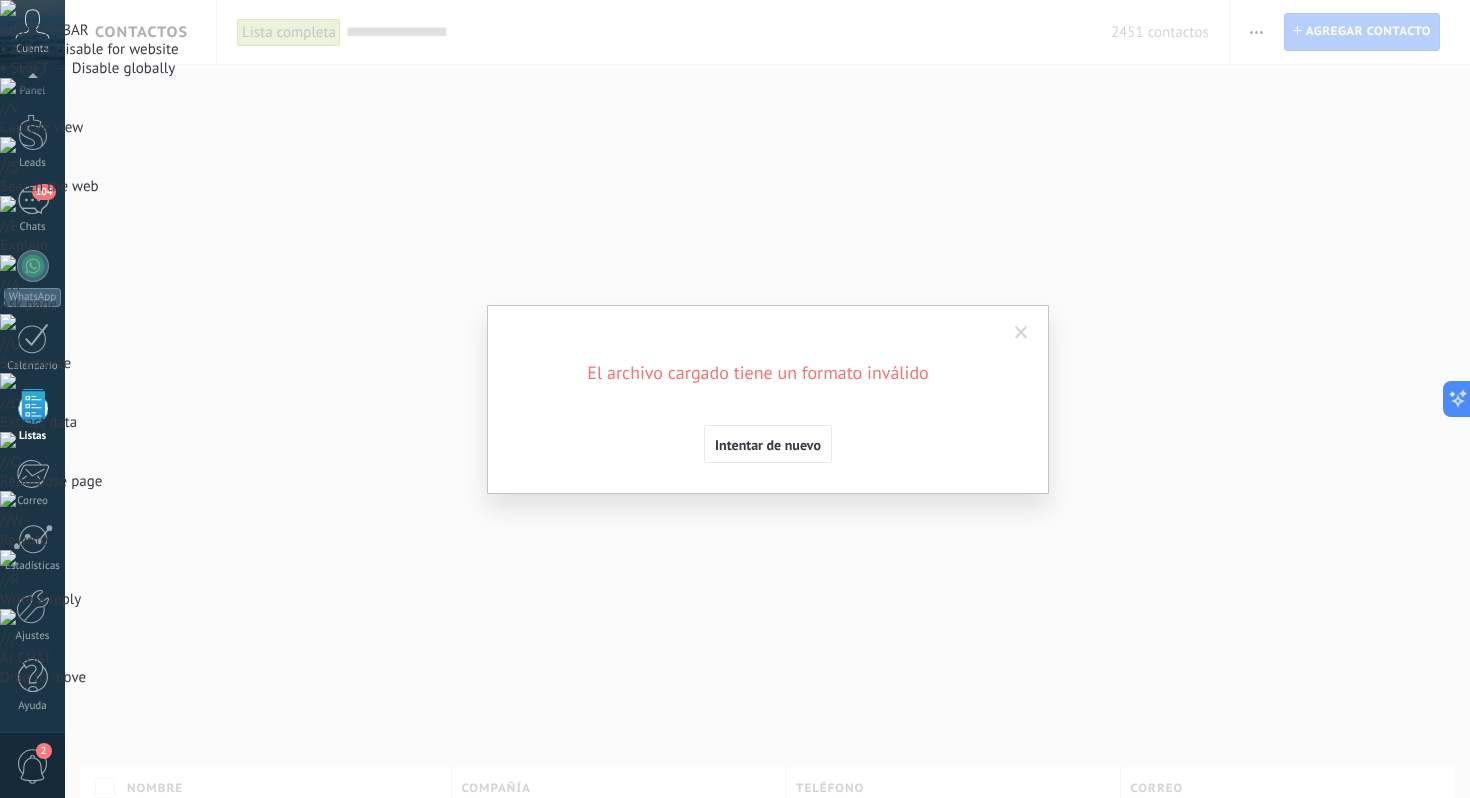 click at bounding box center [1021, 333] 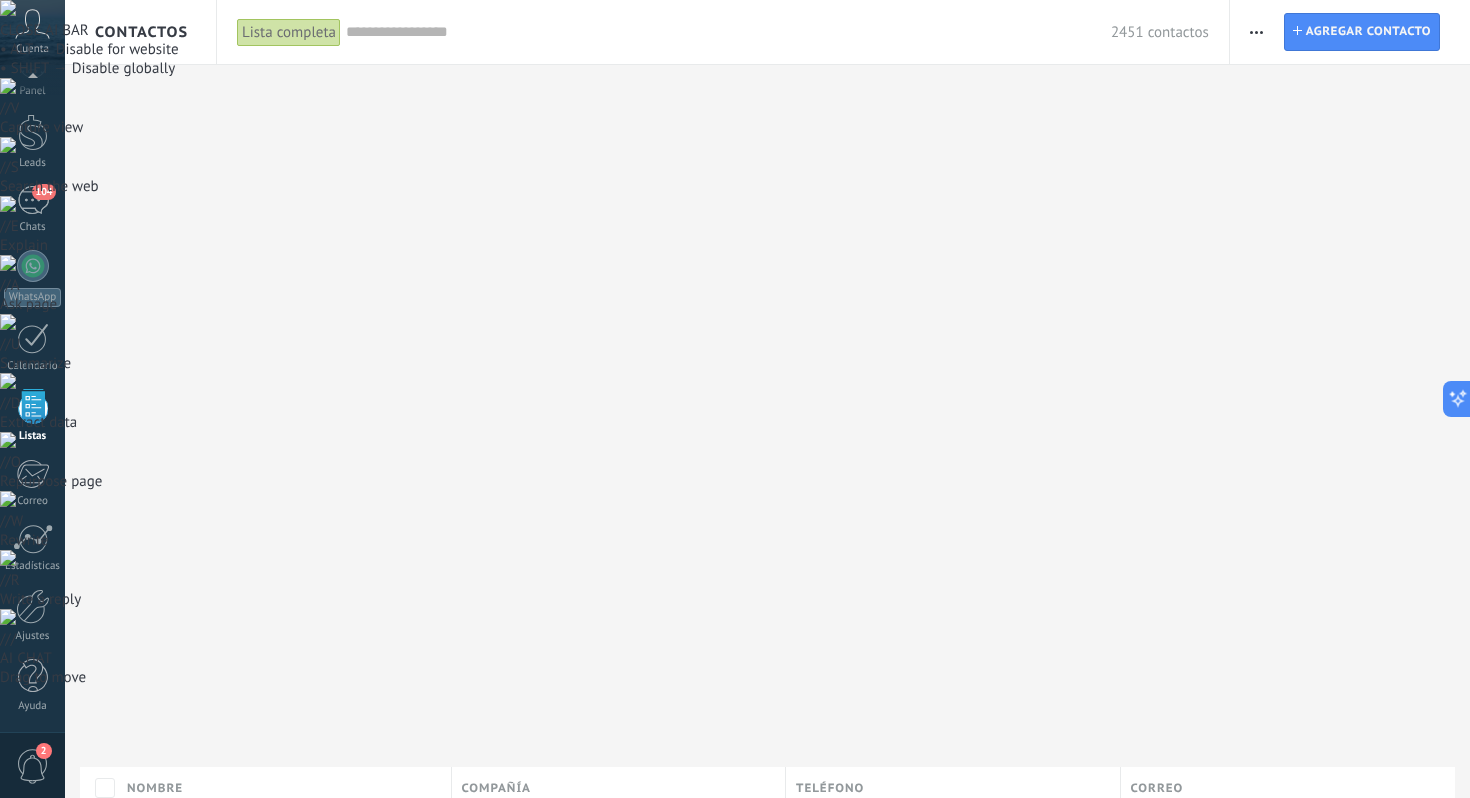 click at bounding box center (1256, 32) 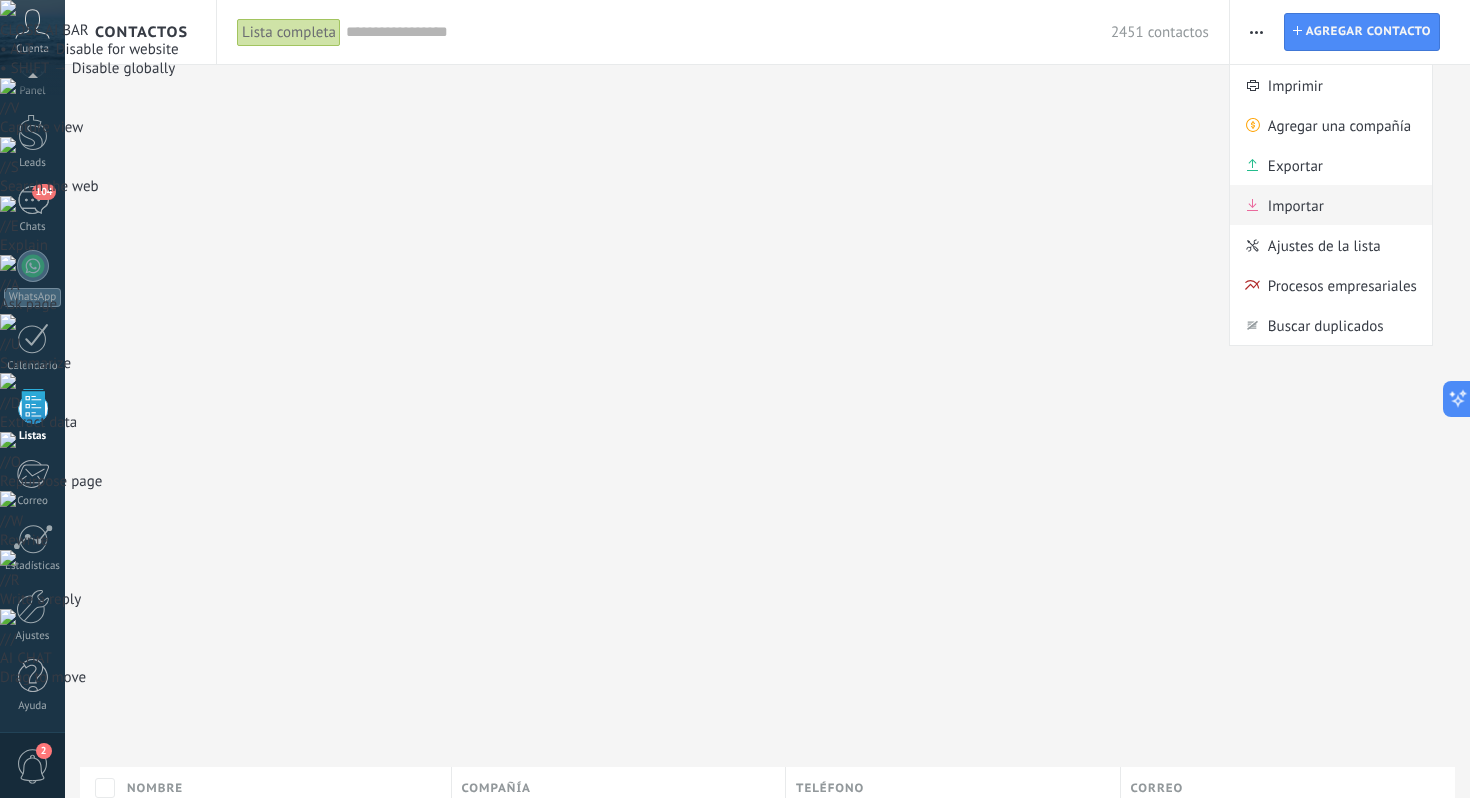 click on "Importar" at bounding box center (1331, 205) 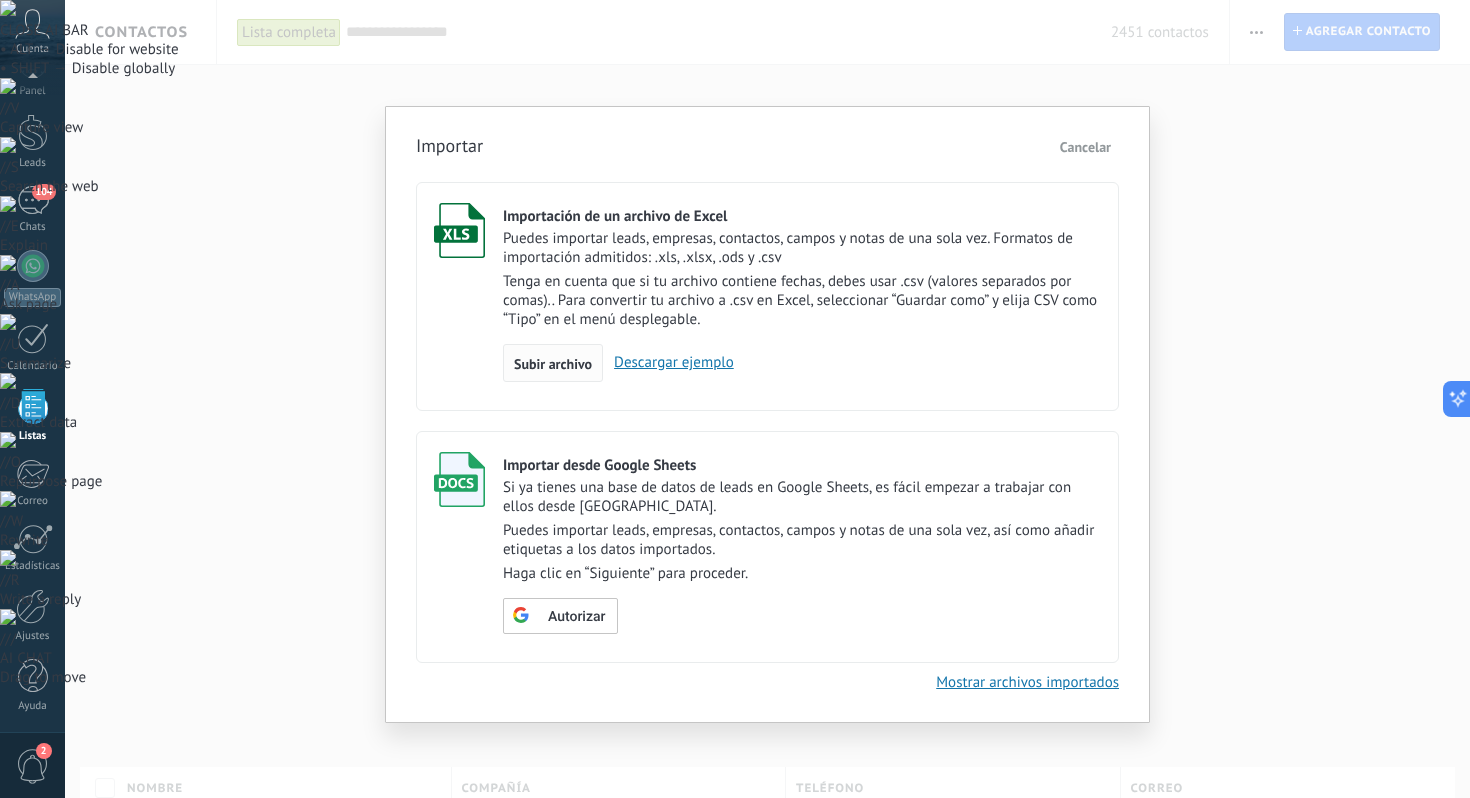 click on "Subir archivo" at bounding box center (553, 364) 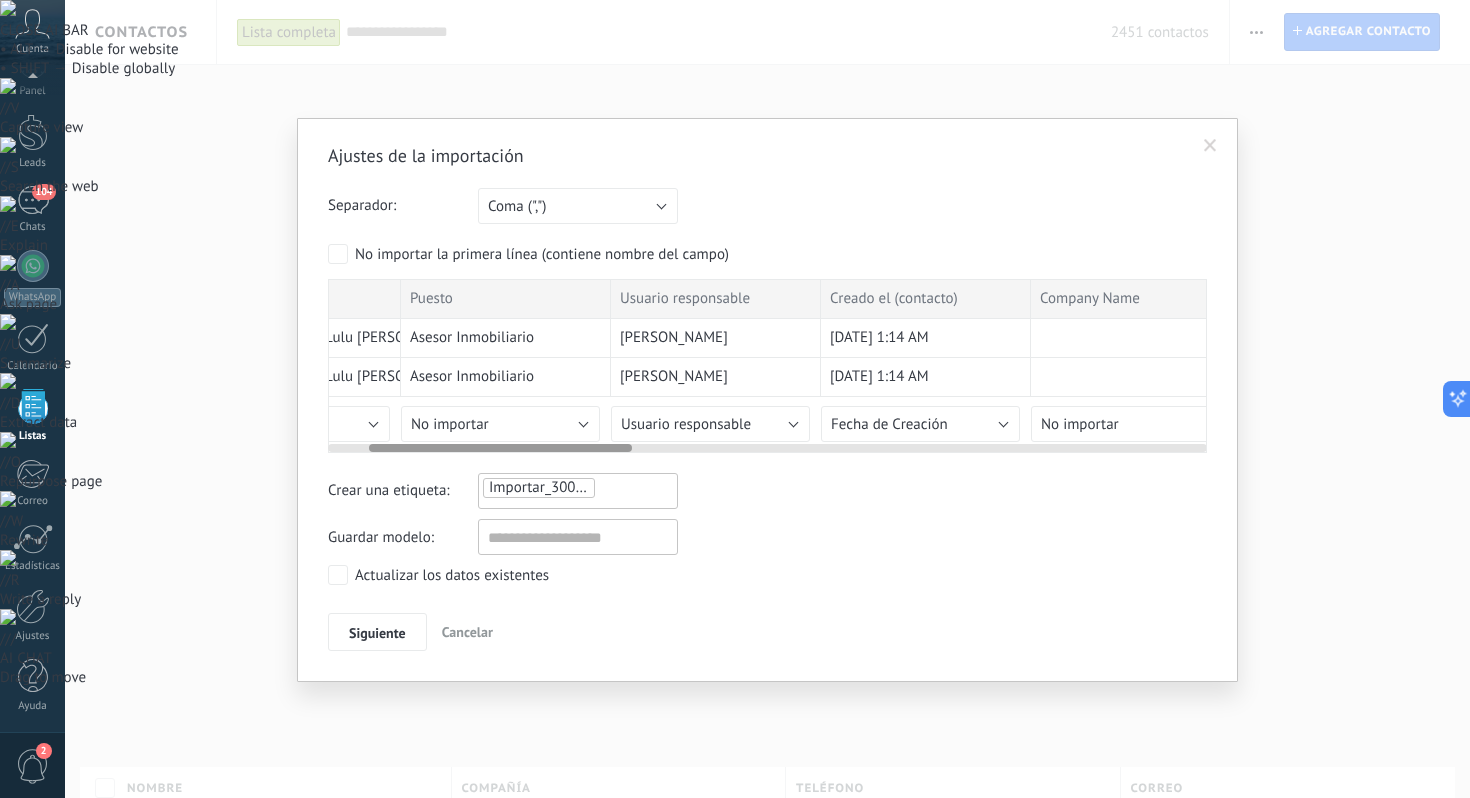 scroll, scrollTop: 0, scrollLeft: 0, axis: both 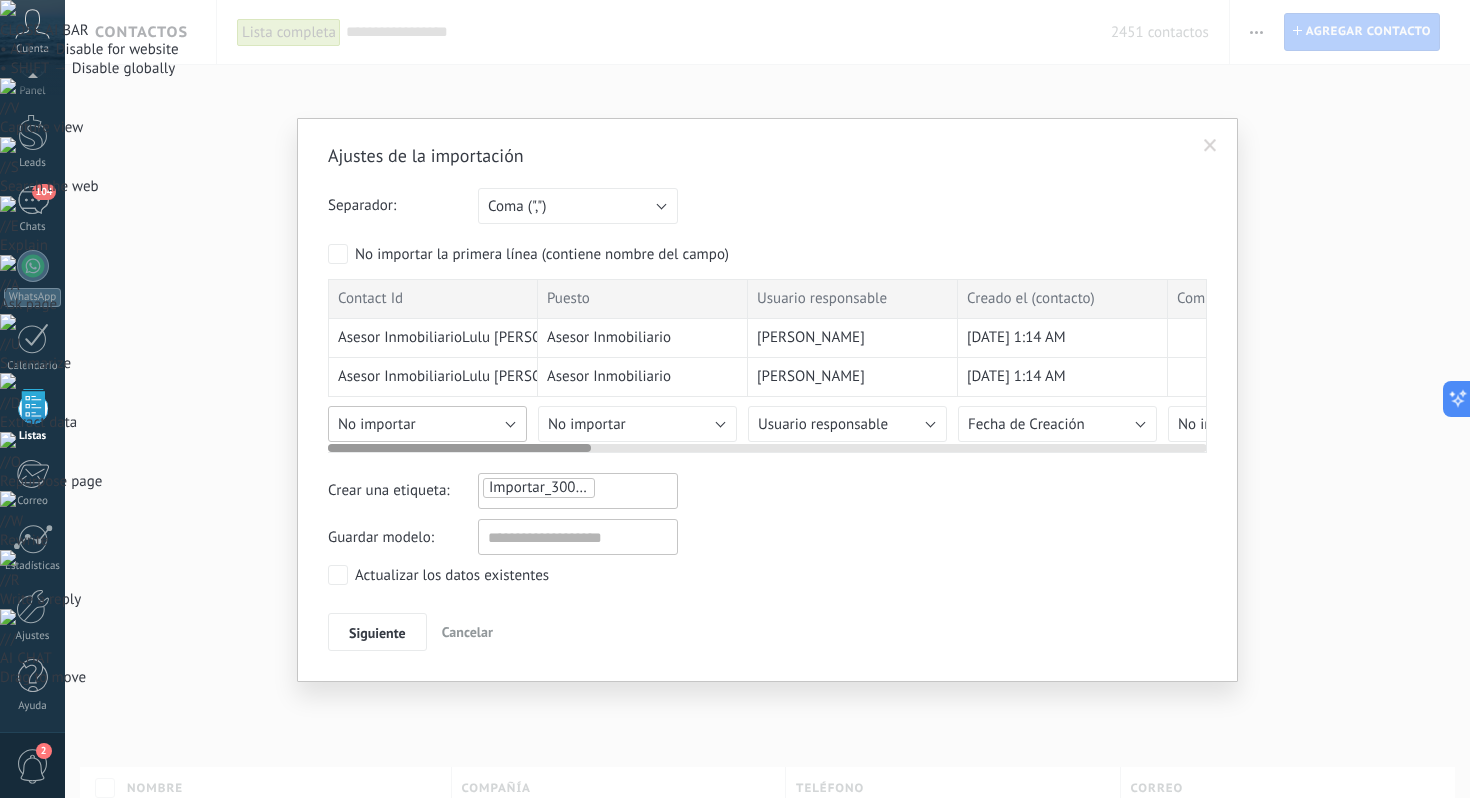 click on "No importar" at bounding box center [427, 424] 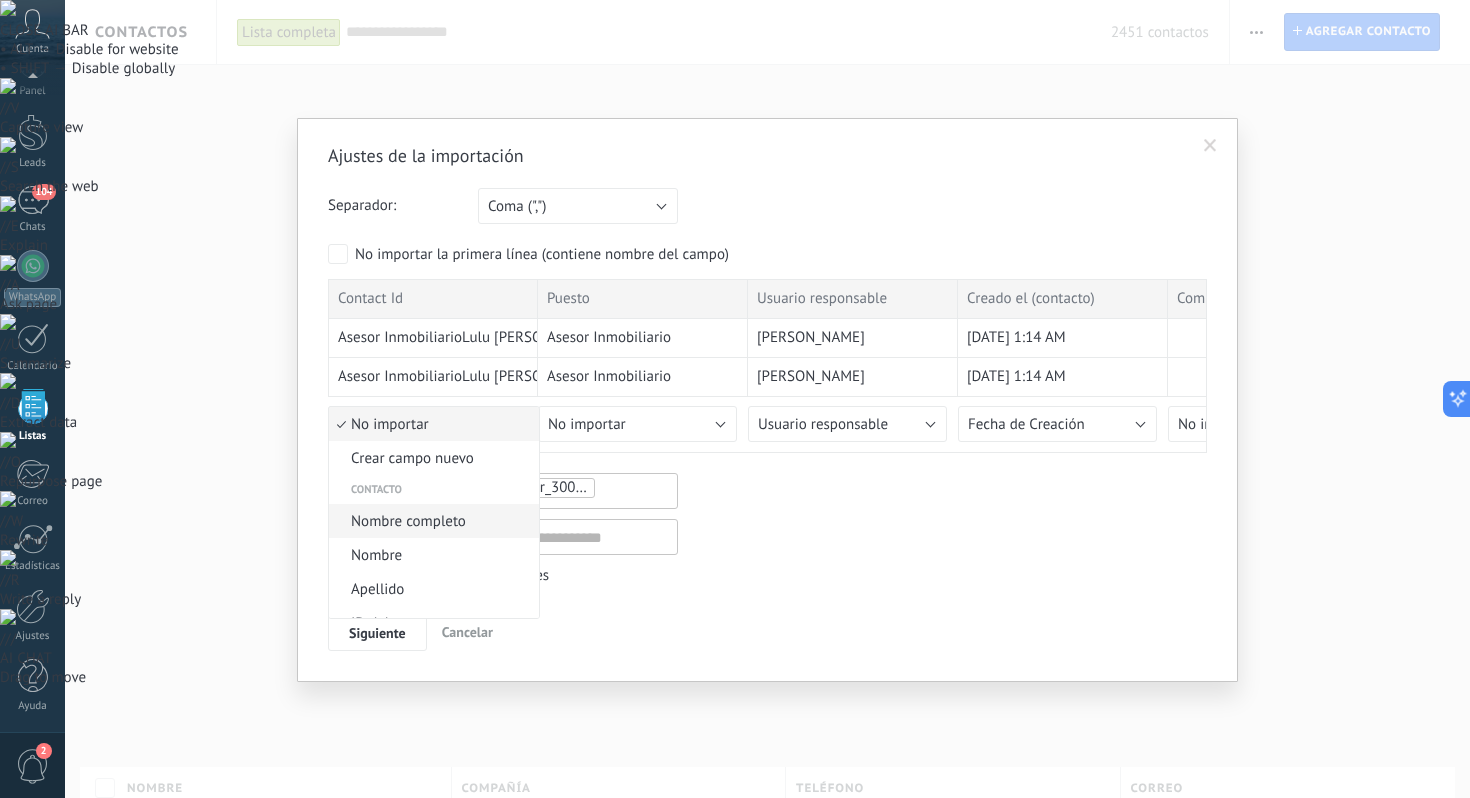 click on "Nombre completo" at bounding box center [431, 521] 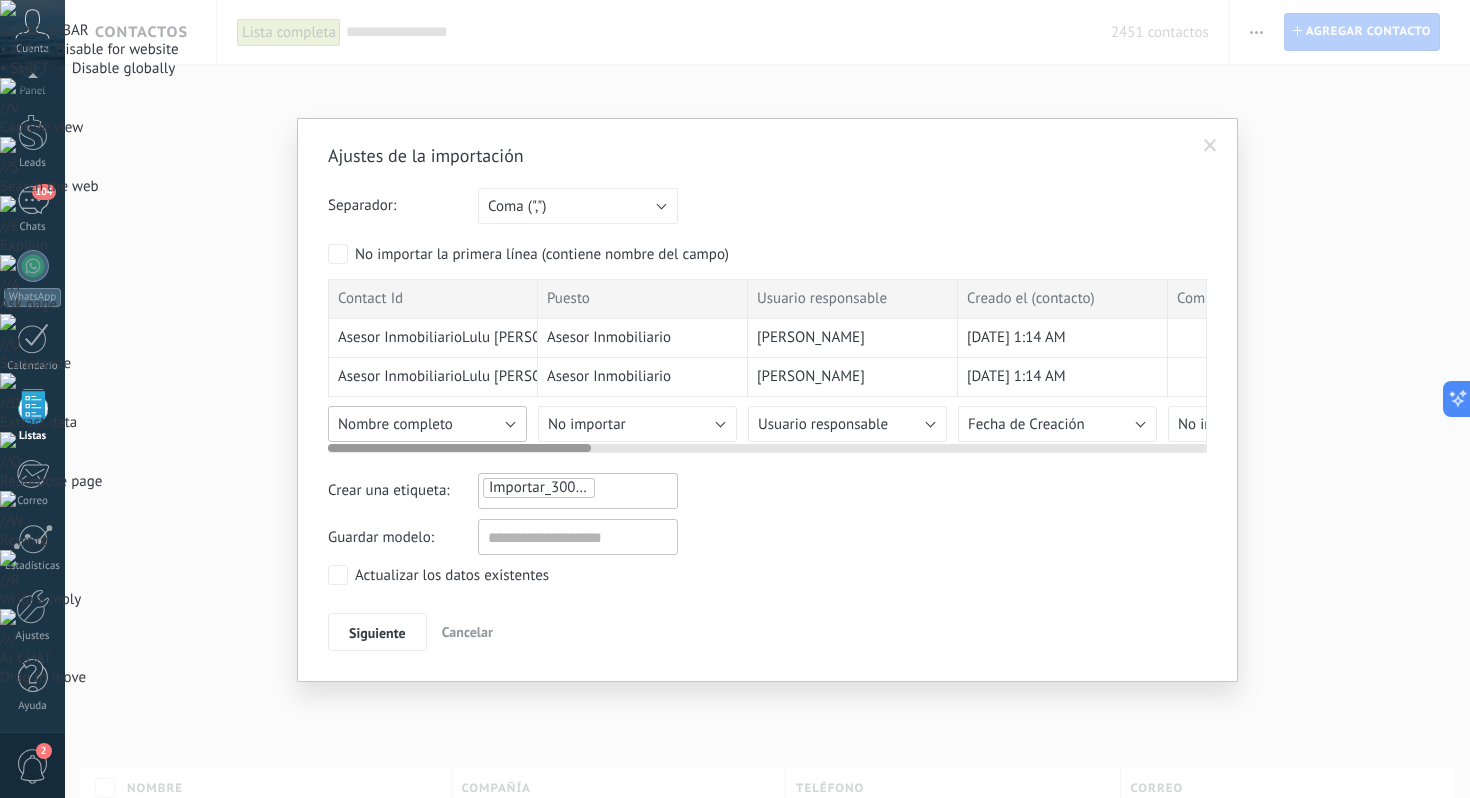 click on "Nombre completo" at bounding box center [427, 424] 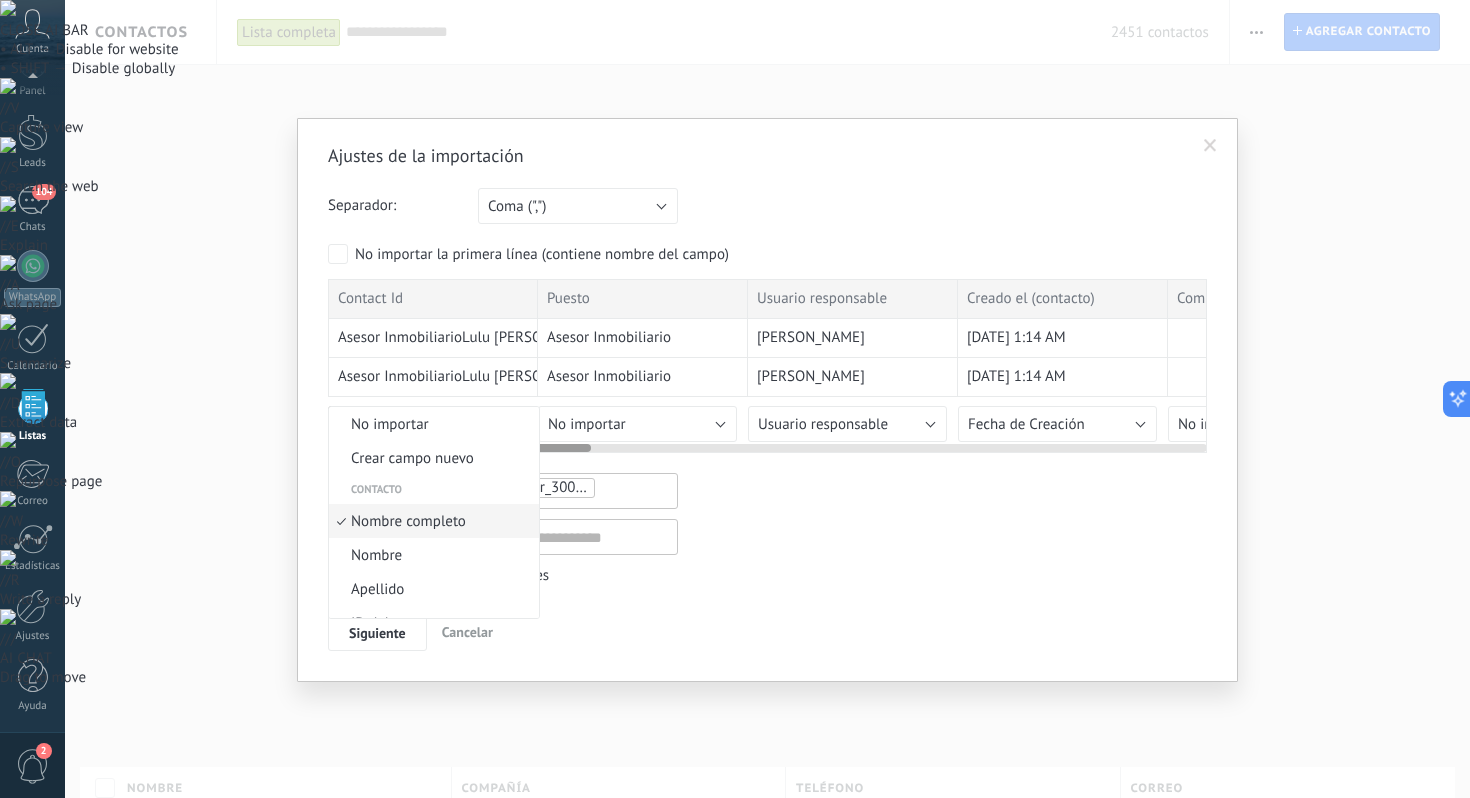 scroll, scrollTop: 12, scrollLeft: 0, axis: vertical 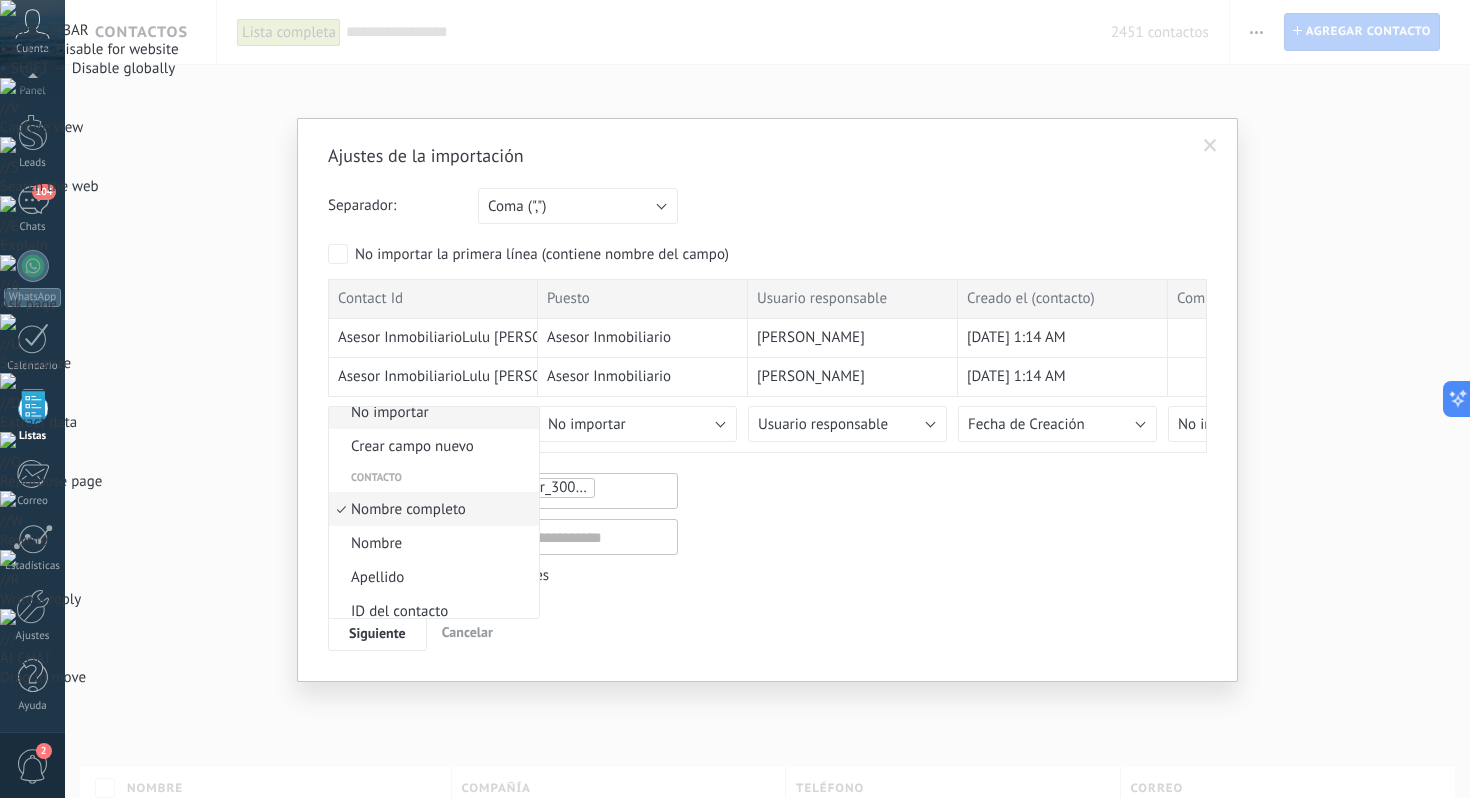 click on "No importar" at bounding box center (434, 412) 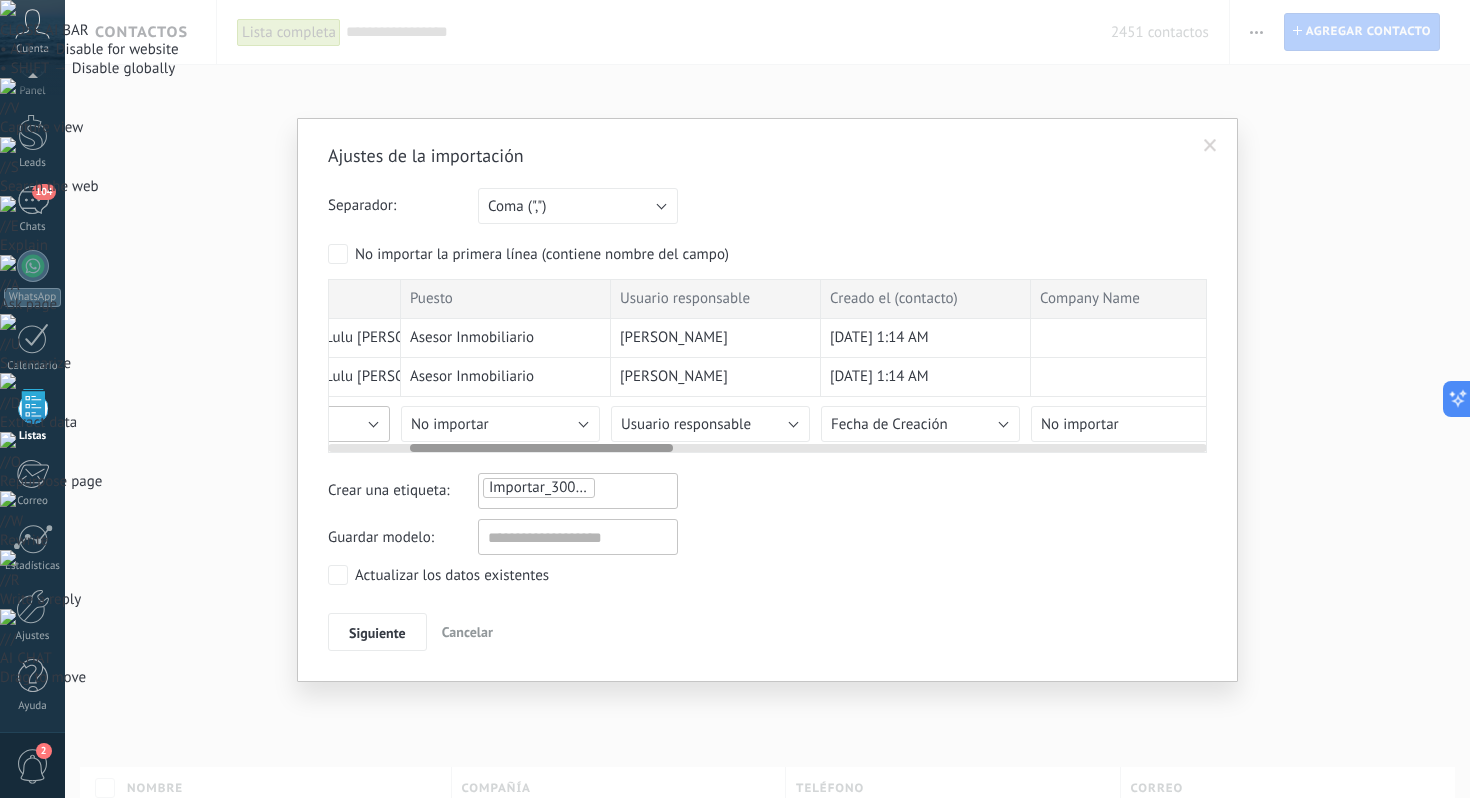 scroll, scrollTop: 0, scrollLeft: 0, axis: both 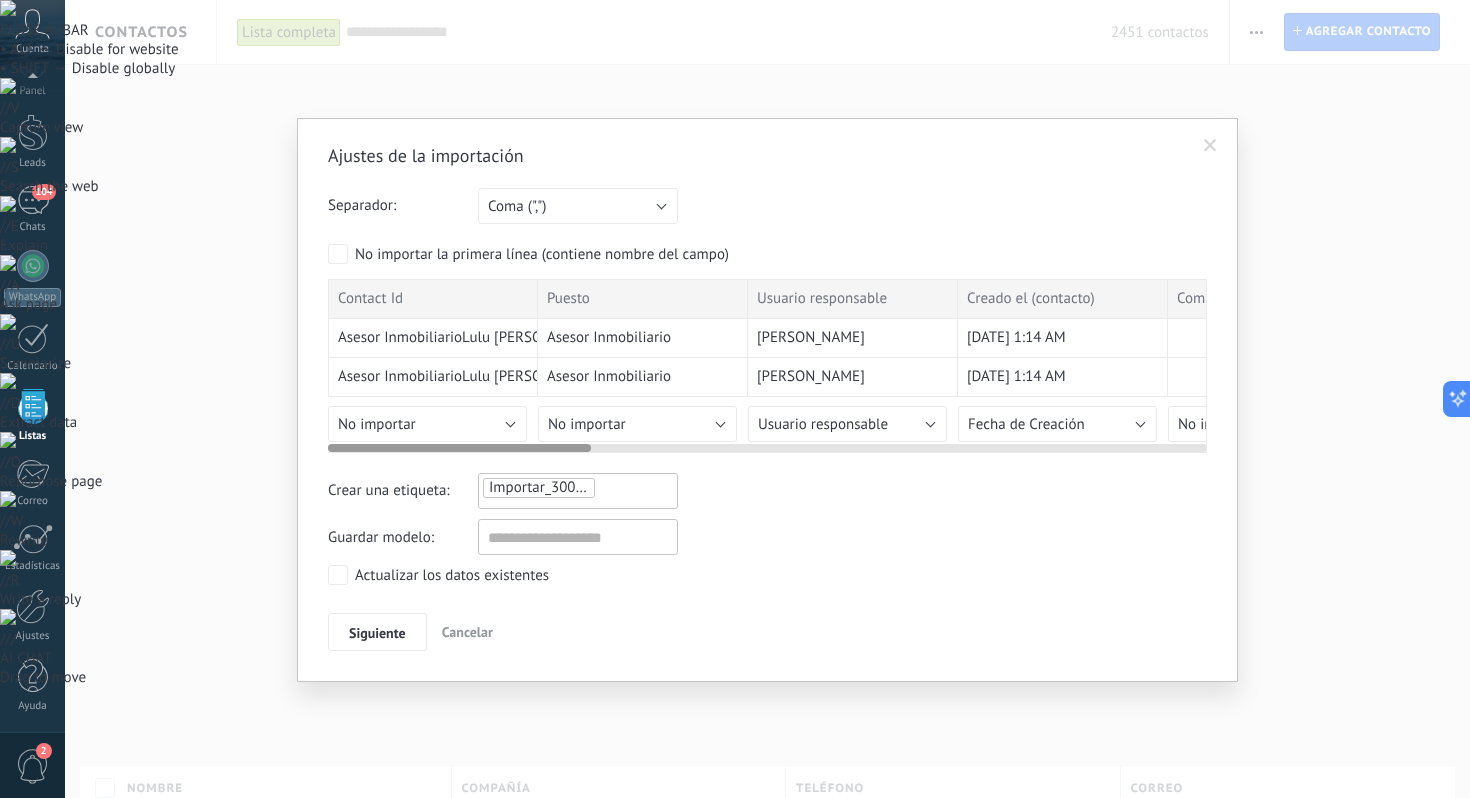 click on "Asesor InmobiliarioLulu [PERSON_NAME]" at bounding box center [470, 338] 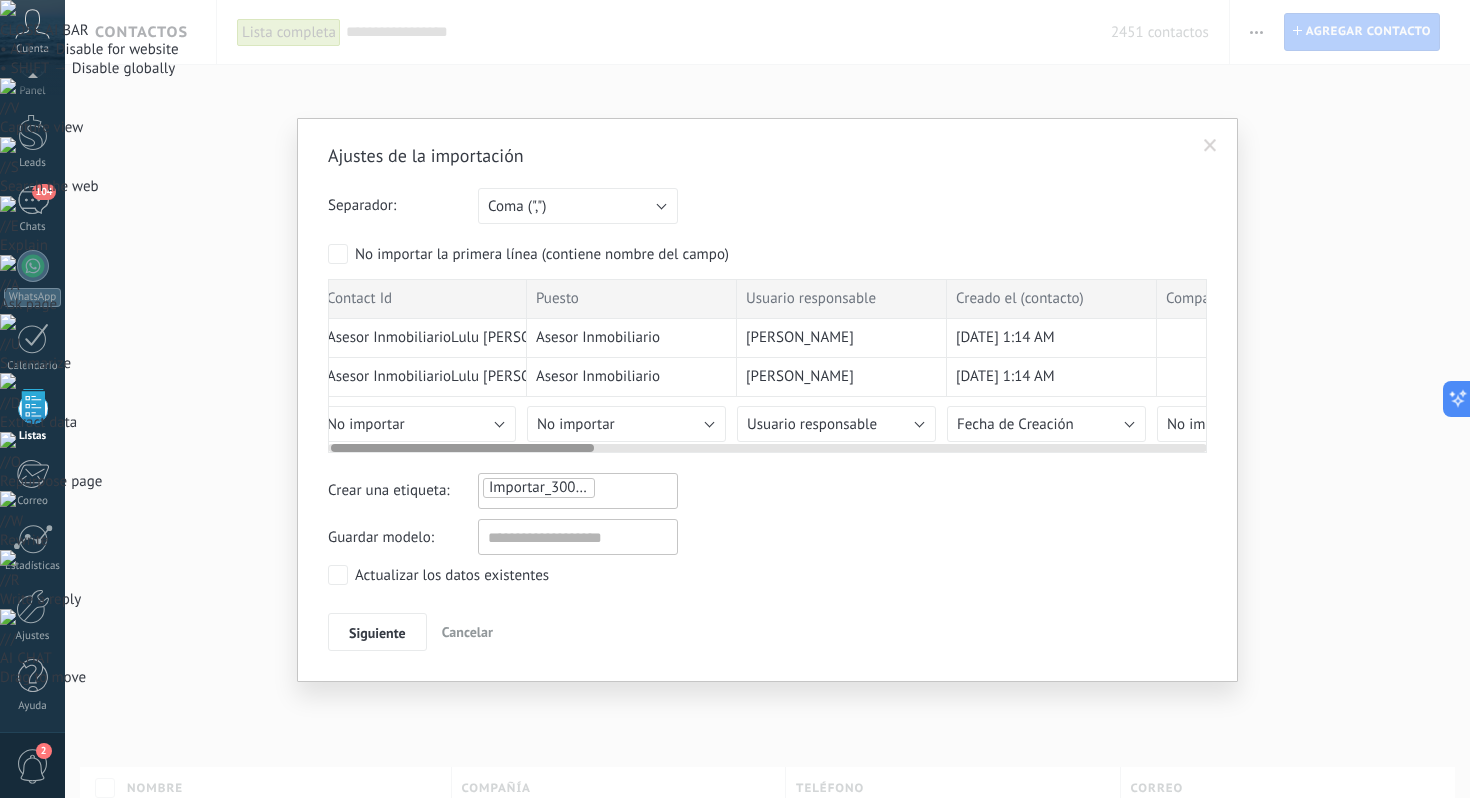 scroll, scrollTop: 0, scrollLeft: 0, axis: both 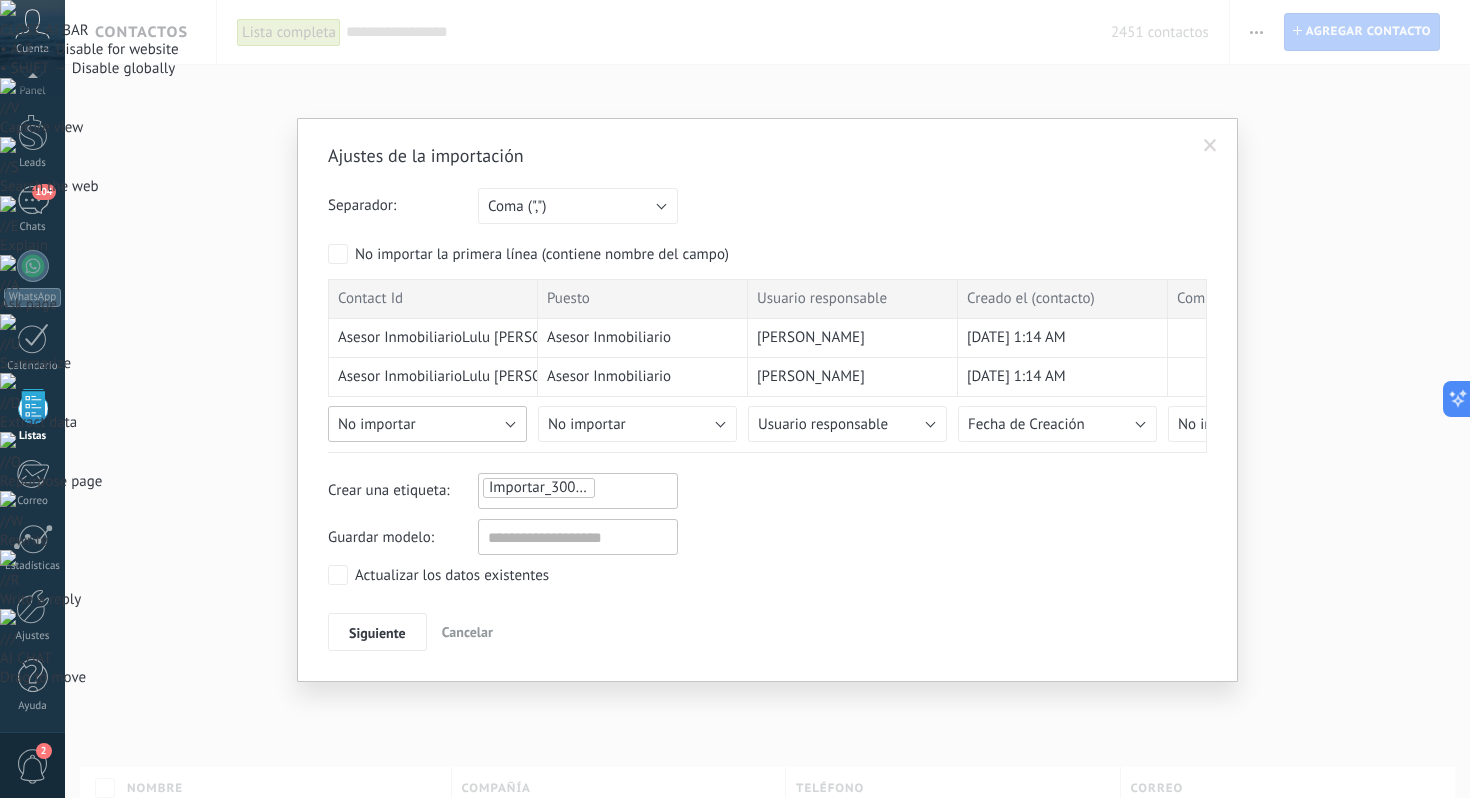 type 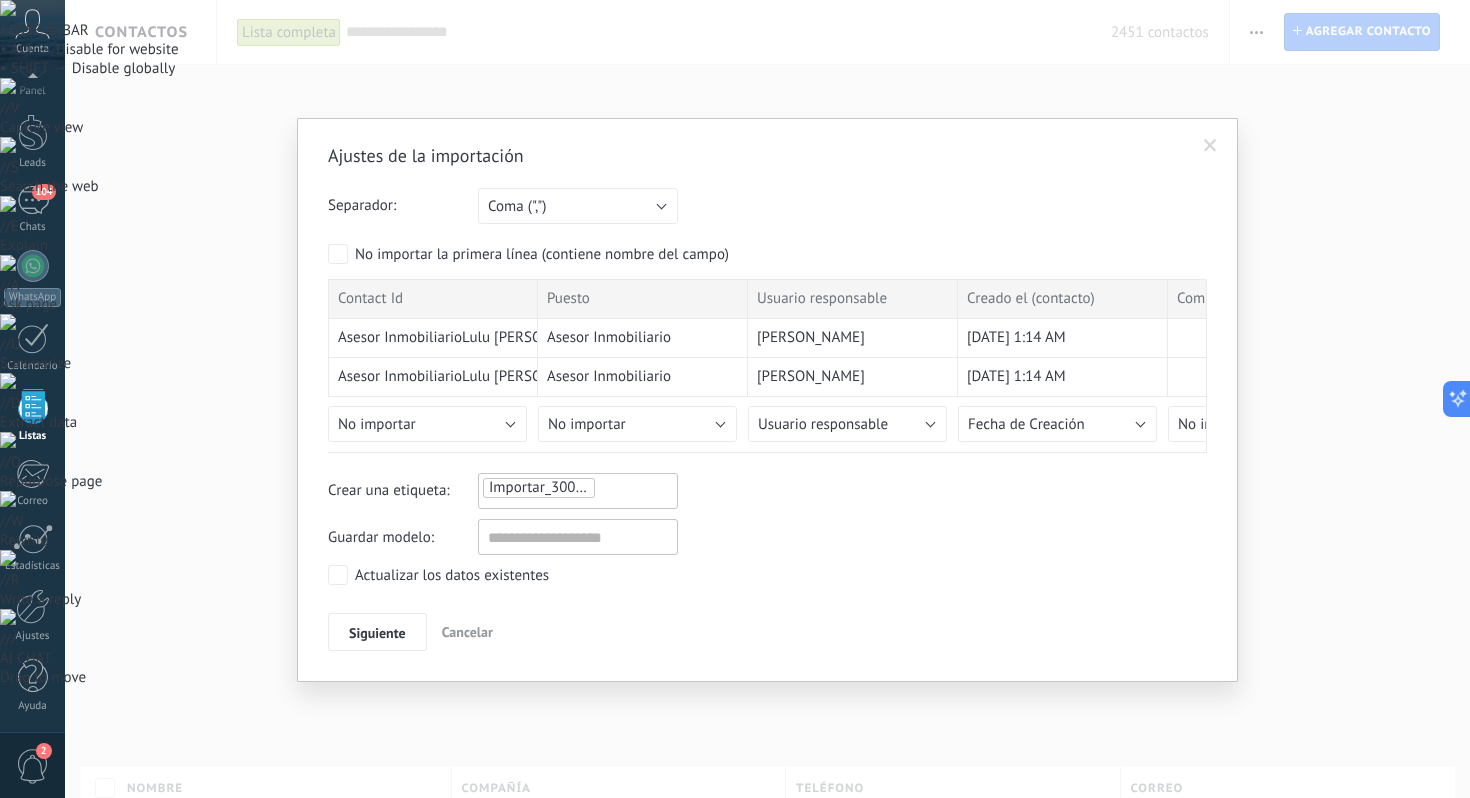 click at bounding box center [1210, 146] 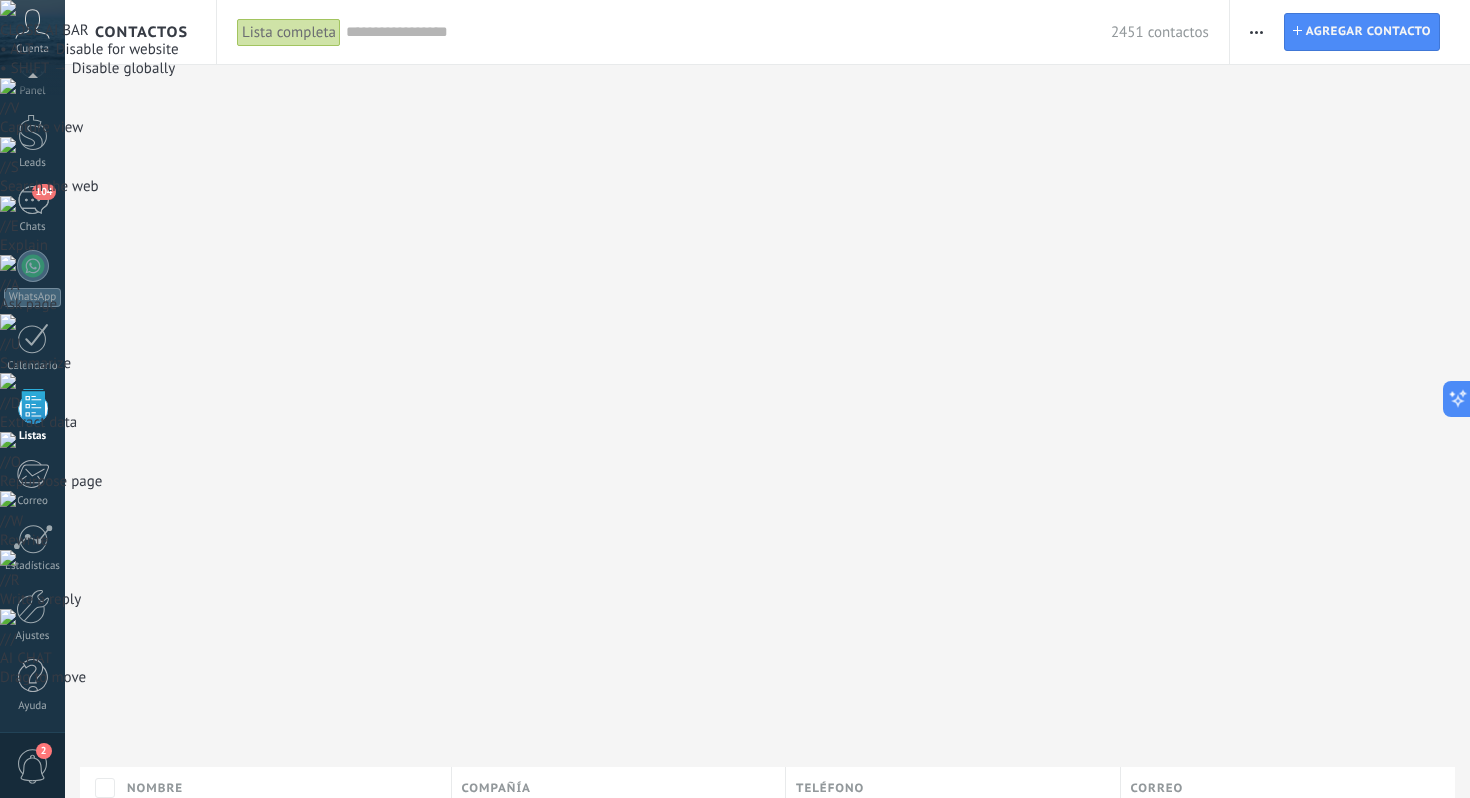 click at bounding box center (1256, 32) 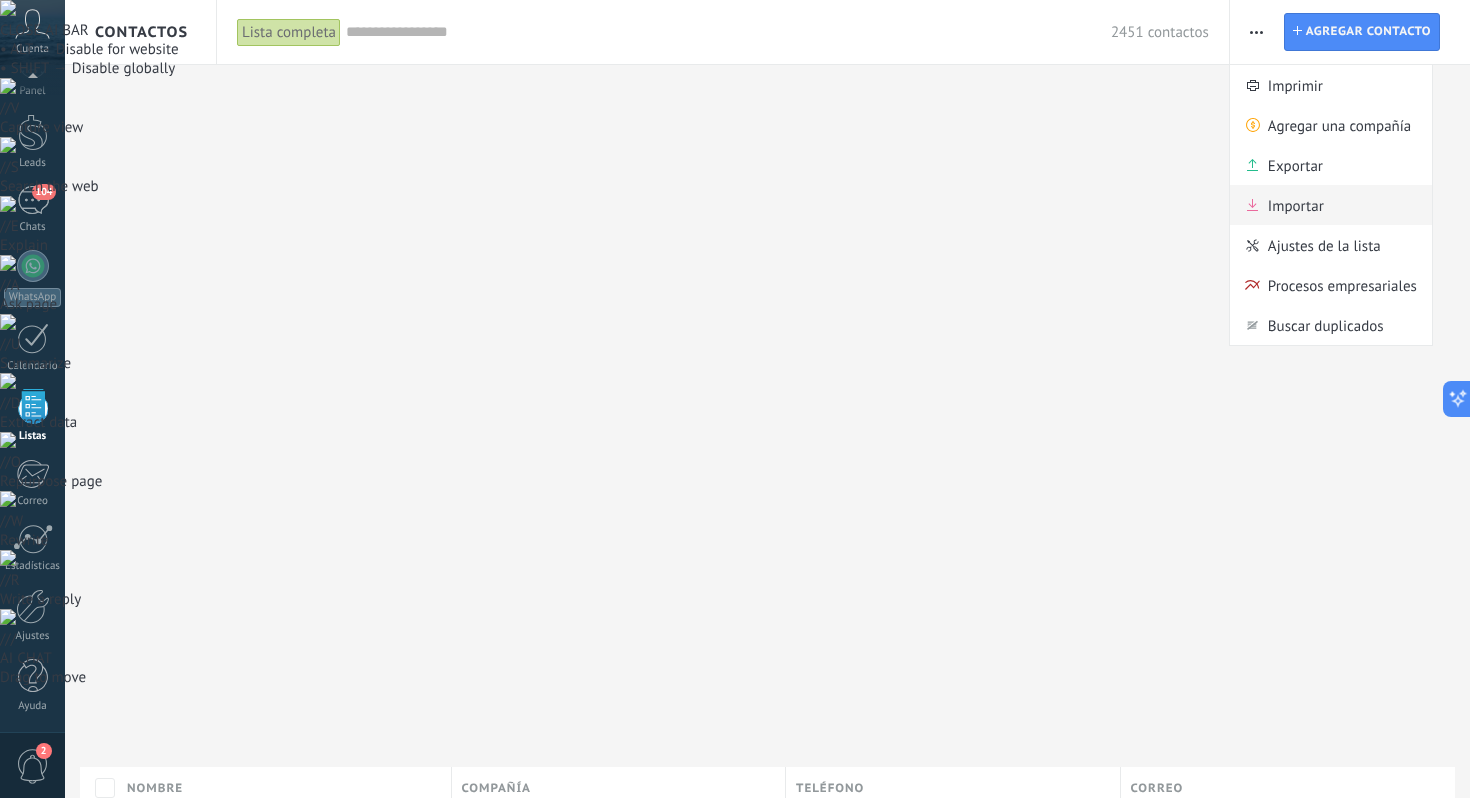 click on "Importar" at bounding box center (1296, 205) 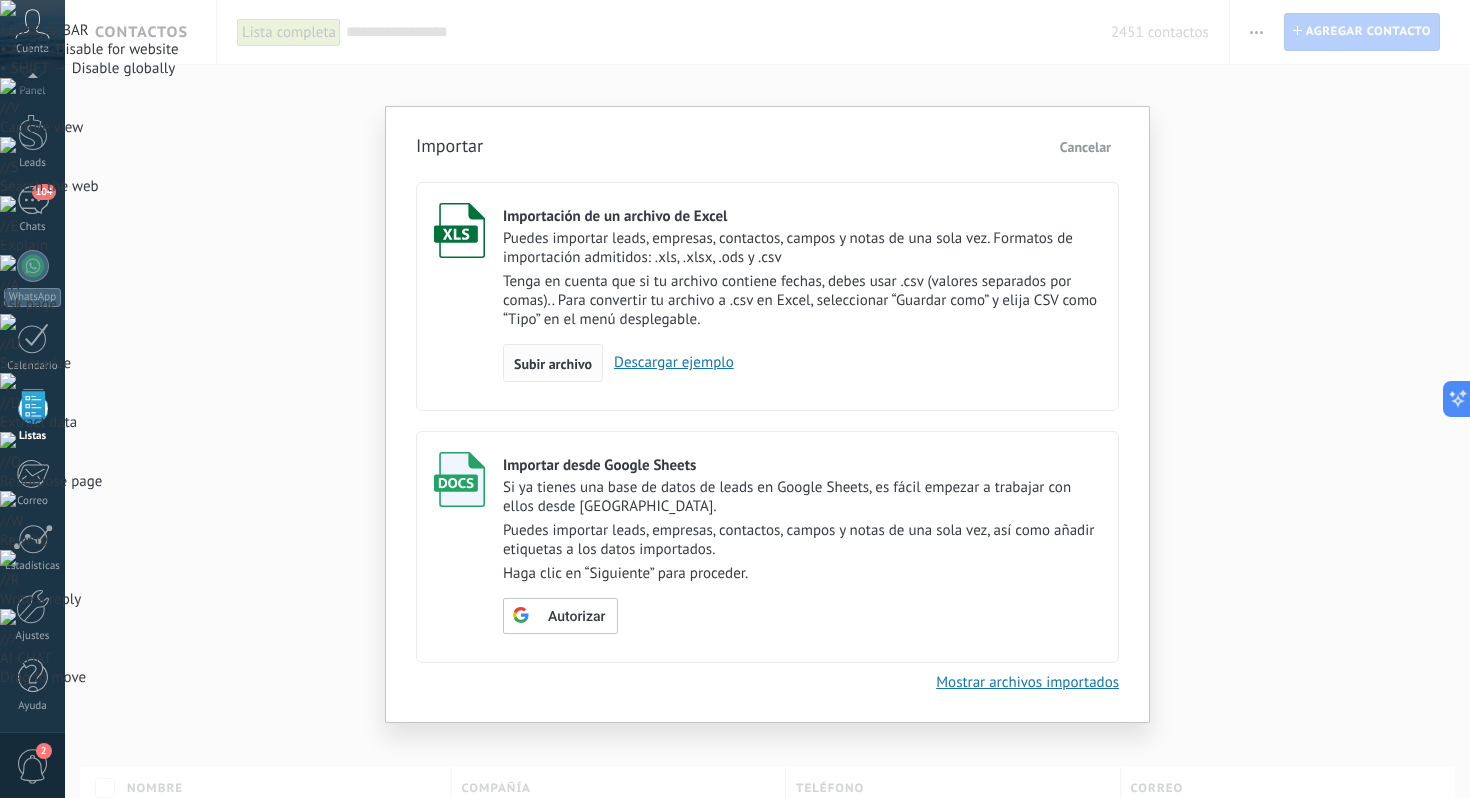 click on "Subir archivo" at bounding box center (553, 364) 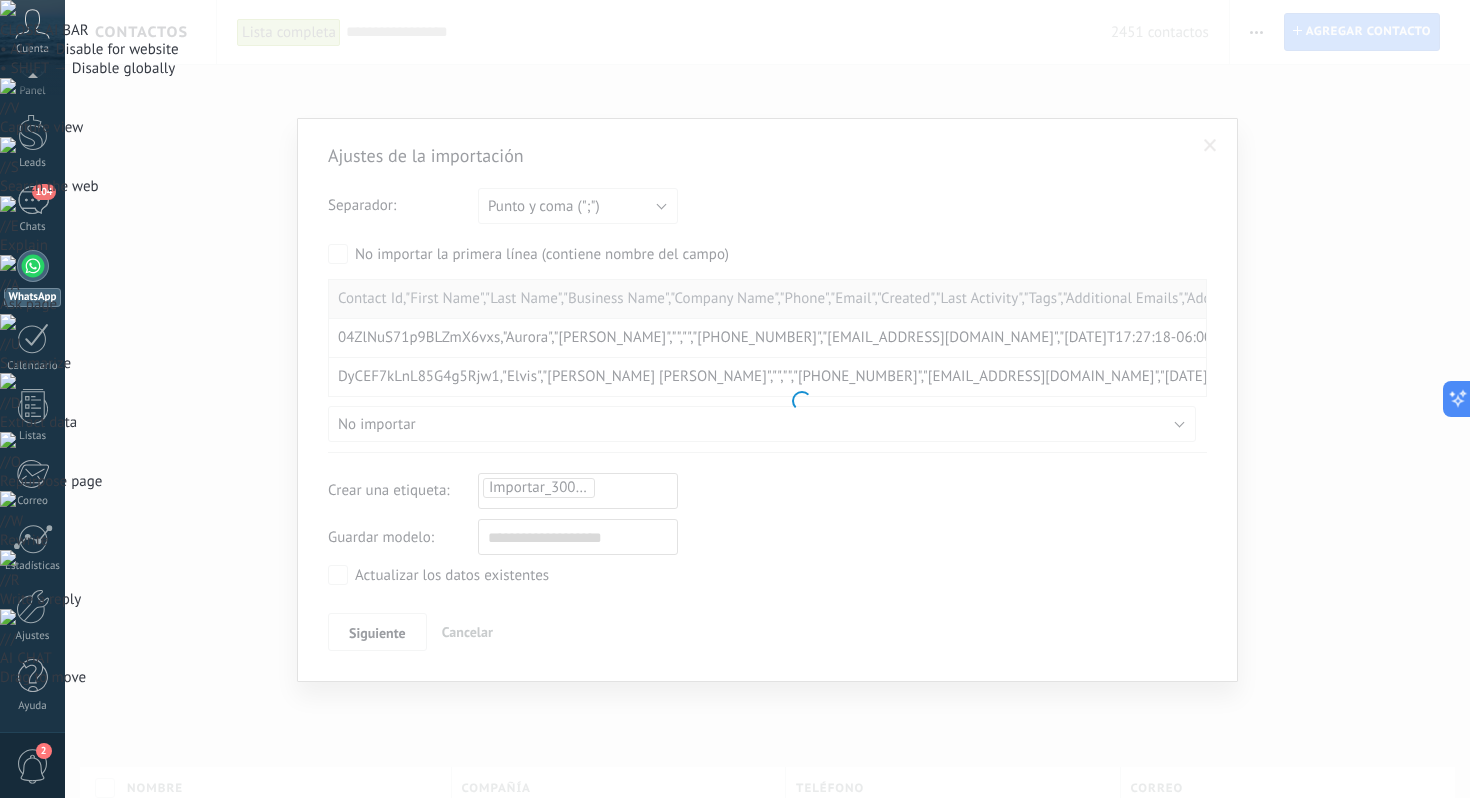 scroll, scrollTop: 0, scrollLeft: 0, axis: both 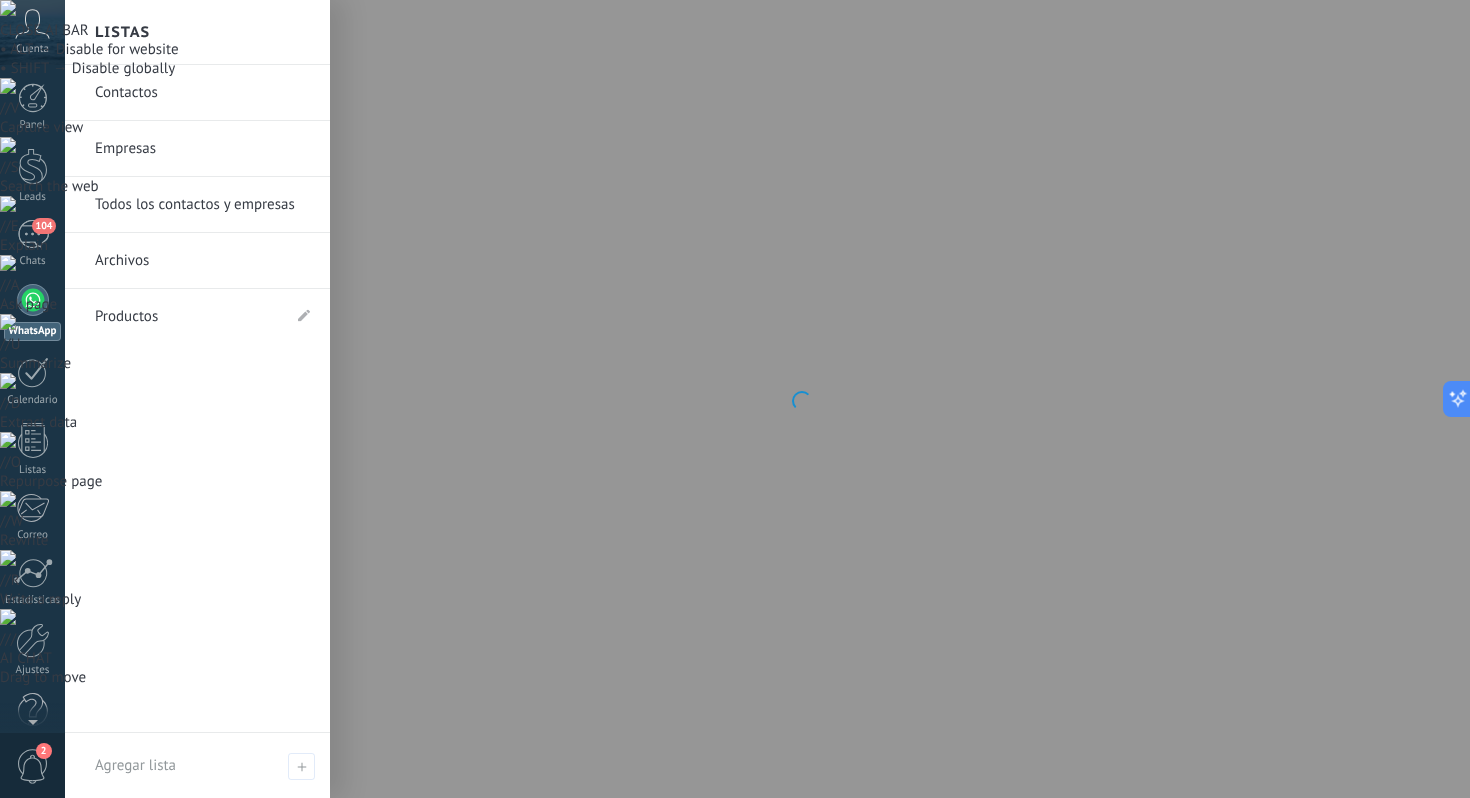click on "Archivos" at bounding box center (202, 261) 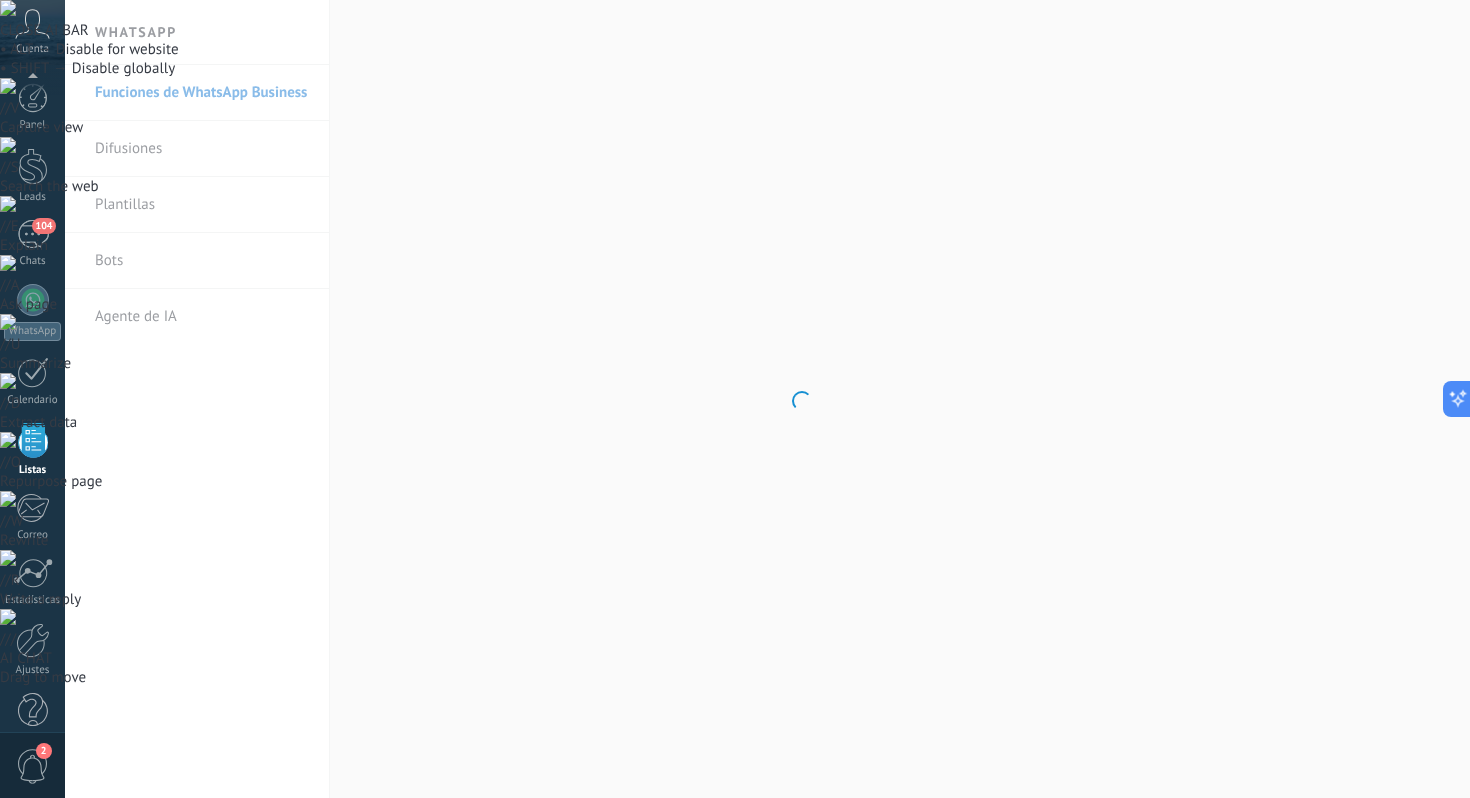 scroll, scrollTop: 34, scrollLeft: 0, axis: vertical 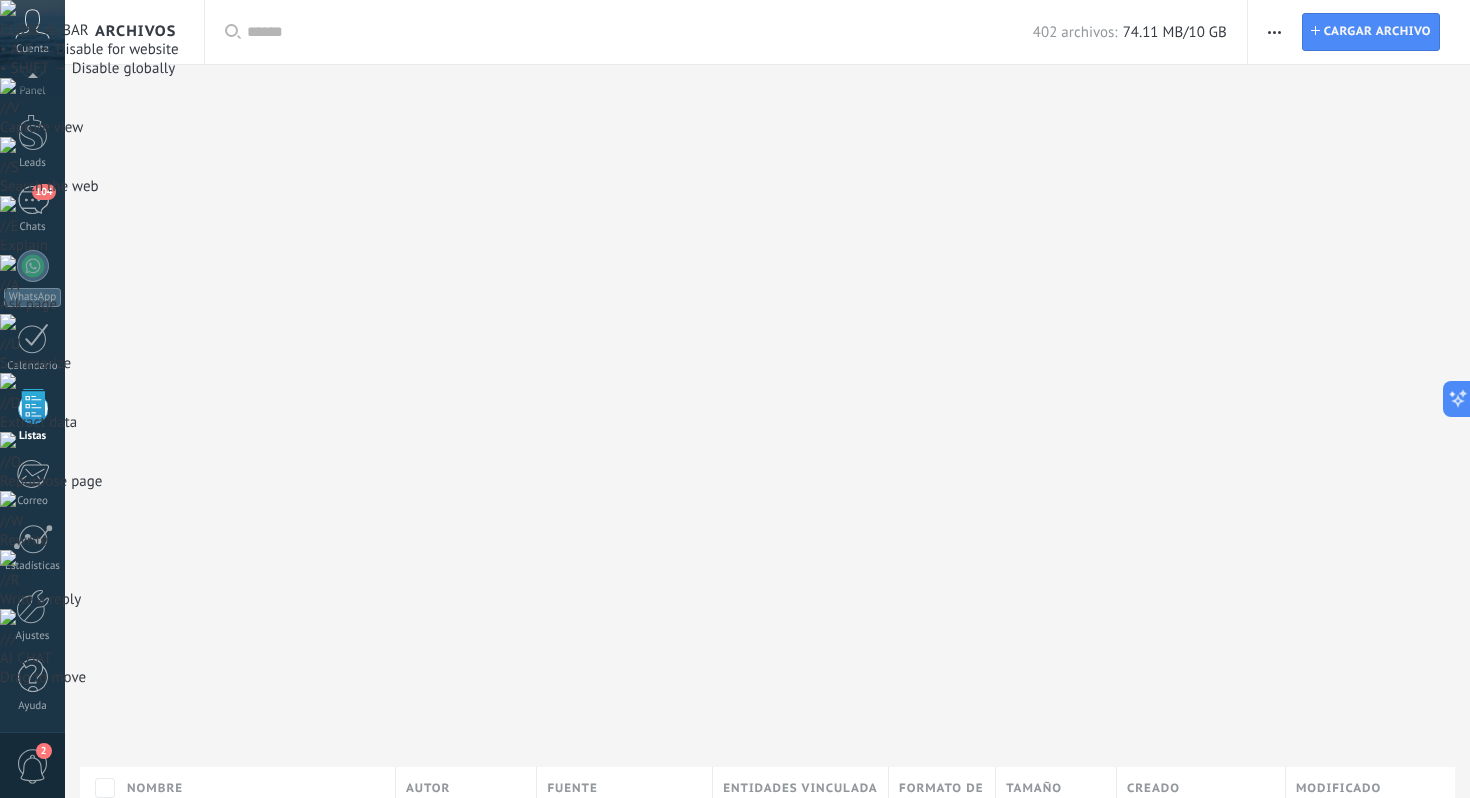 click on "file.jpeg" at bounding box center [214, 829] 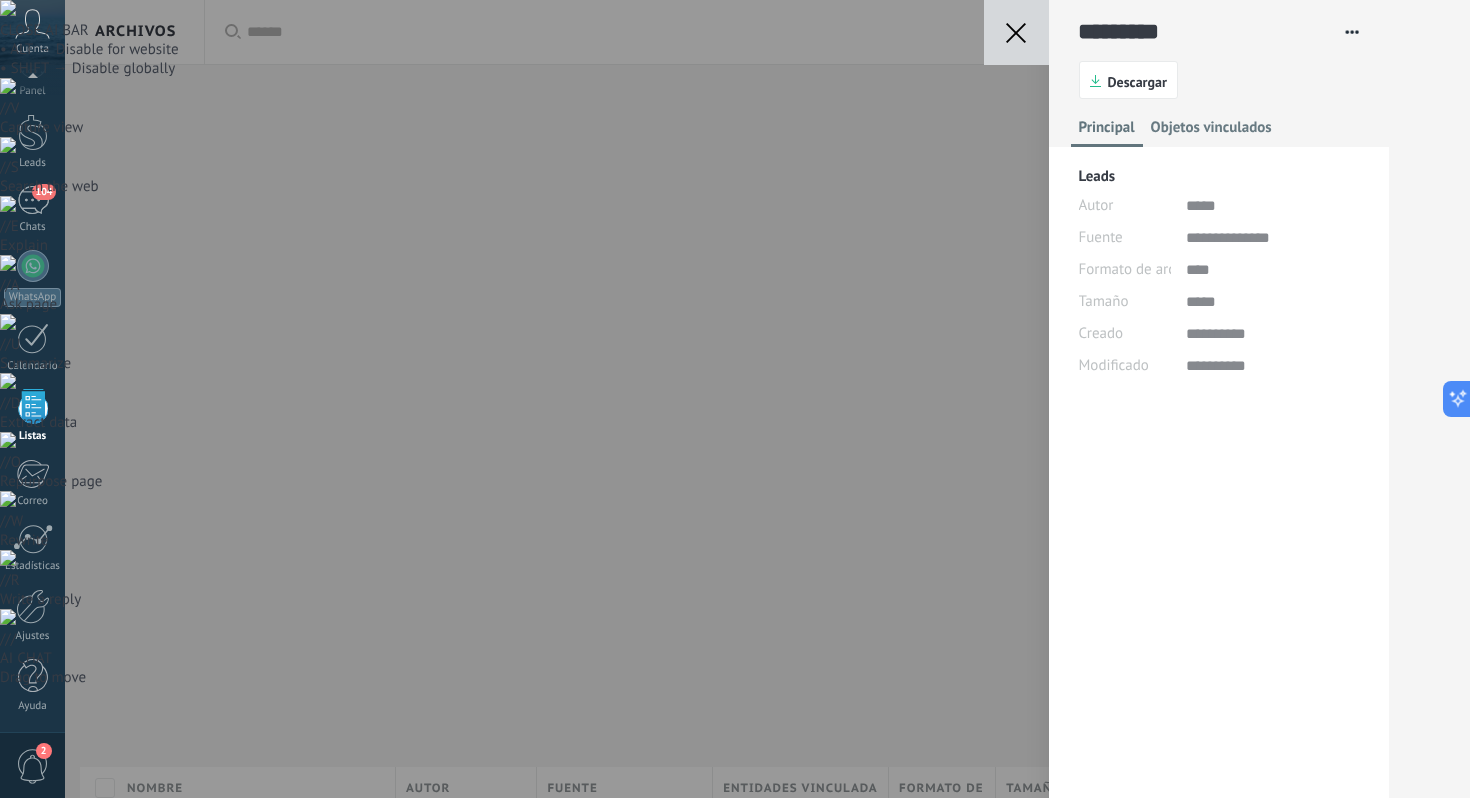 scroll, scrollTop: 30, scrollLeft: 0, axis: vertical 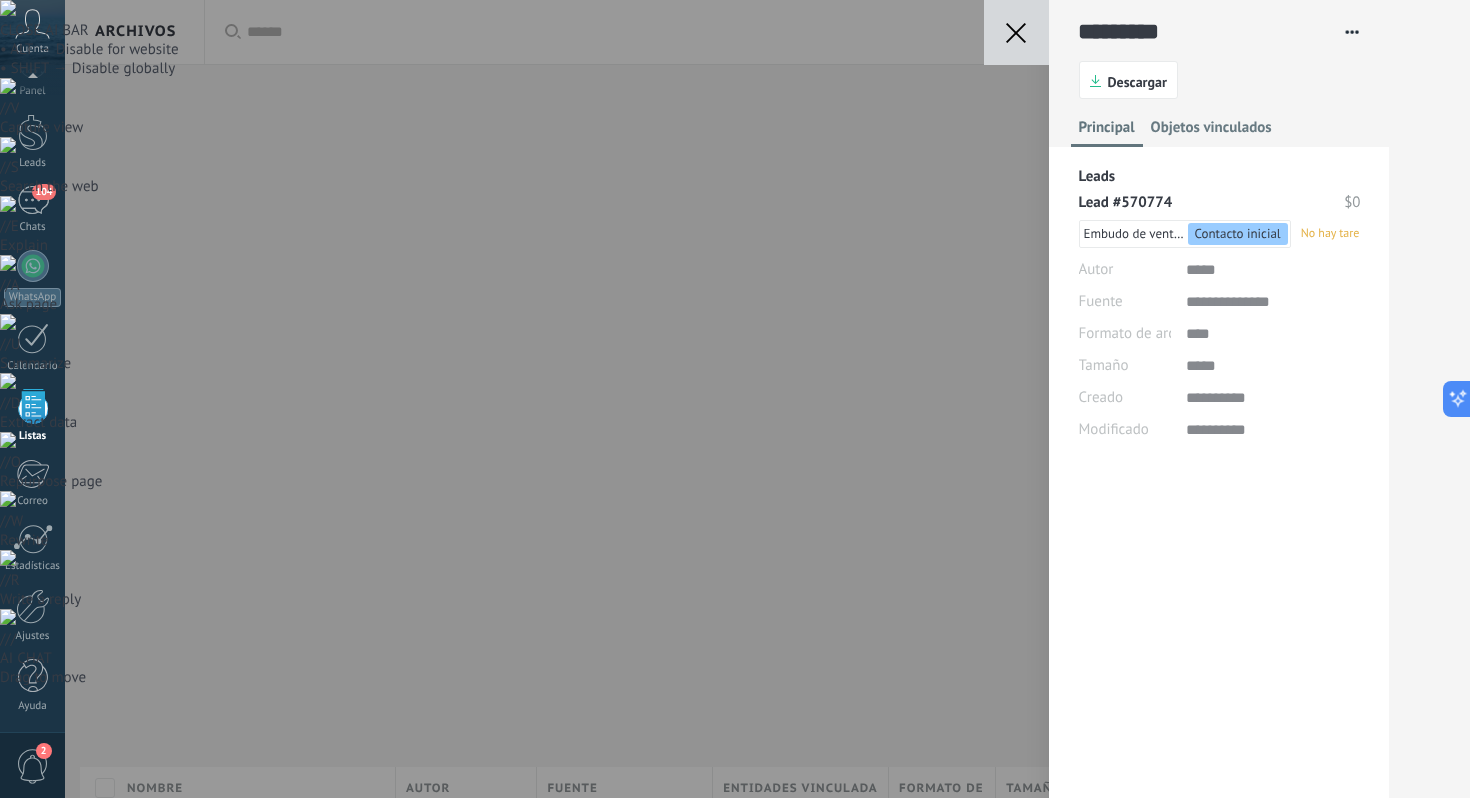 click 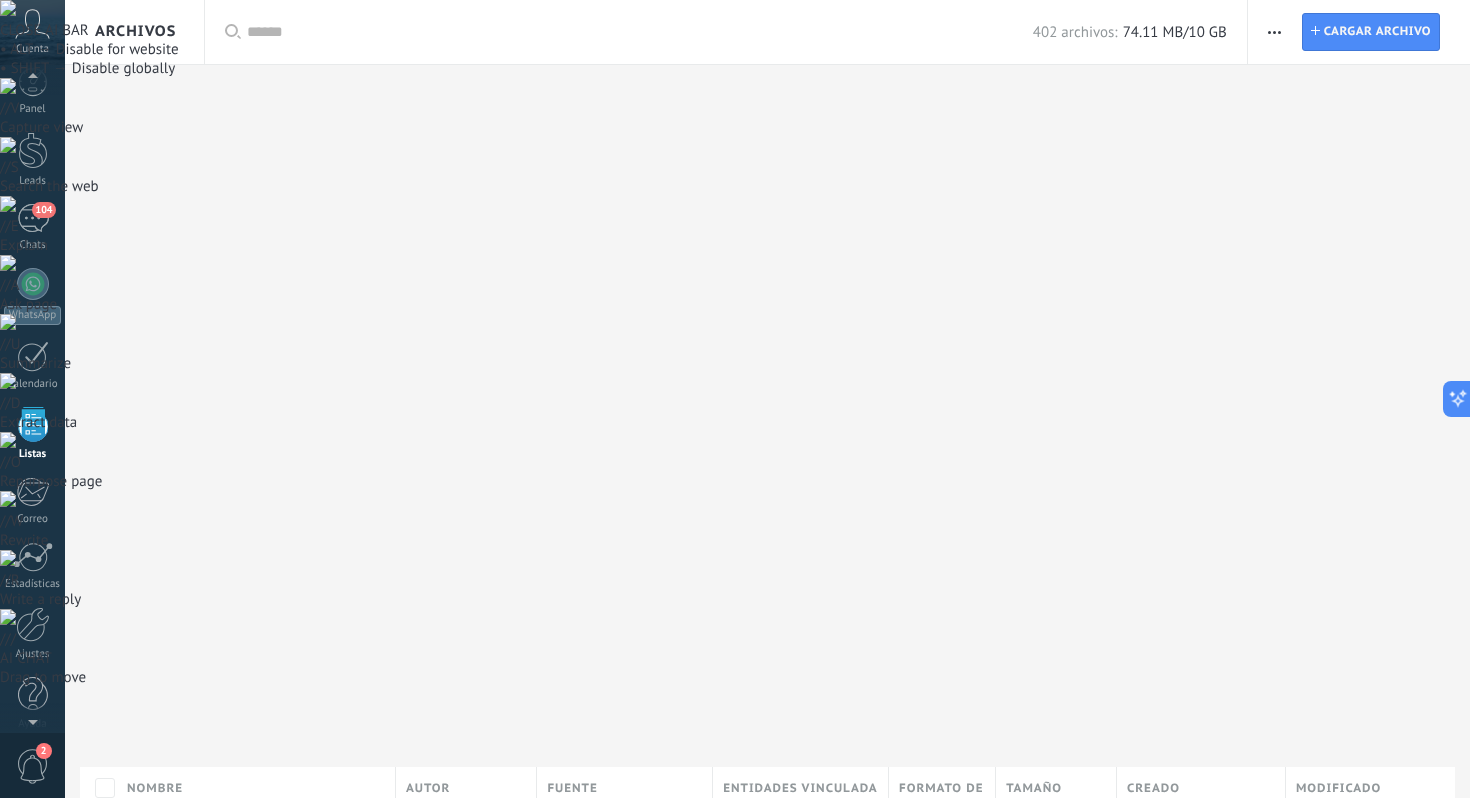 scroll, scrollTop: 0, scrollLeft: 0, axis: both 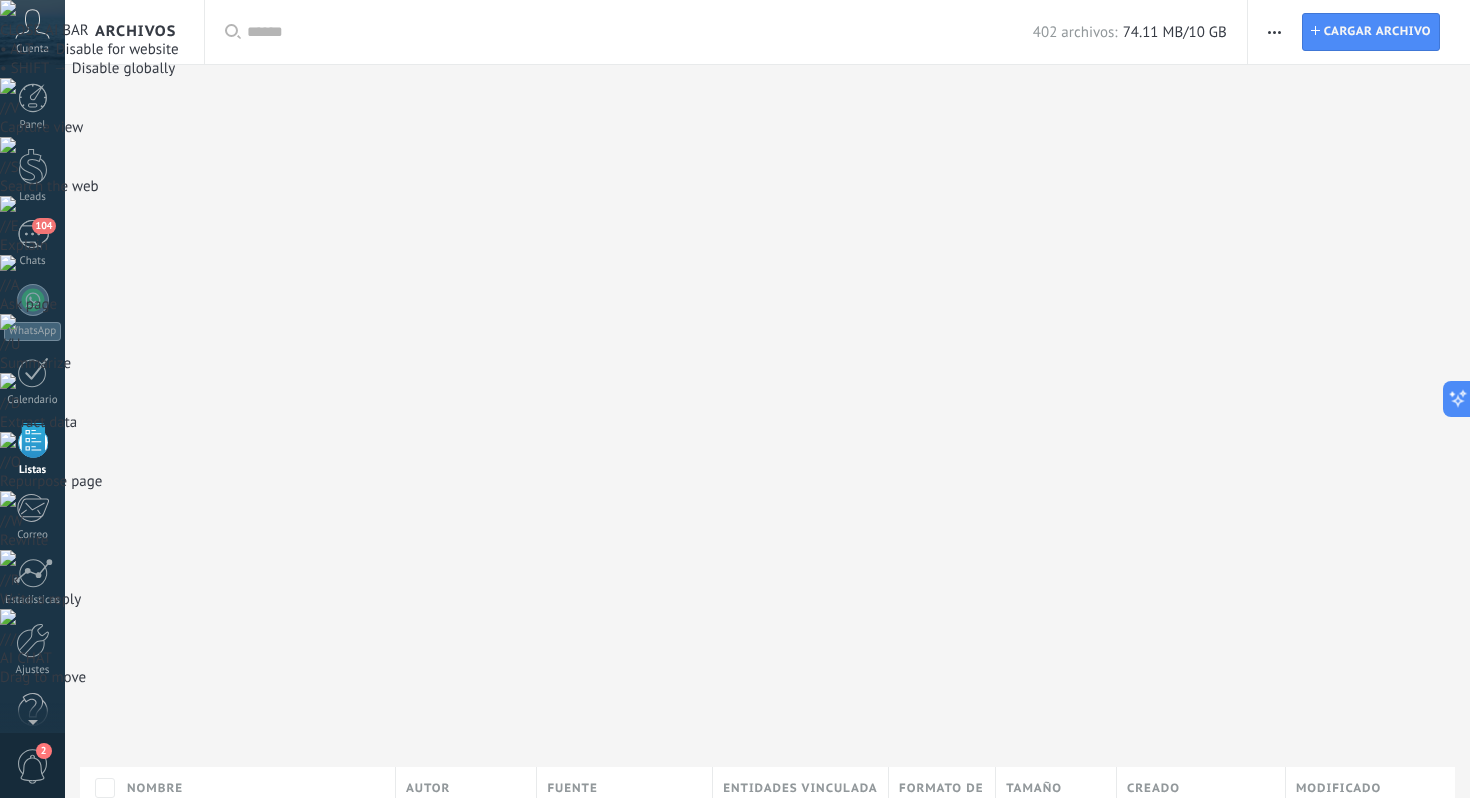 click 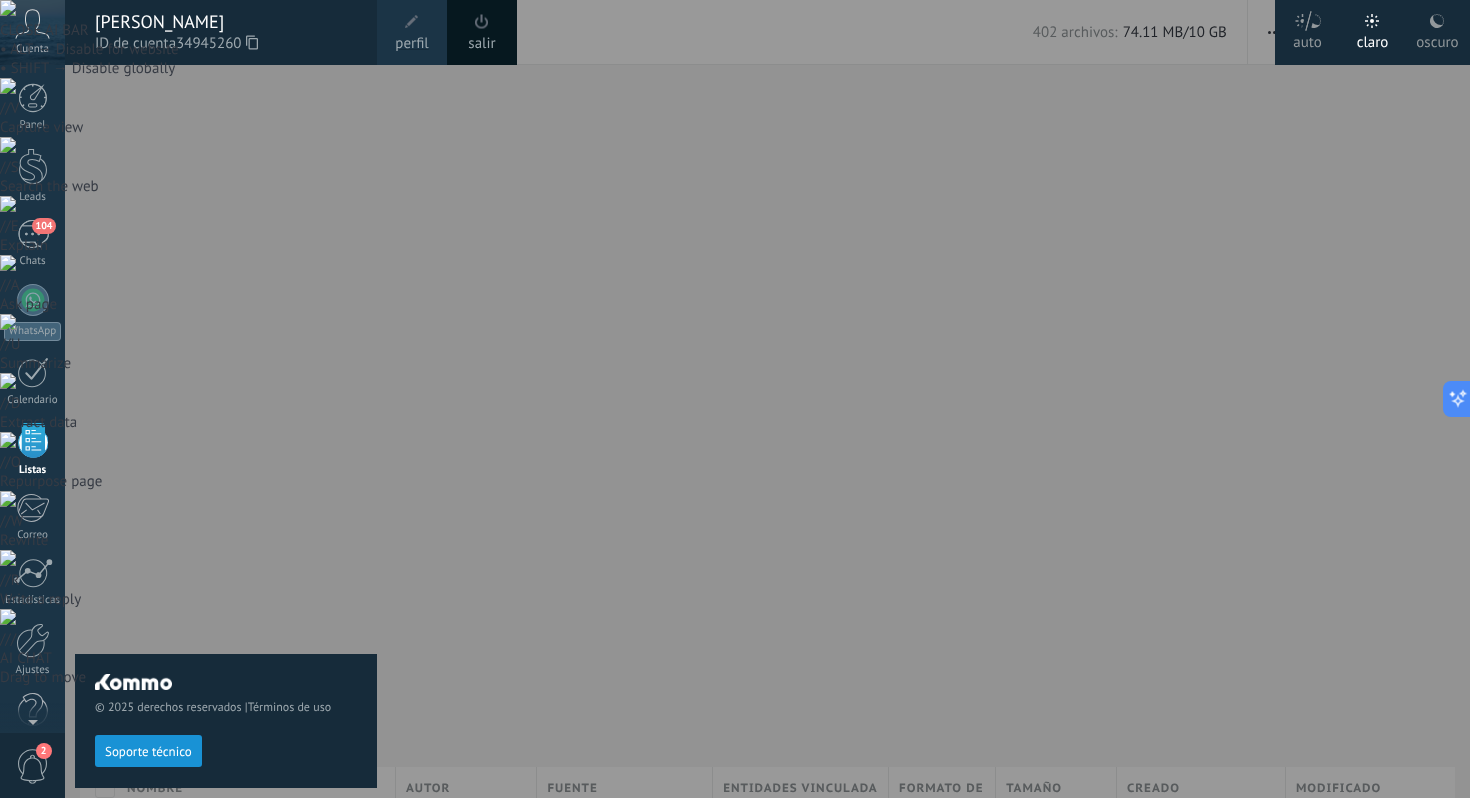 click 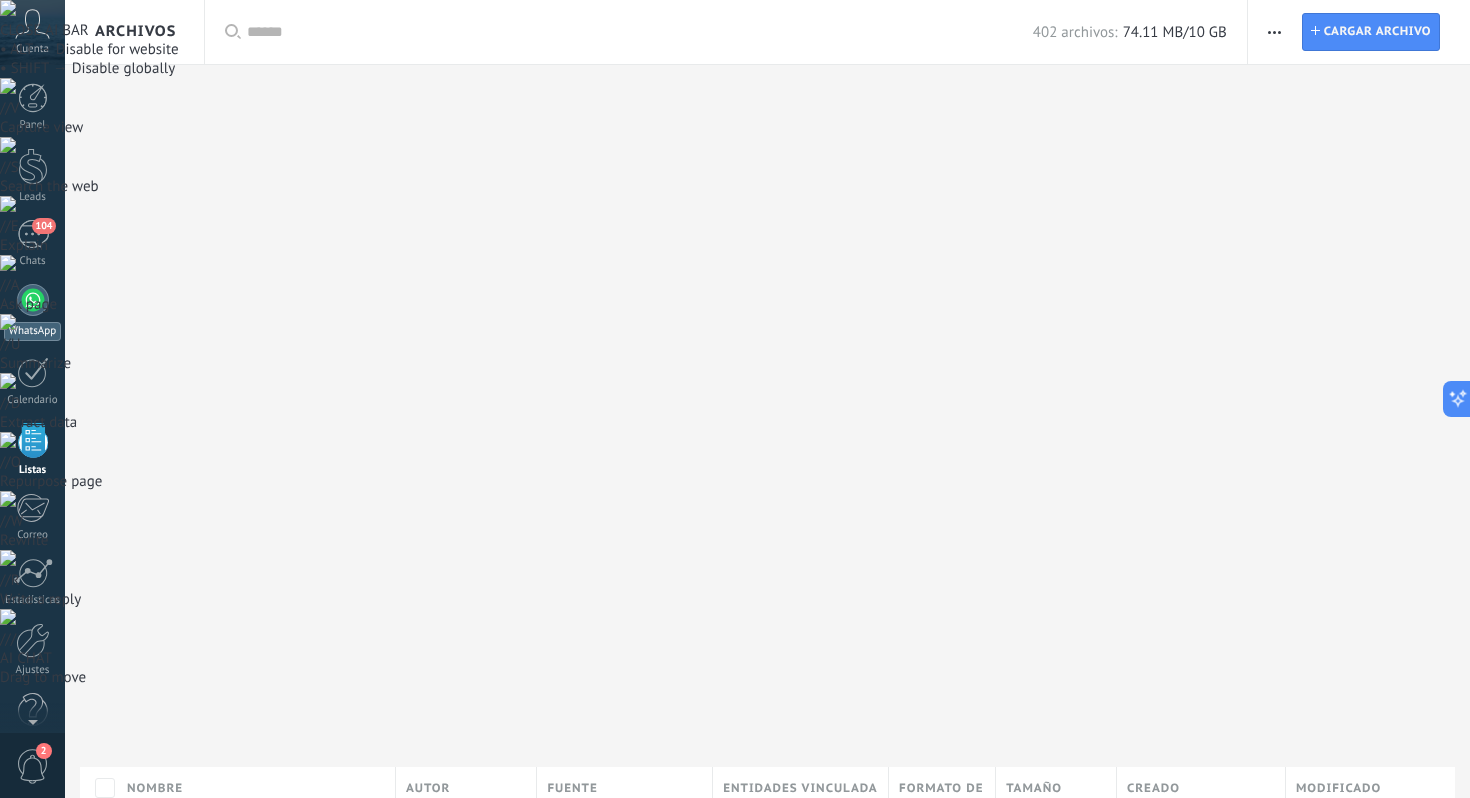click at bounding box center (33, 300) 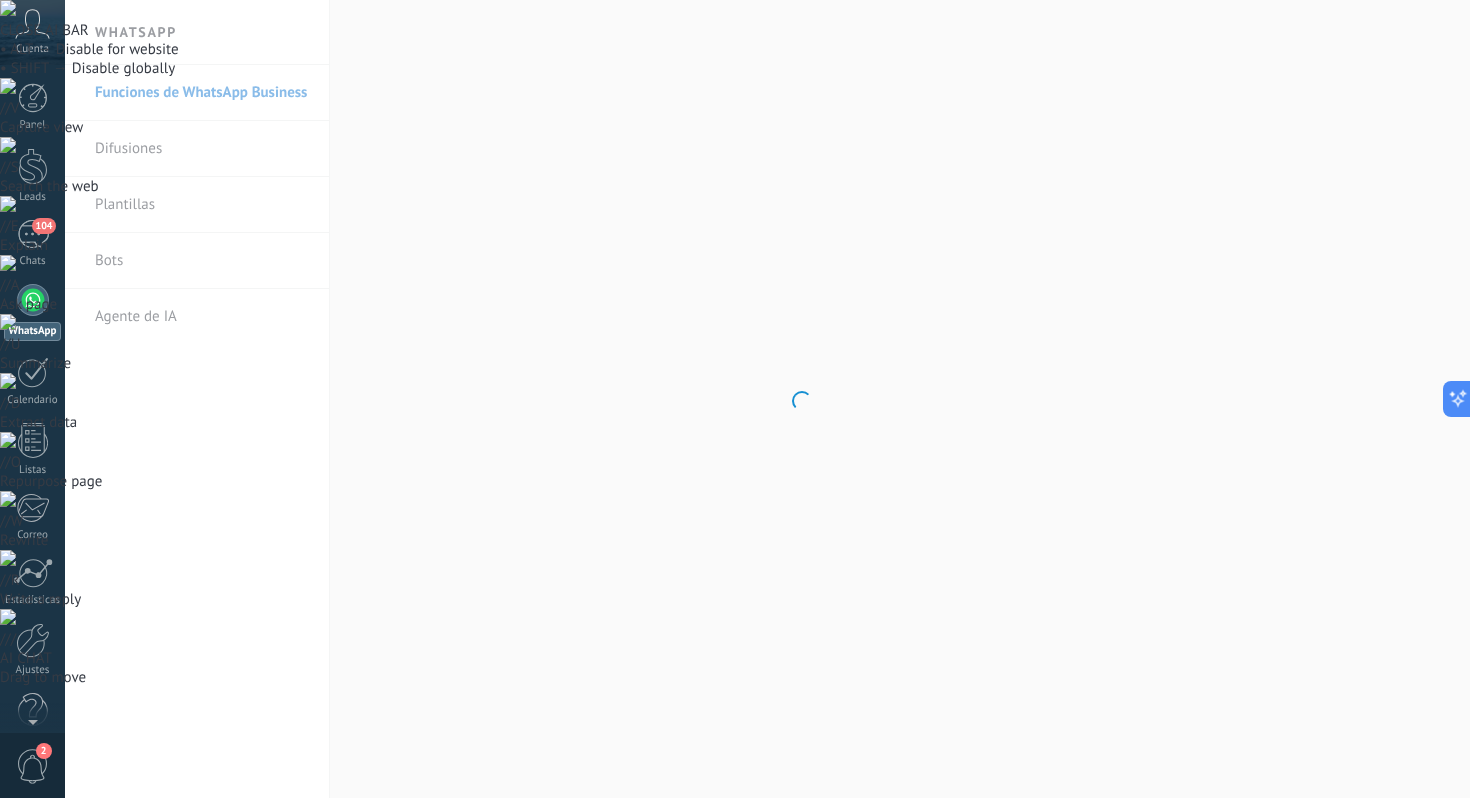 click on ".abccls-1,.abccls-2{fill-rule:evenodd}.abccls-2{fill:#fff} .abfcls-1{fill:none}.abfcls-2{fill:#fff} .abncls-1{isolation:isolate}.abncls-2{opacity:.06}.abncls-2,.abncls-3,.abncls-6{mix-blend-mode:multiply}.abncls-3{opacity:.15}.abncls-4,.abncls-8{fill:#fff}.abncls-5{fill:url(#abnlinear-gradient)}.abncls-6{opacity:.04}.abncls-7{fill:url(#abnlinear-gradient-2)}.abncls-8{fill-rule:evenodd} .abqst0{fill:#ffa200} .abwcls-1{fill:#252525} .cls-1{isolation:isolate} .acicls-1{fill:none} .aclcls-1{fill:#232323} .acnst0{display:none} .addcls-1,.addcls-2{fill:none;stroke-miterlimit:10}.addcls-1{stroke:#dfe0e5}.addcls-2{stroke:#a1a7ab} .adecls-1,.adecls-2{fill:none;stroke-miterlimit:10}.adecls-1{stroke:#dfe0e5}.adecls-2{stroke:#a1a7ab} .adqcls-1{fill:#8591a5;fill-rule:evenodd} .aeccls-1{fill:#5c9f37} .aeecls-1{fill:#f86161} .aejcls-1{fill:#8591a5;fill-rule:evenodd} .aekcls-1{fill-rule:evenodd} .aelcls-1{fill-rule:evenodd;fill:currentColor} .aemcls-1{fill-rule:evenodd;fill:currentColor} .aencls-2{fill:#f86161;opacity:.3}" at bounding box center [735, 1086] 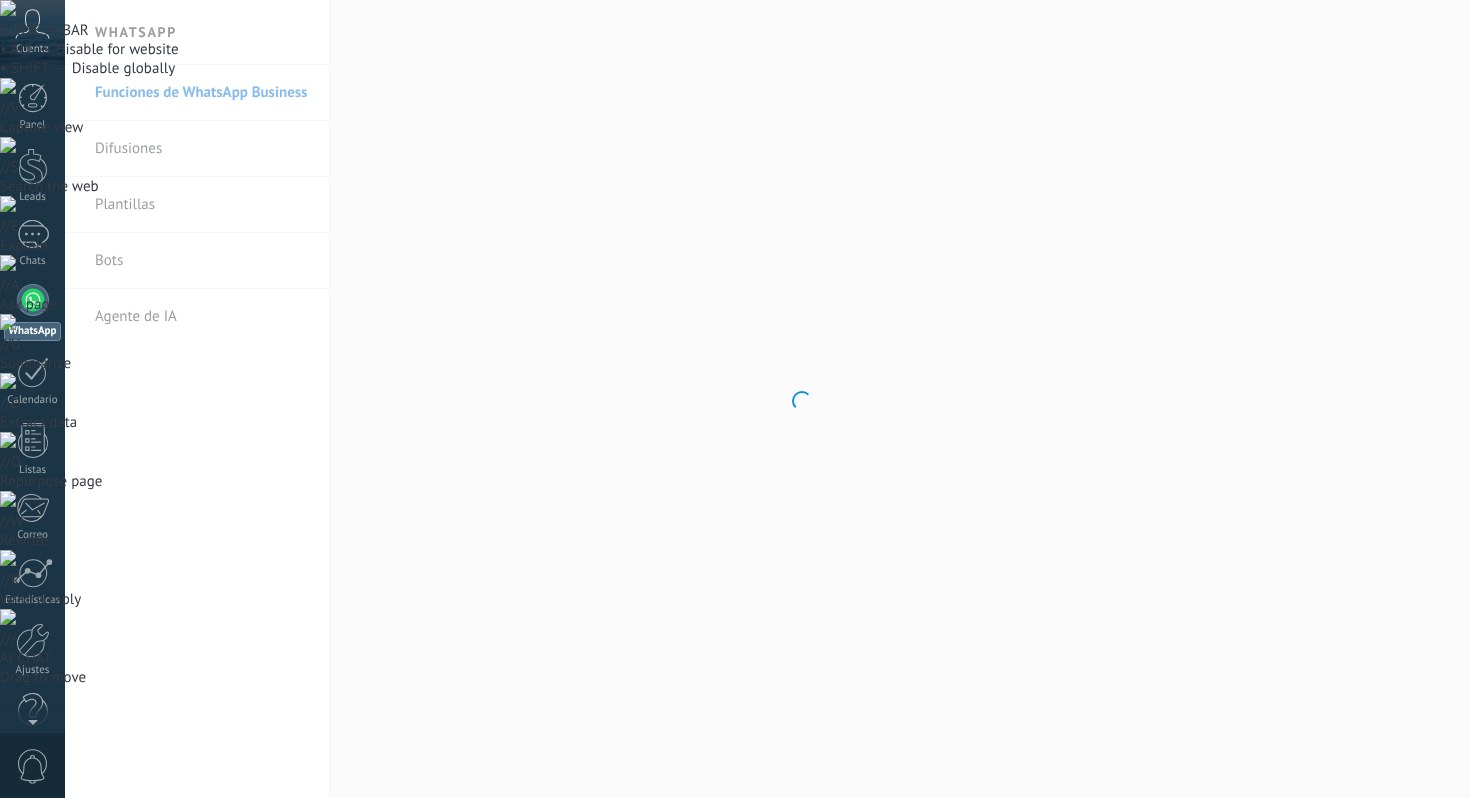 scroll, scrollTop: 0, scrollLeft: 0, axis: both 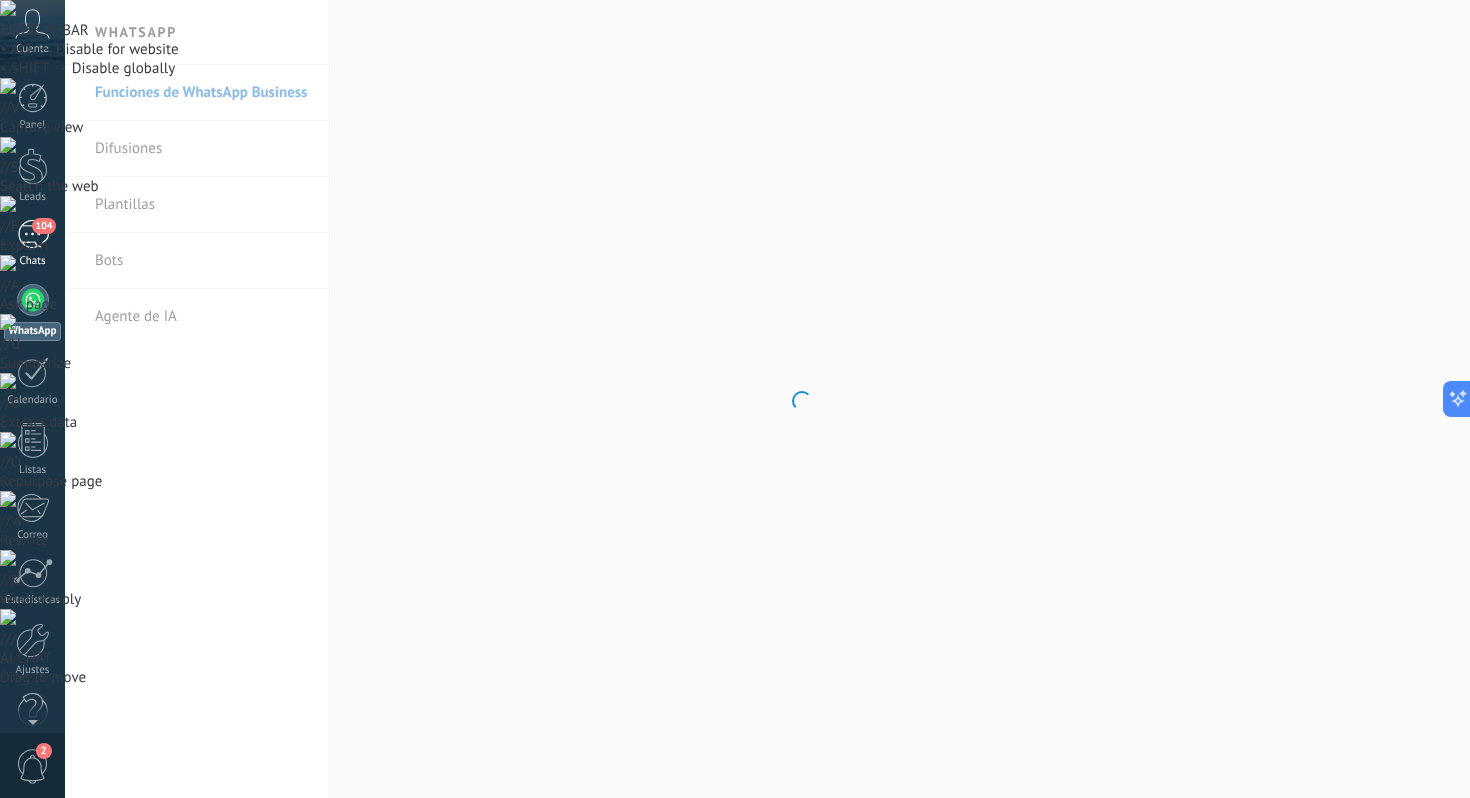 click on "104" at bounding box center (43, 226) 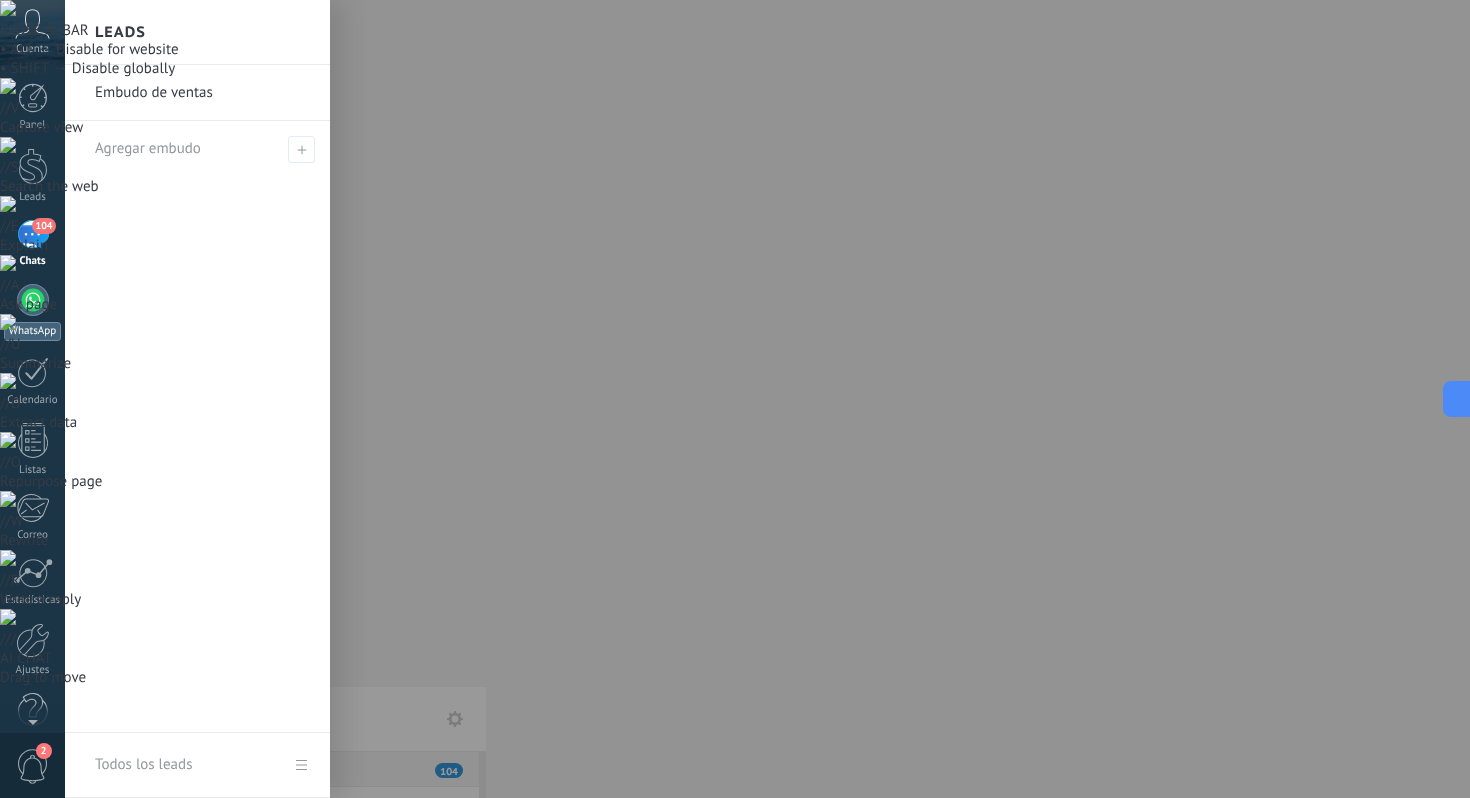 click at bounding box center (33, 300) 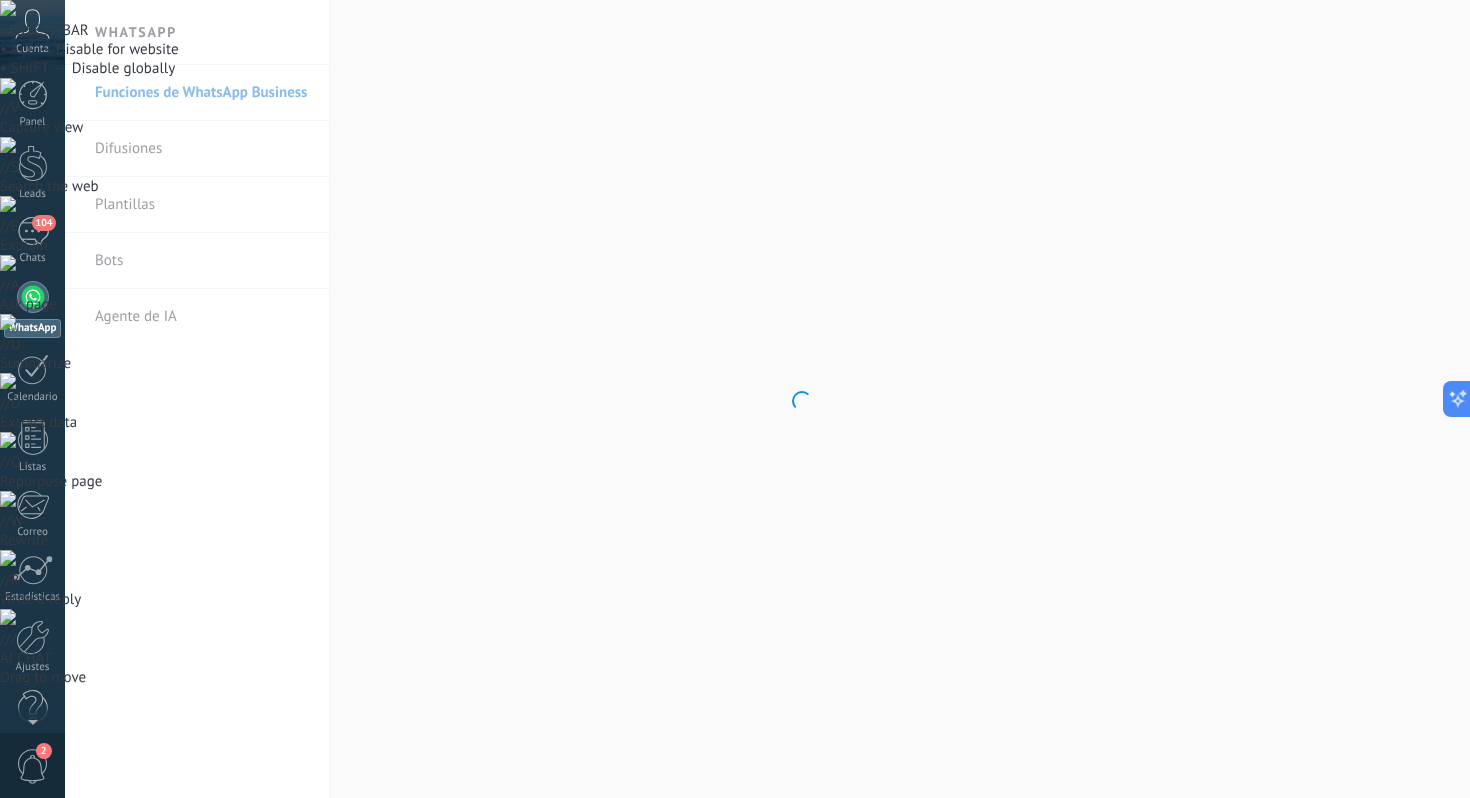 scroll, scrollTop: 0, scrollLeft: 0, axis: both 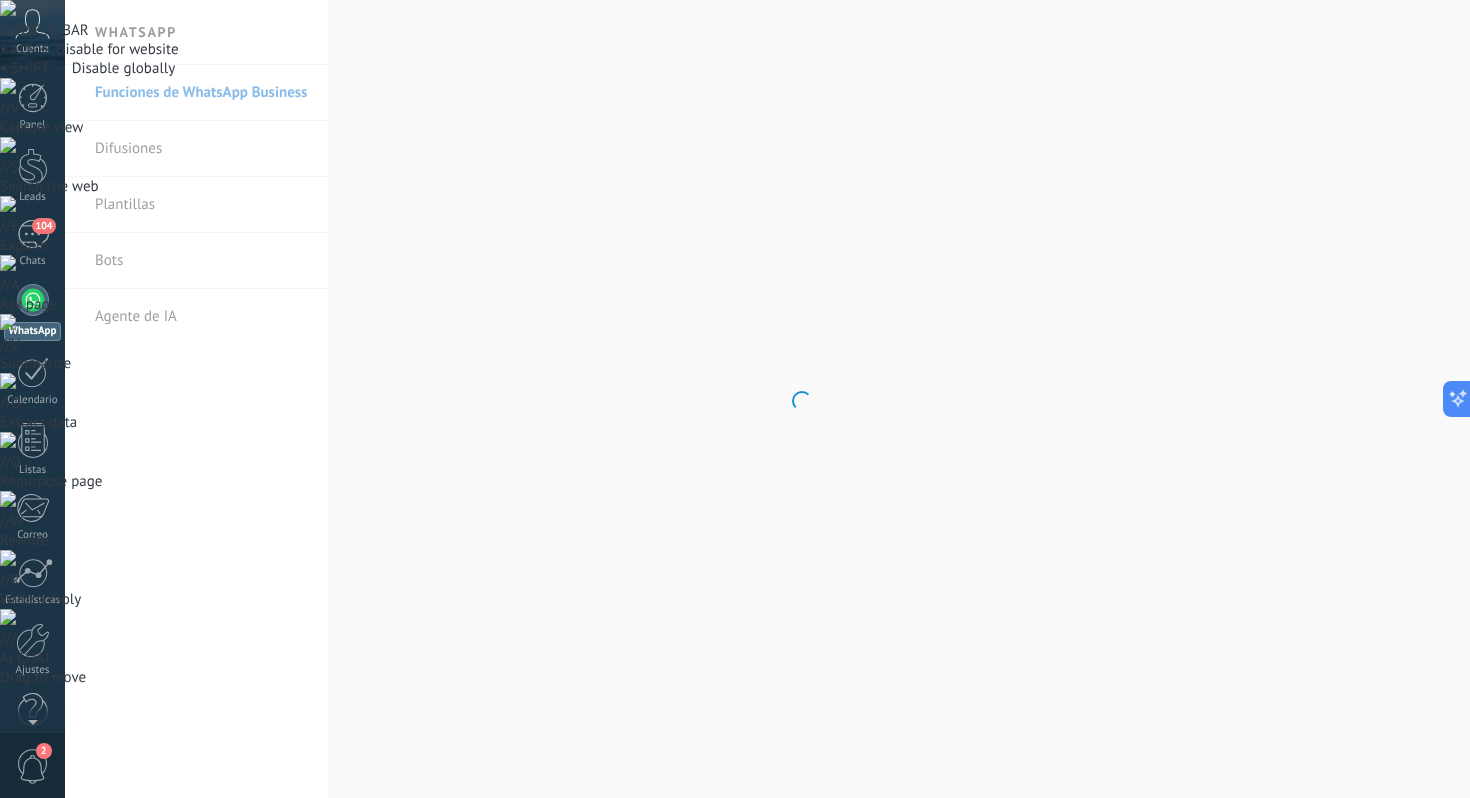click on "2" at bounding box center [33, 766] 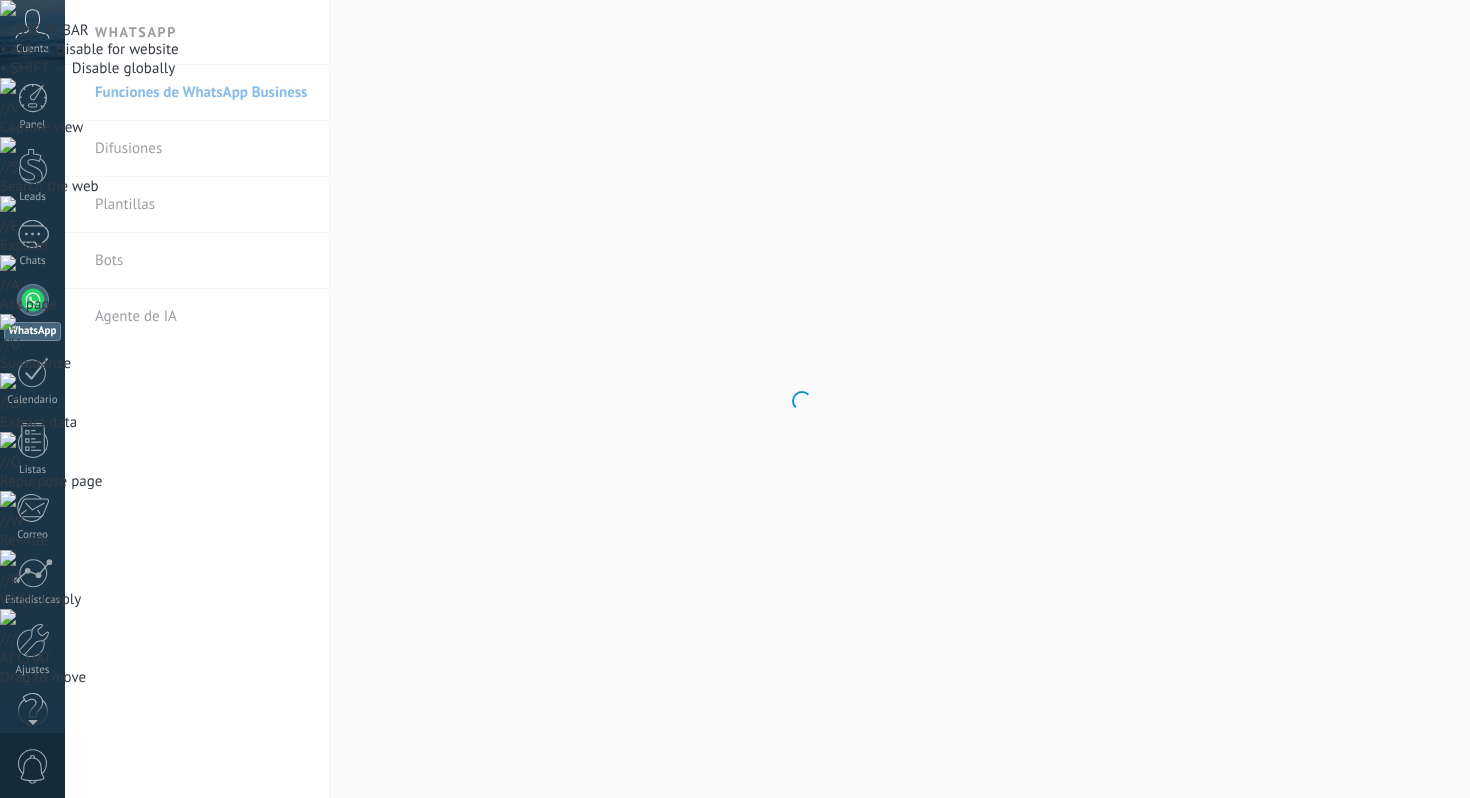 scroll, scrollTop: 0, scrollLeft: 0, axis: both 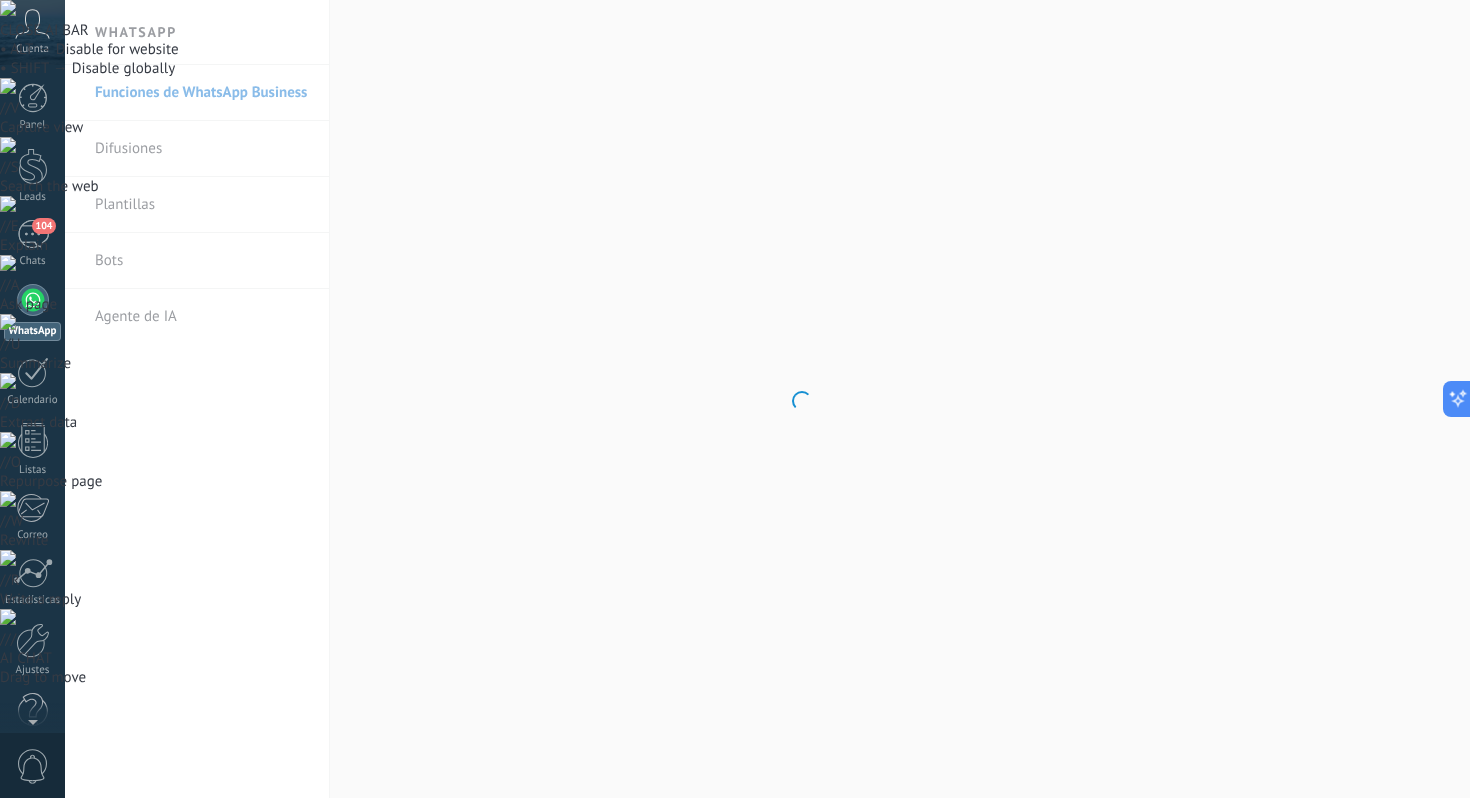 click 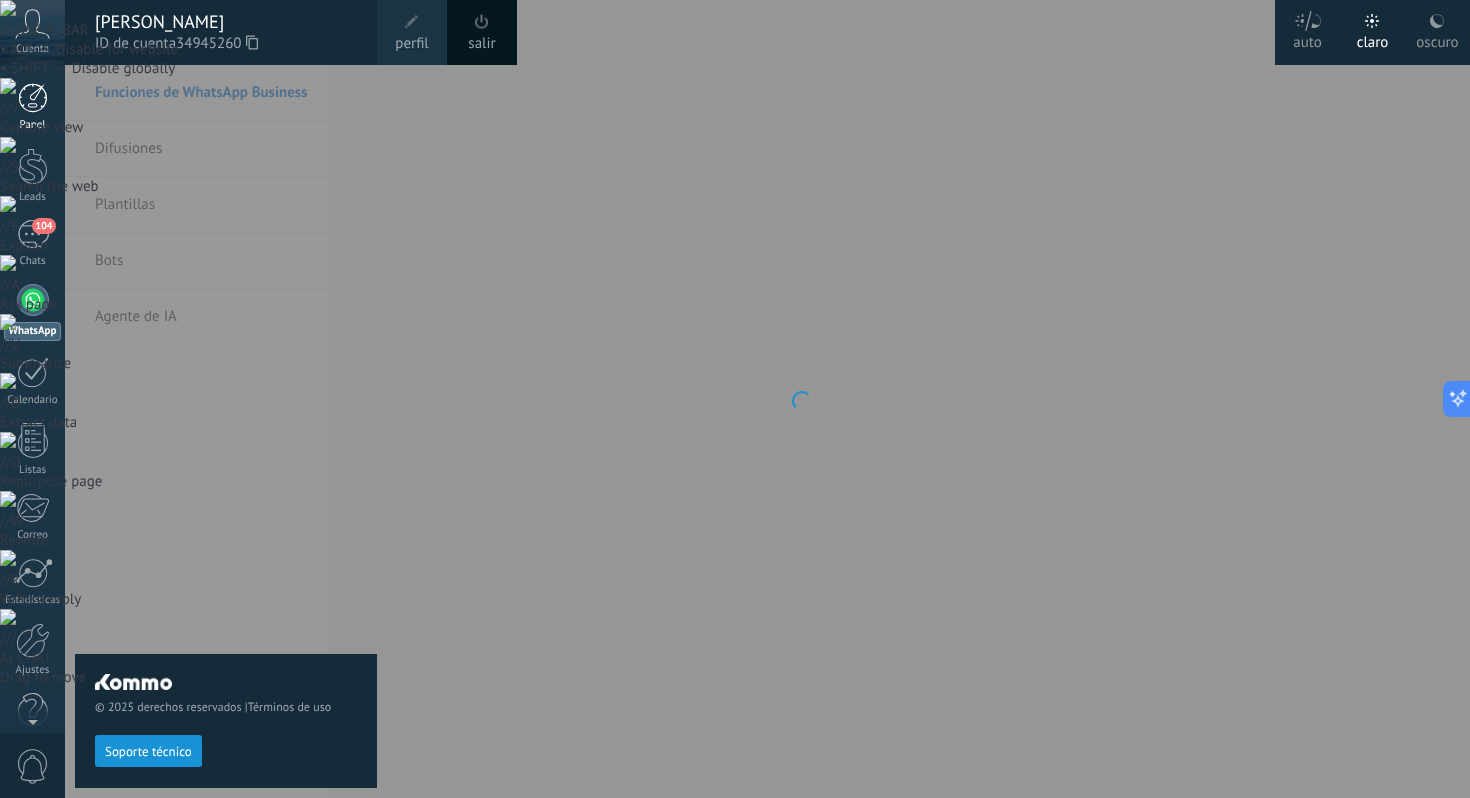 click on "Panel" at bounding box center [32, 107] 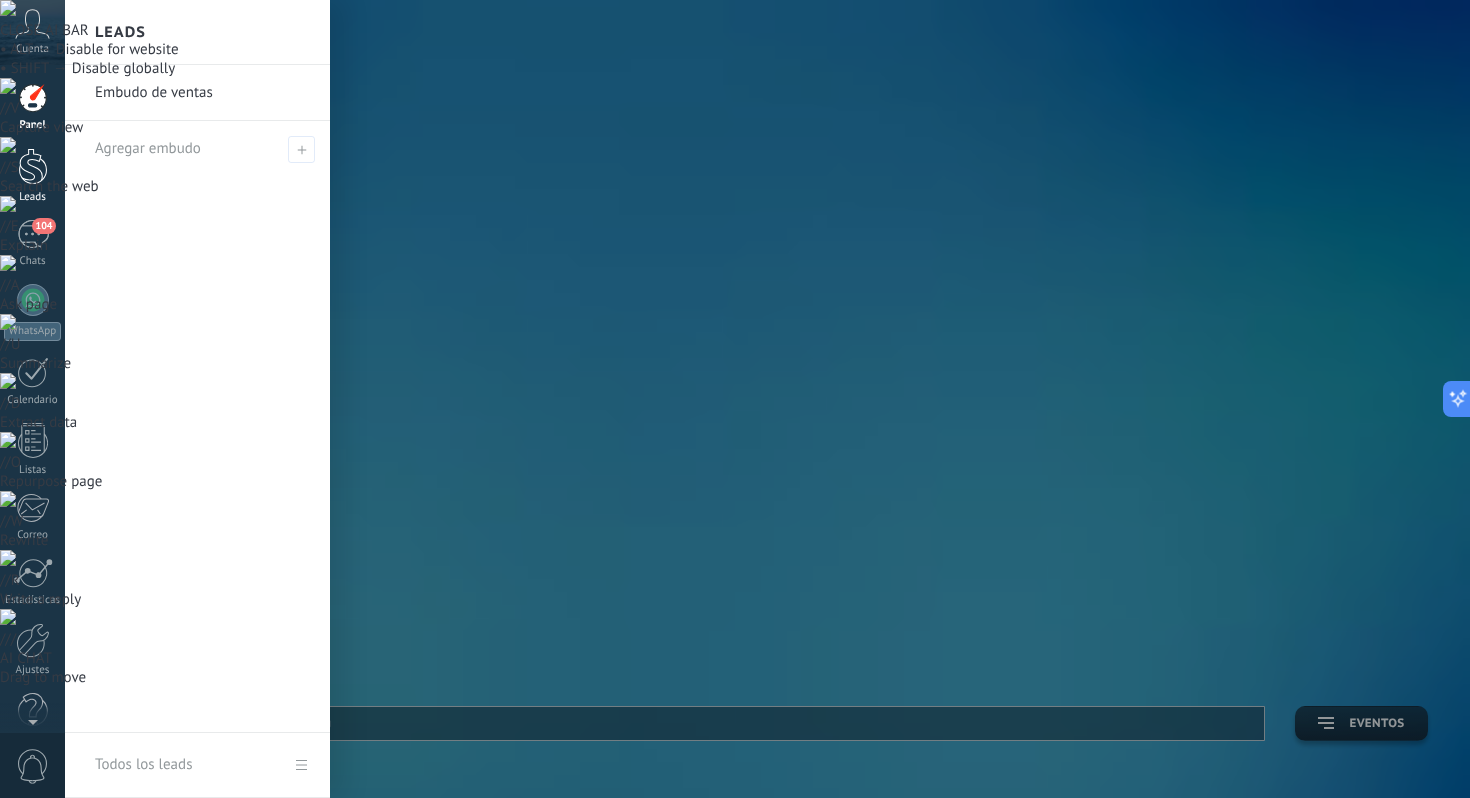 click at bounding box center (33, 166) 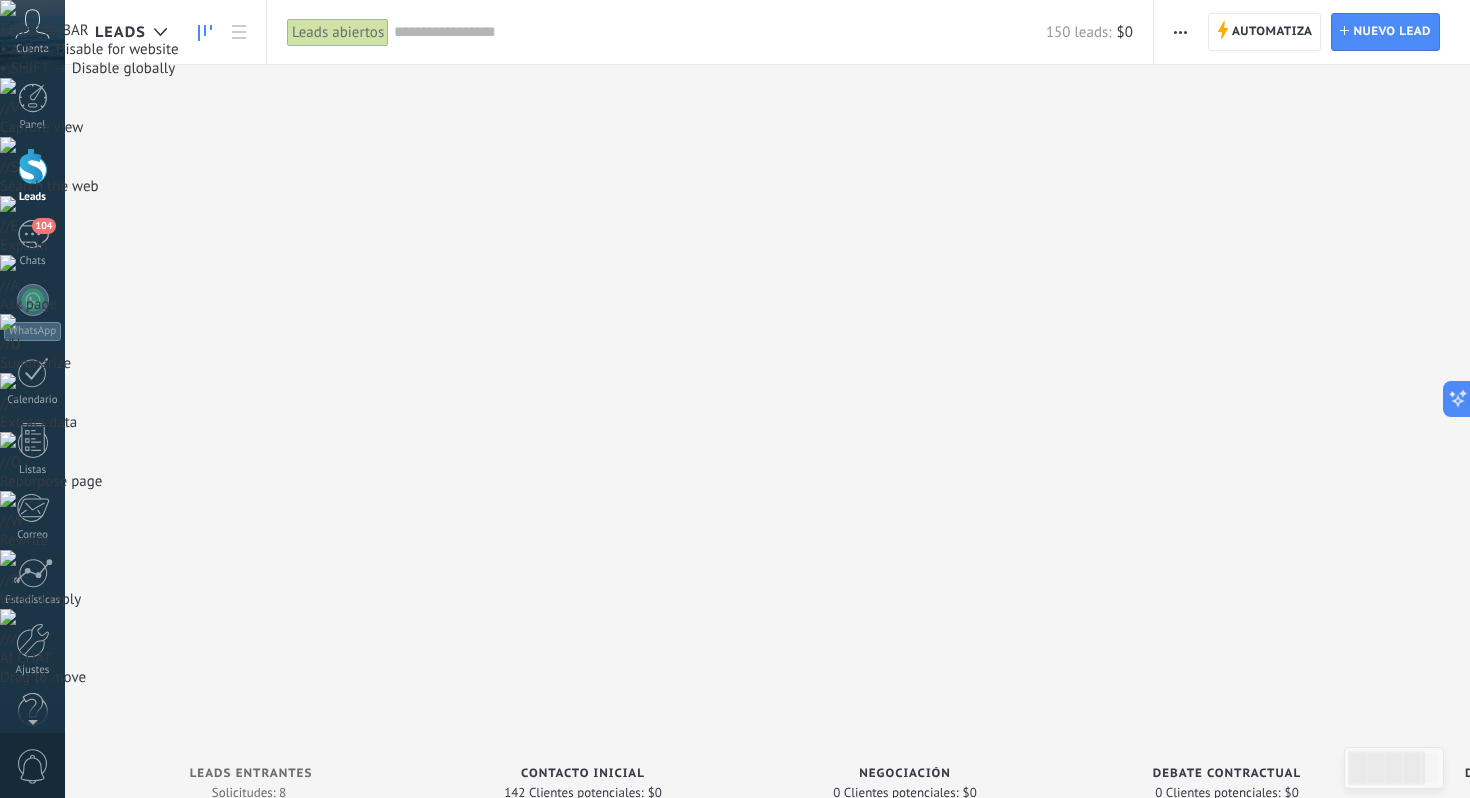 click at bounding box center [1180, 32] 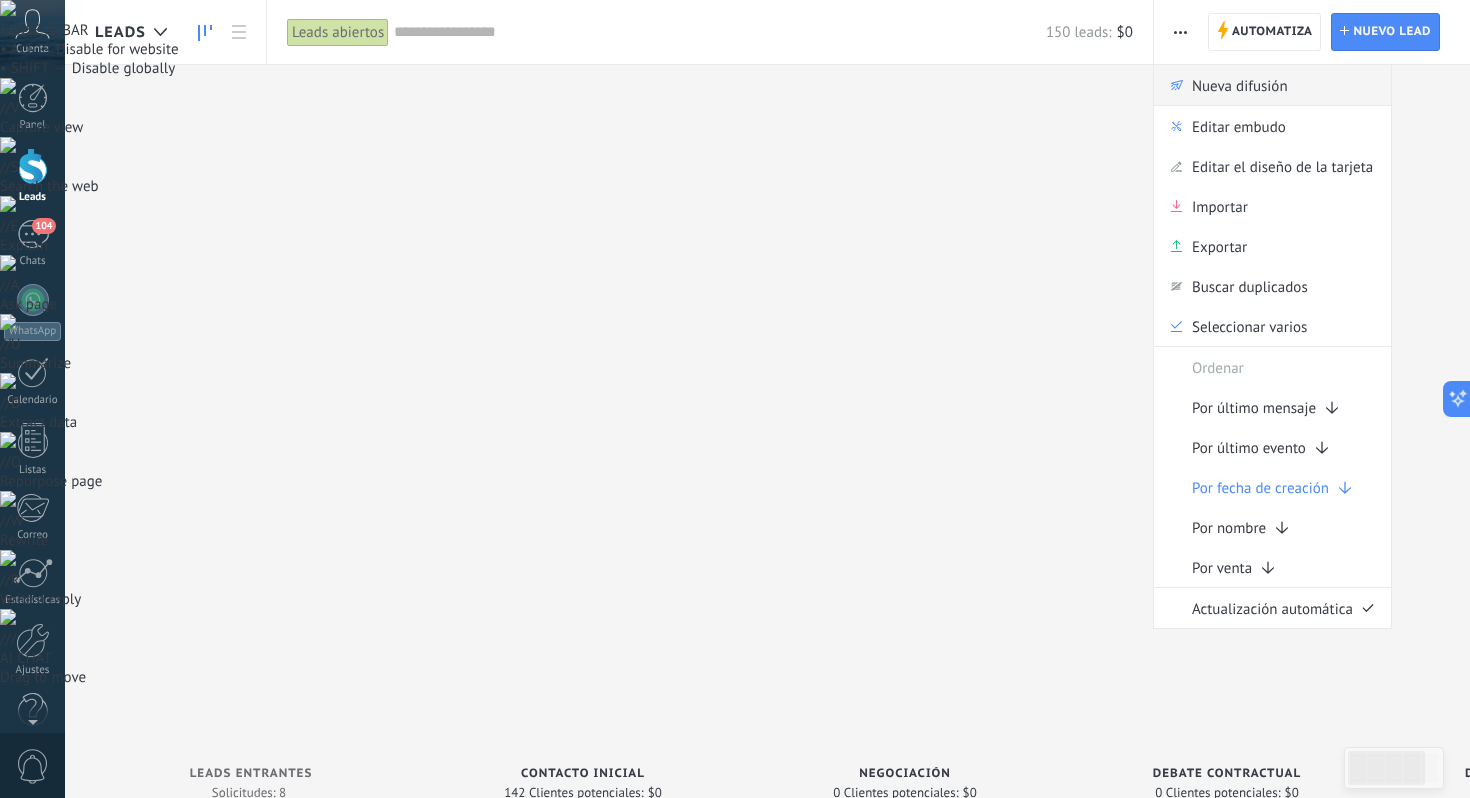 click on "Nueva difusión" at bounding box center [1240, 85] 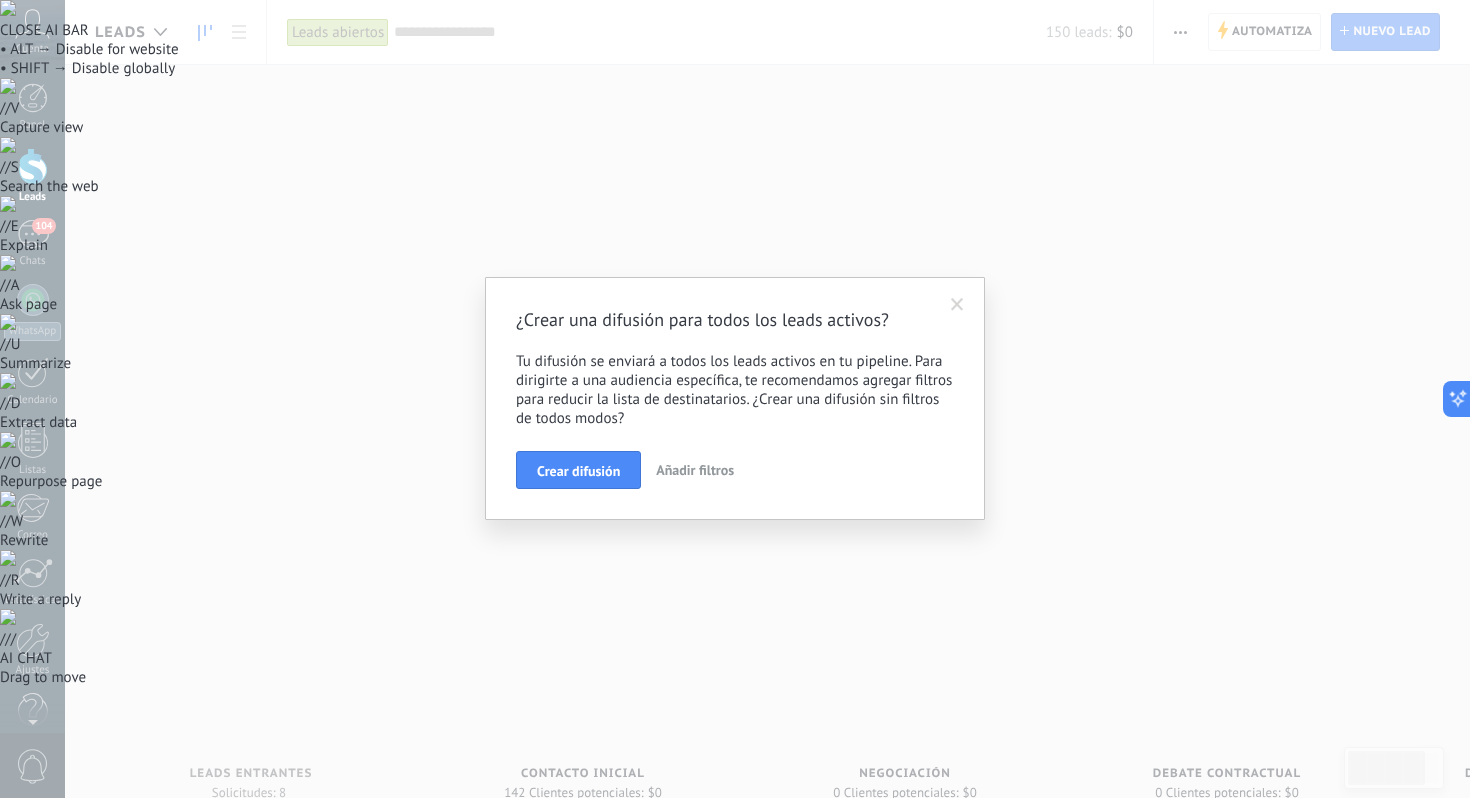 click at bounding box center [957, 305] 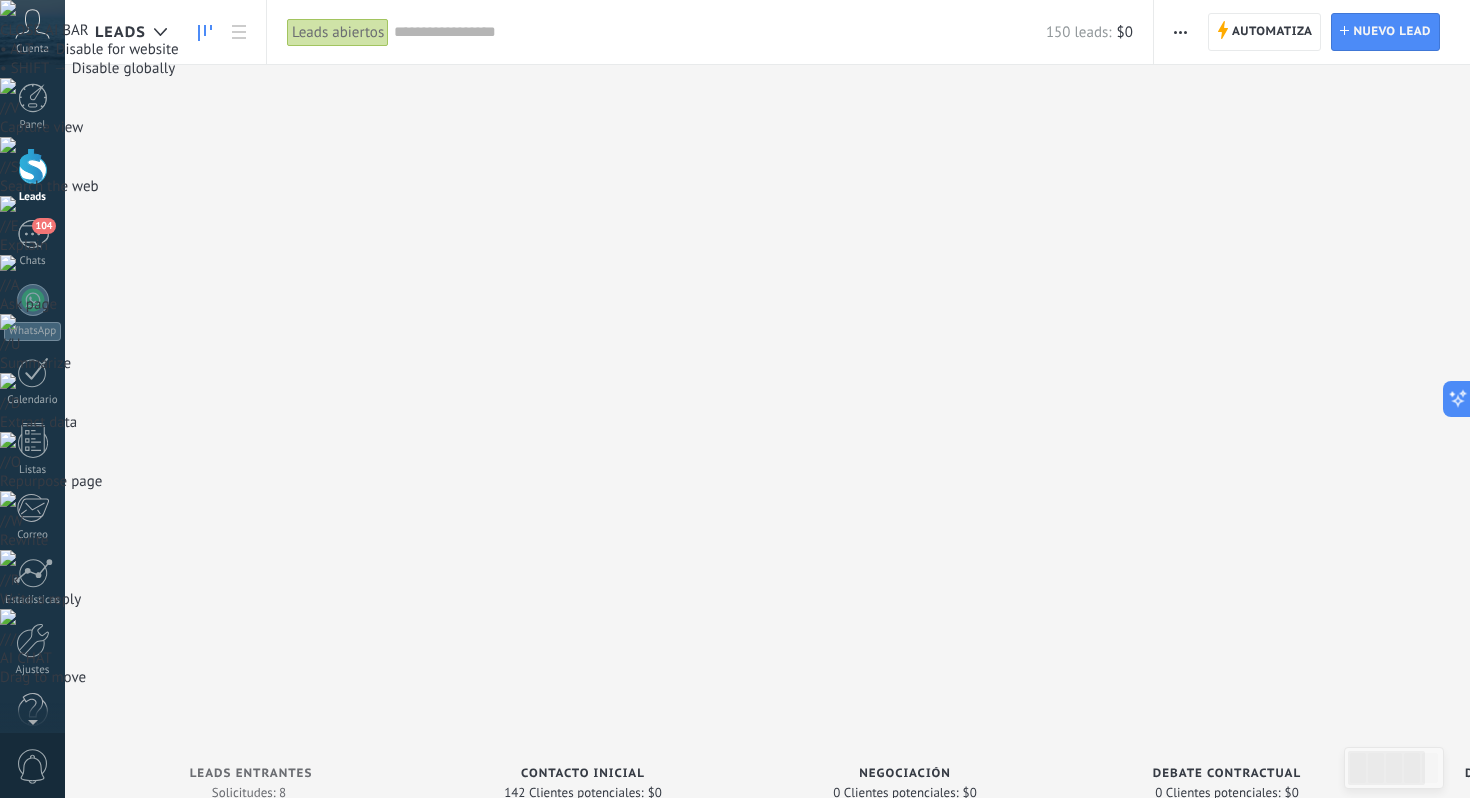 click at bounding box center (1180, 32) 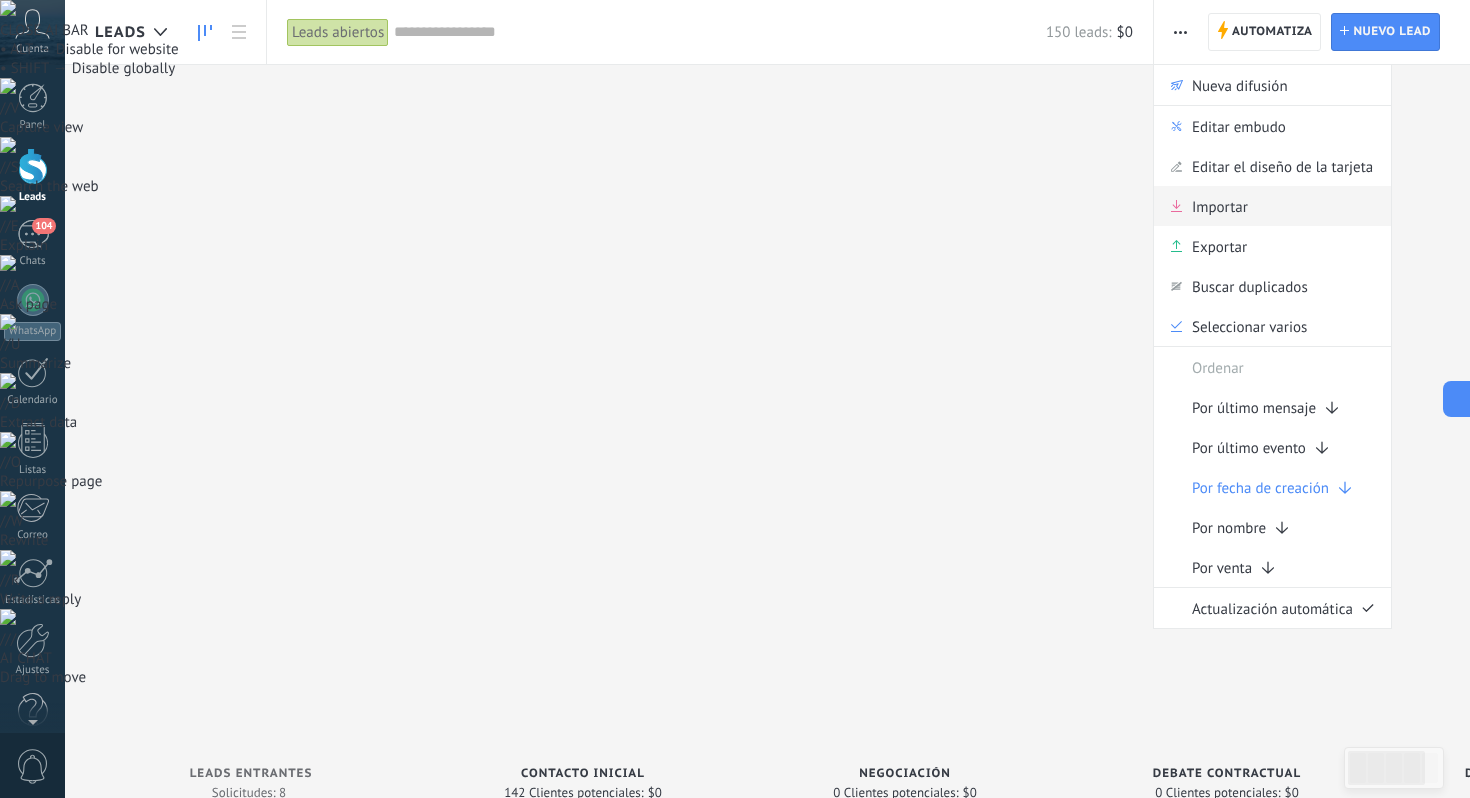 click on "Importar" at bounding box center [1220, 206] 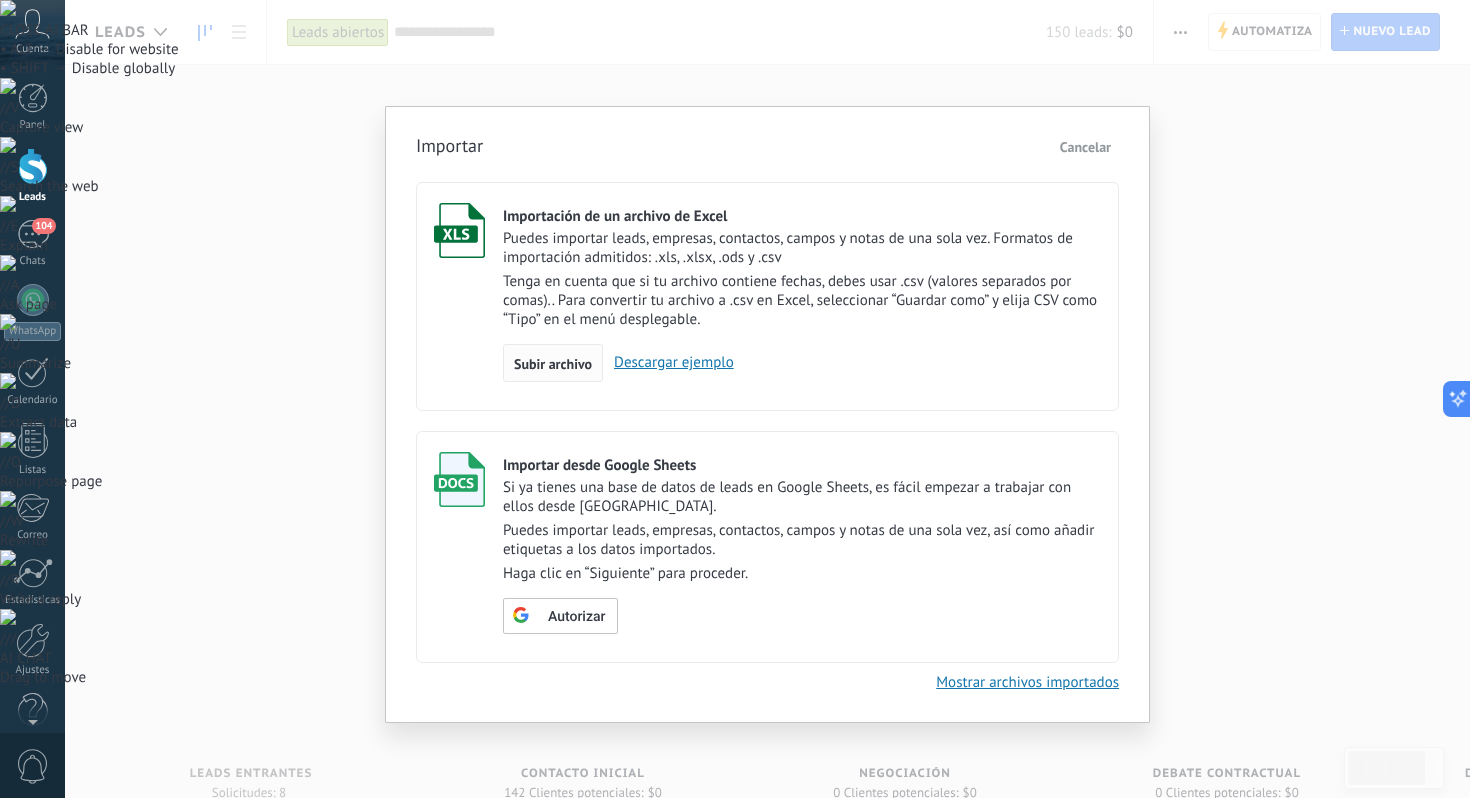 click on "Subir archivo" at bounding box center [553, 364] 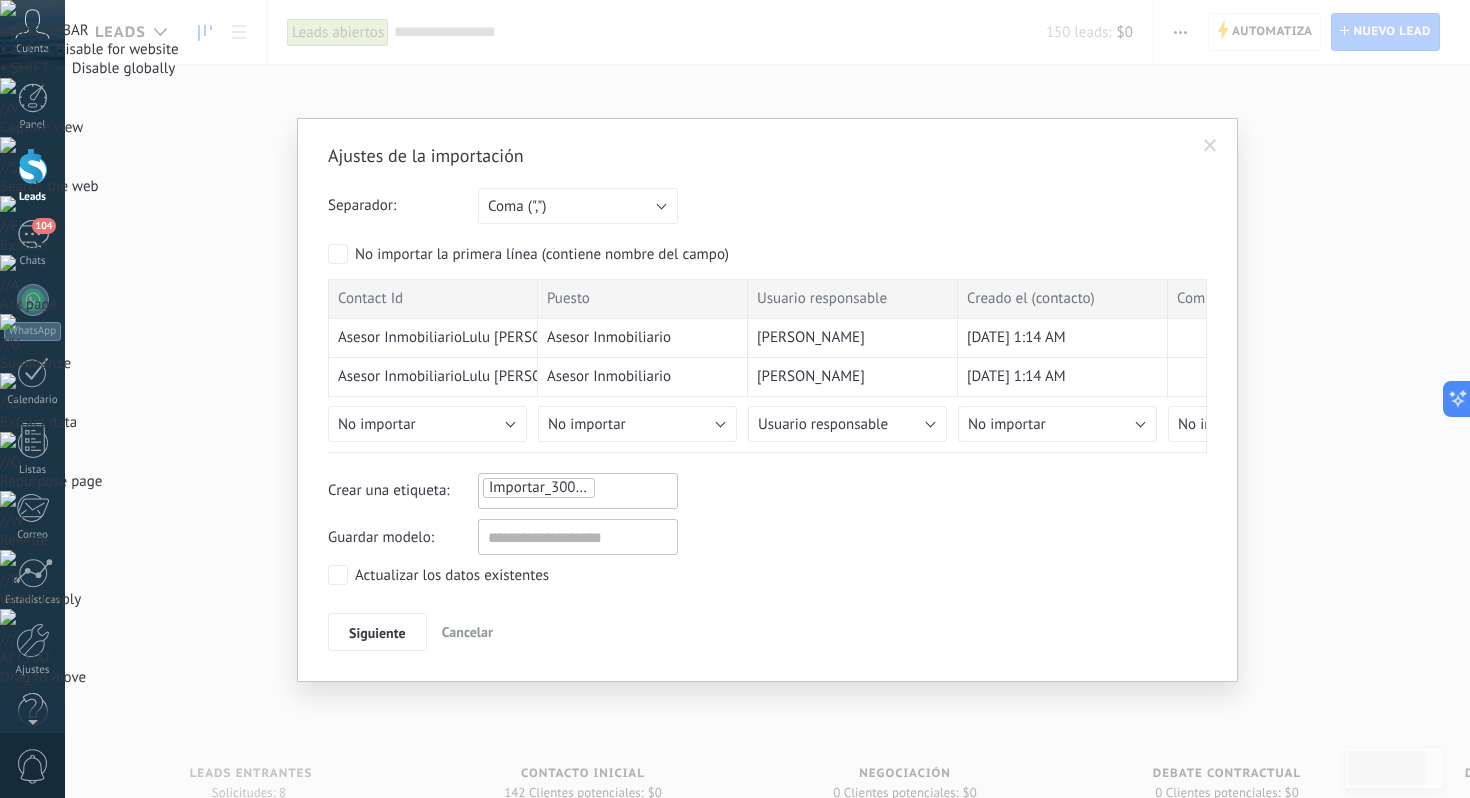 click at bounding box center (1210, 146) 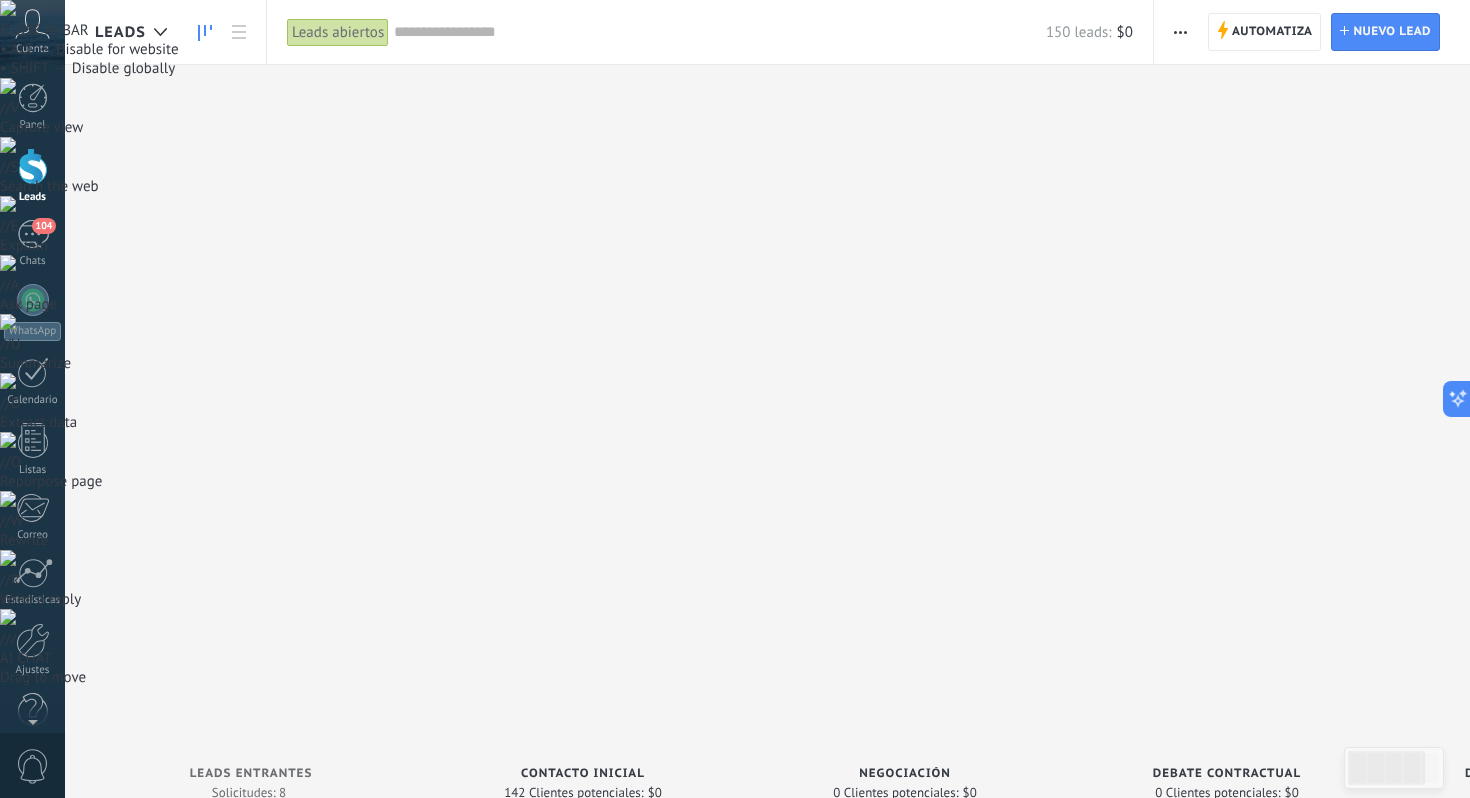 click at bounding box center [1180, 32] 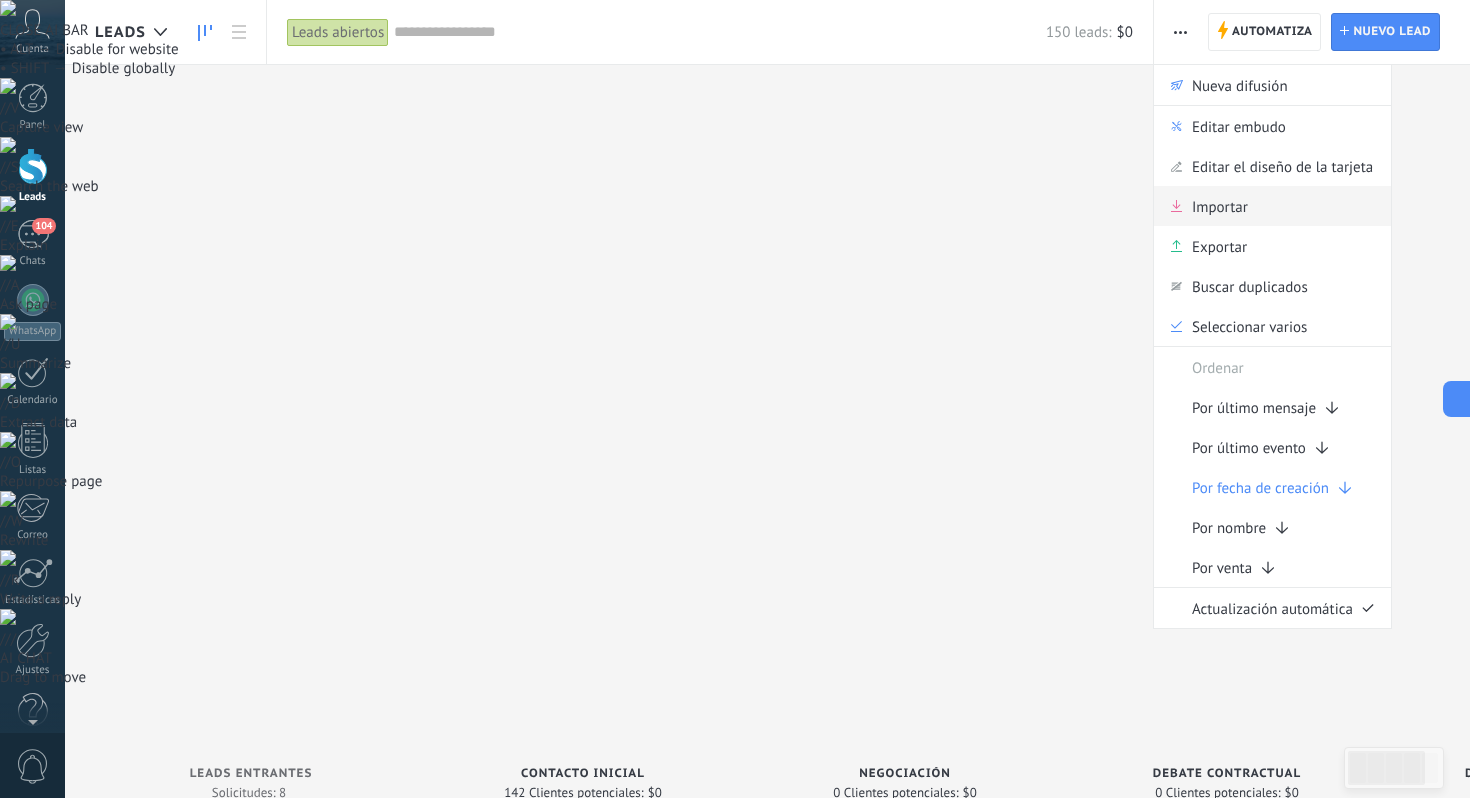 click on "Importar" at bounding box center [1220, 206] 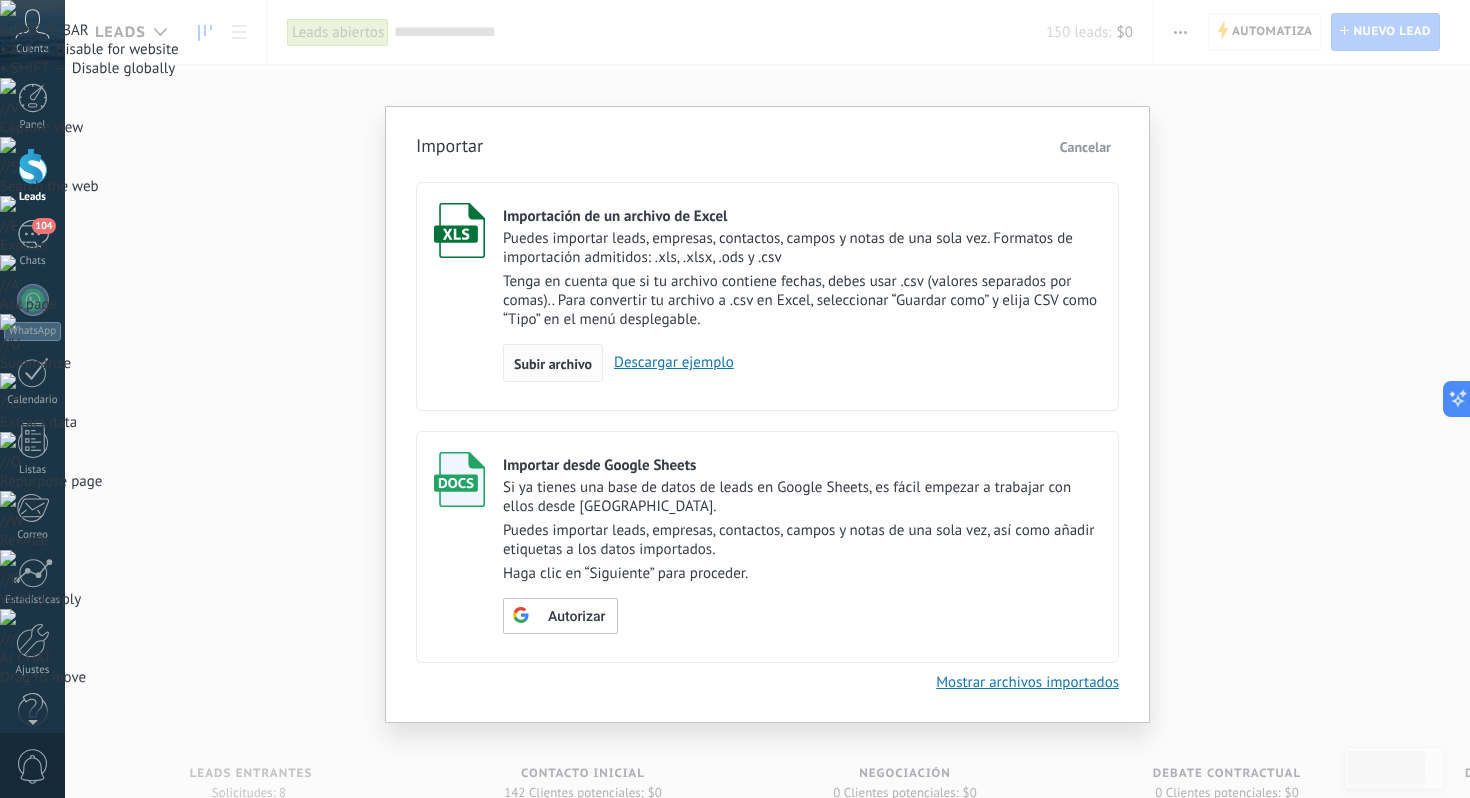 click on "Subir archivo" at bounding box center (553, 364) 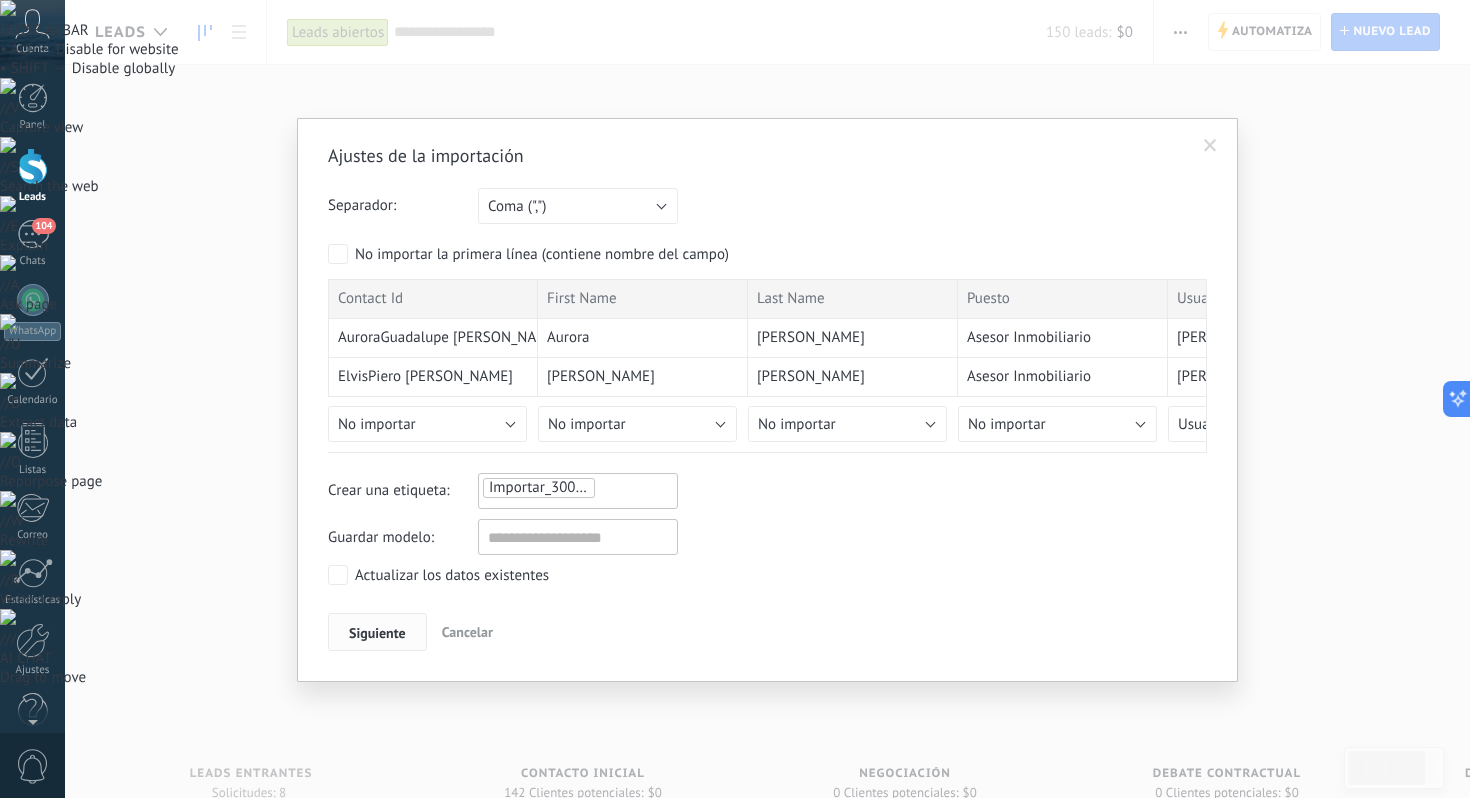 click on "Siguiente" at bounding box center [377, 633] 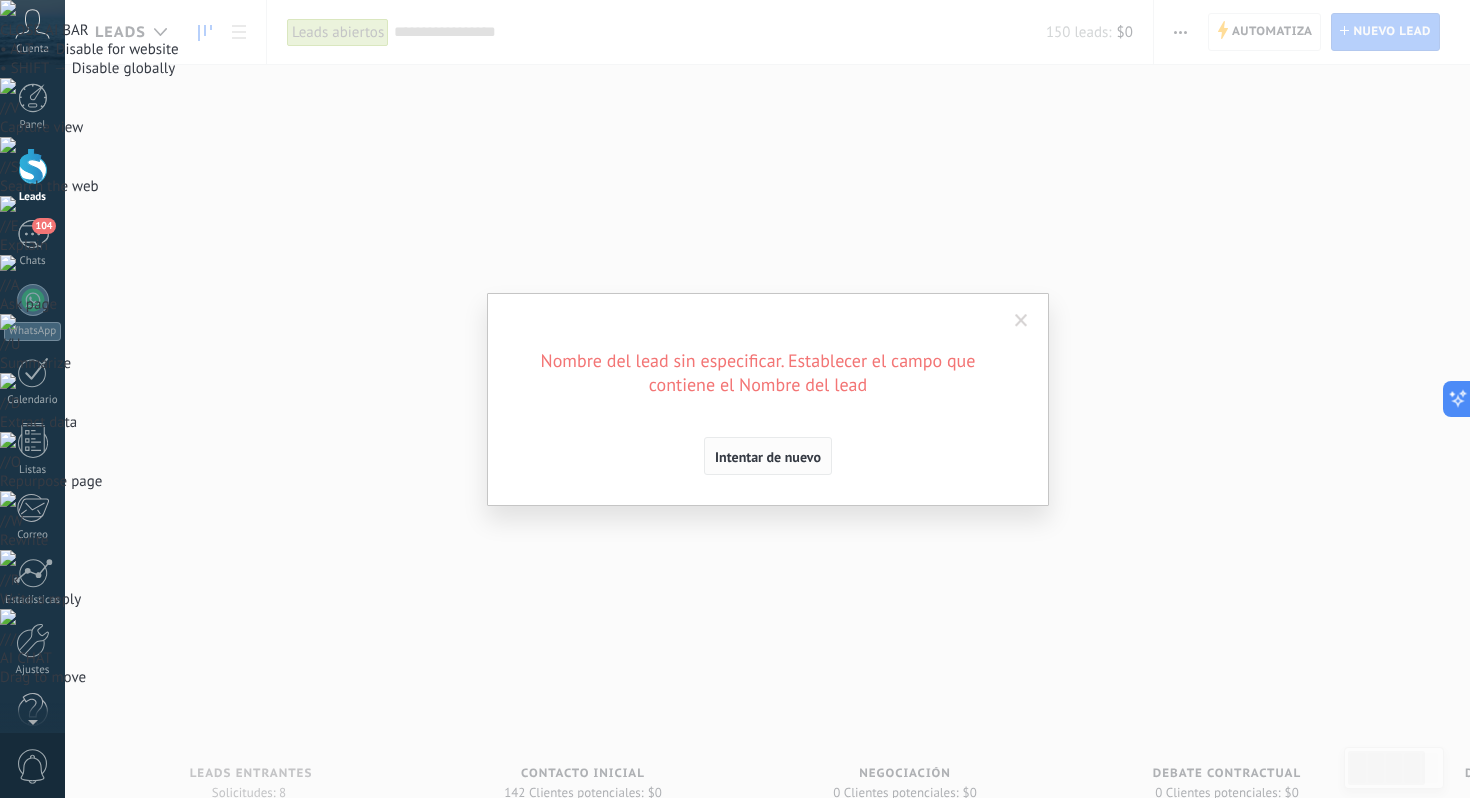 click on "Intentar de nuevo" at bounding box center [768, 457] 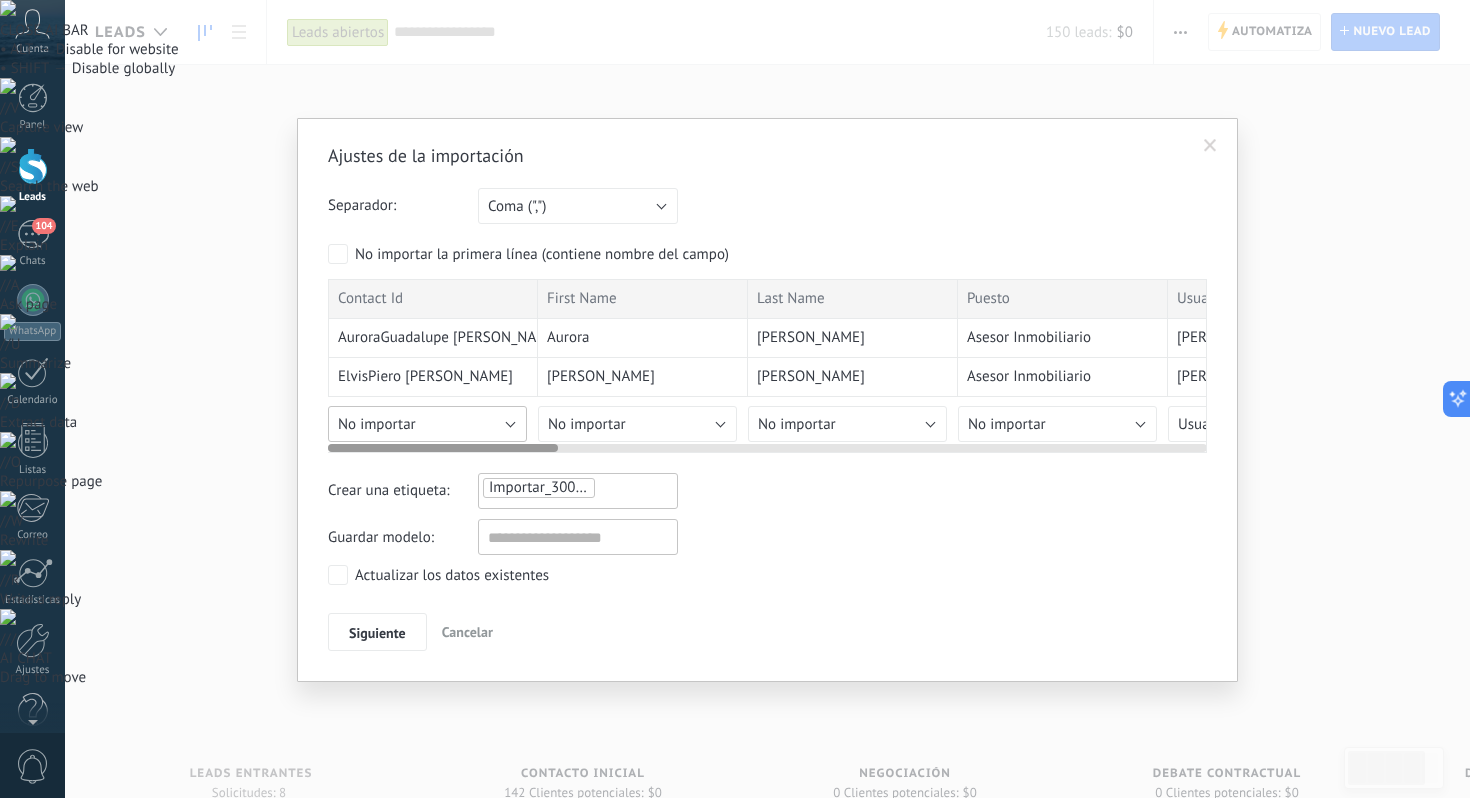 click on "No importar" at bounding box center (427, 424) 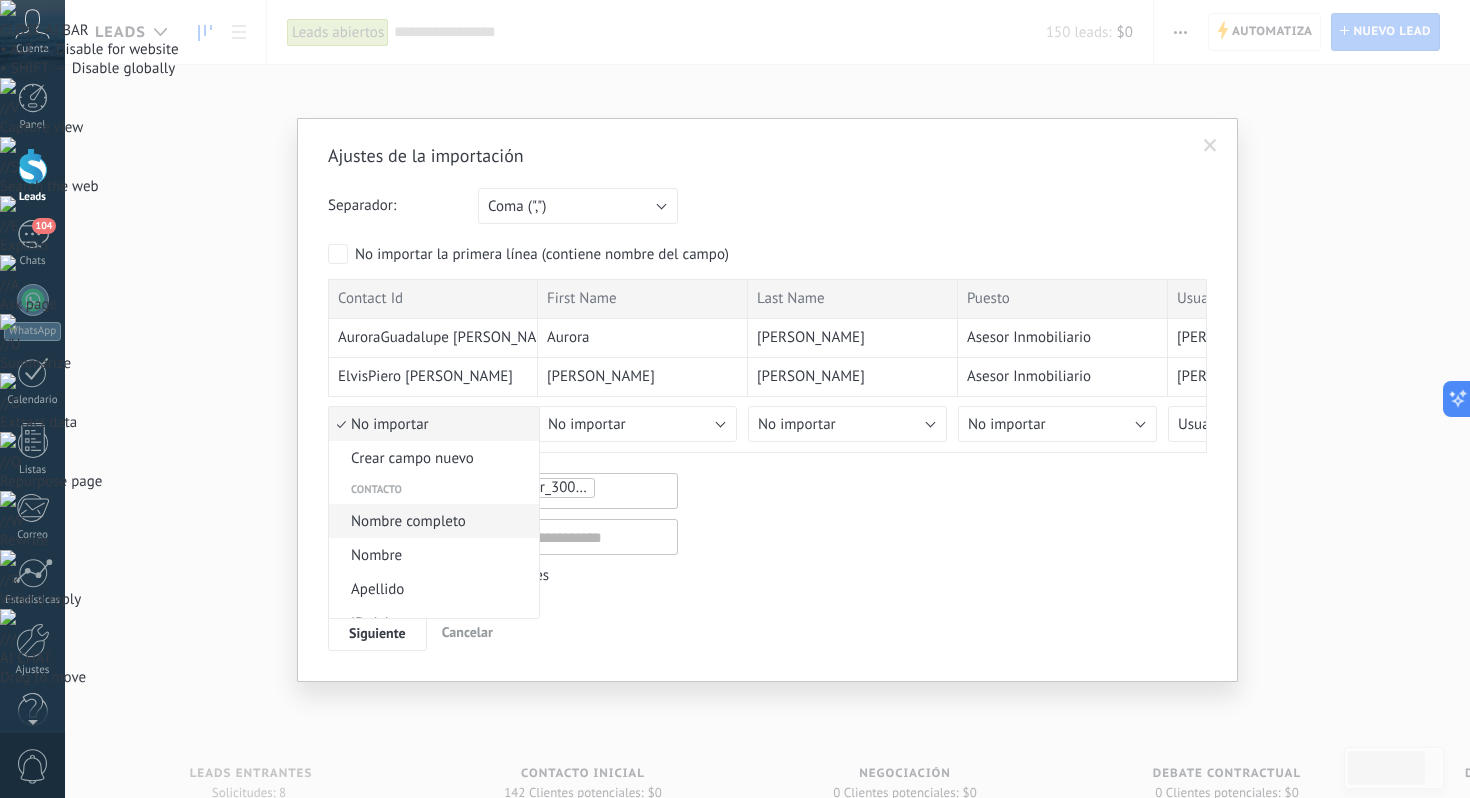 click on "Nombre completo" at bounding box center [431, 521] 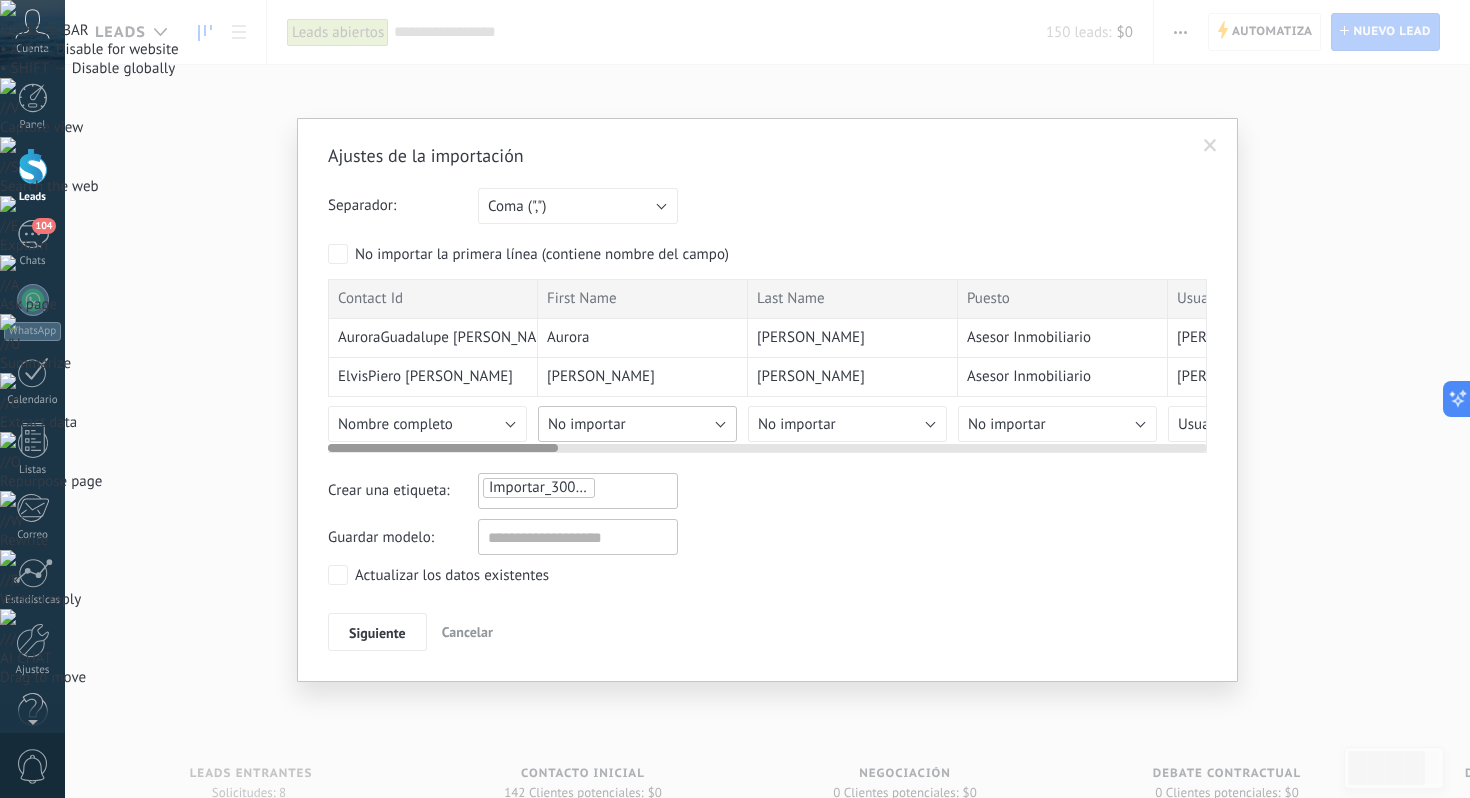 click on "No importar" at bounding box center (637, 424) 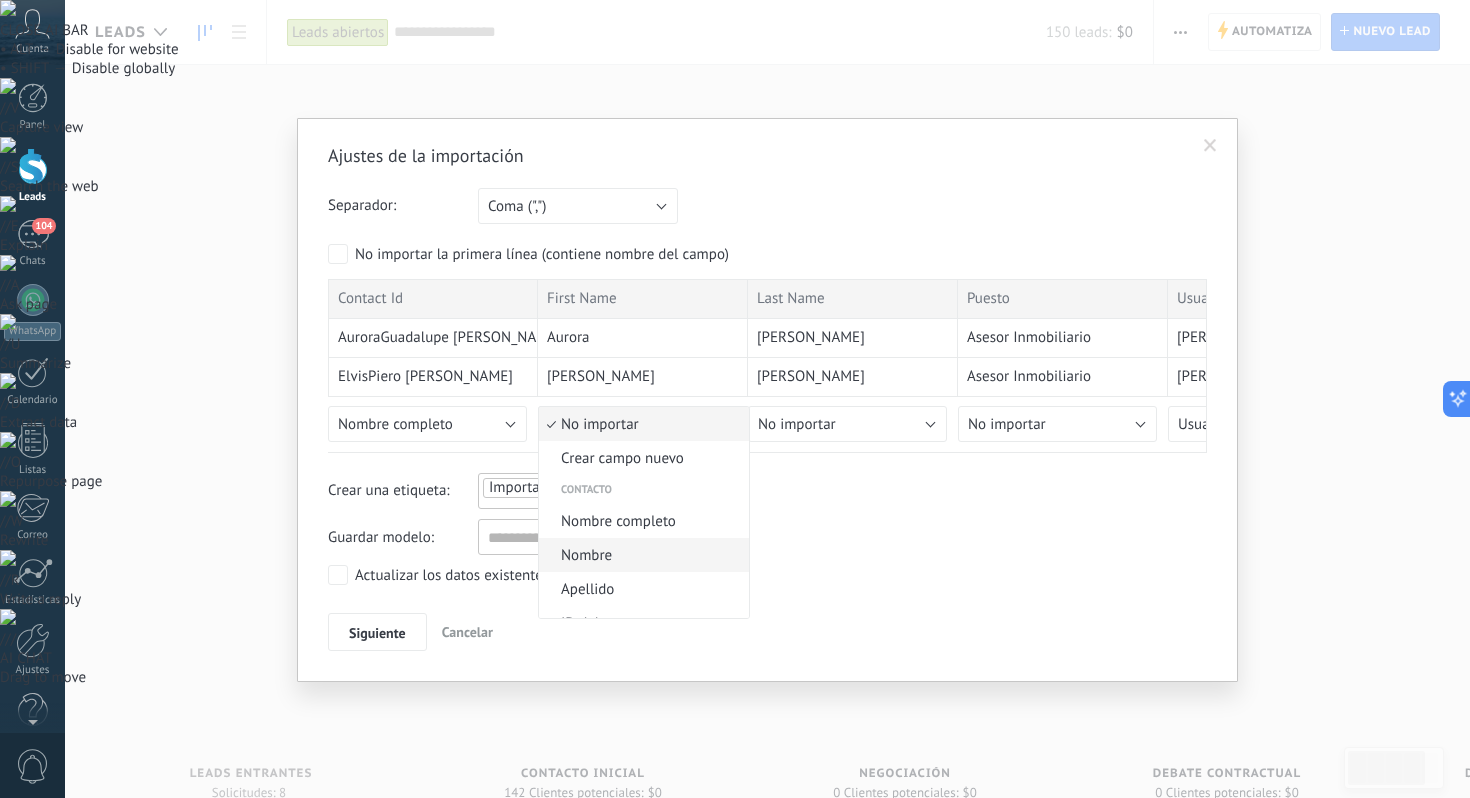 click on "Nombre" at bounding box center (641, 555) 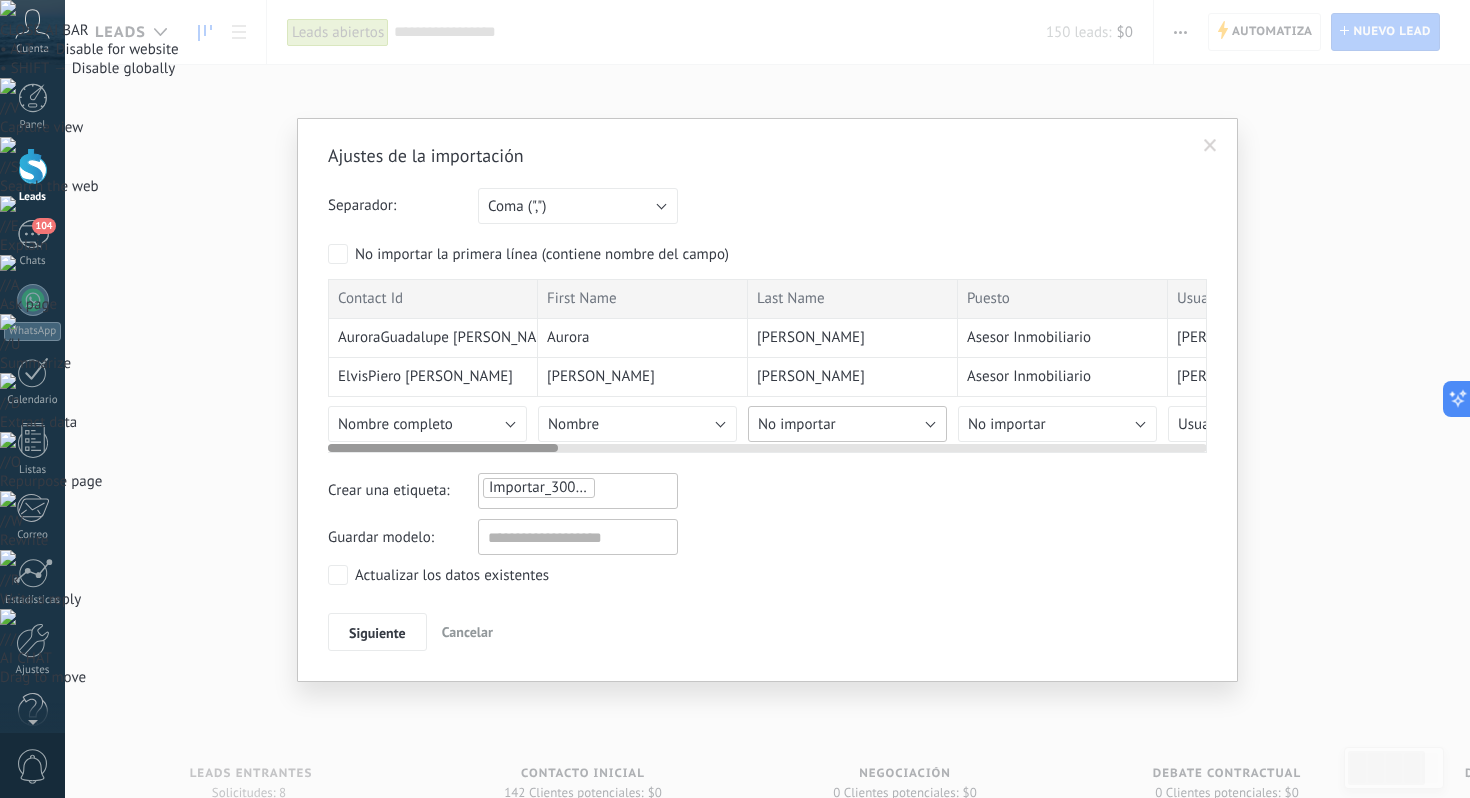click on "No importar" at bounding box center (847, 424) 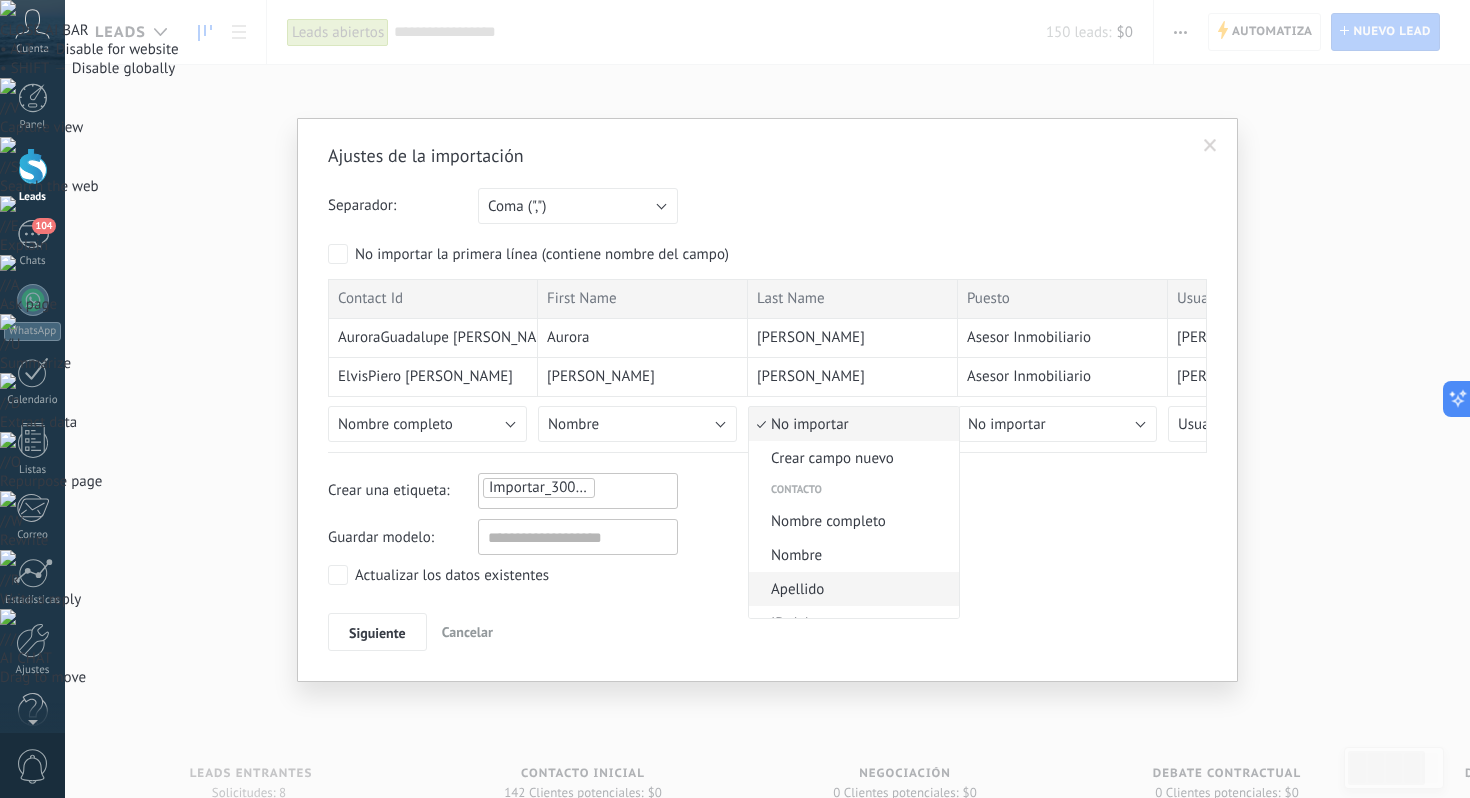 click on "Apellido" at bounding box center [851, 589] 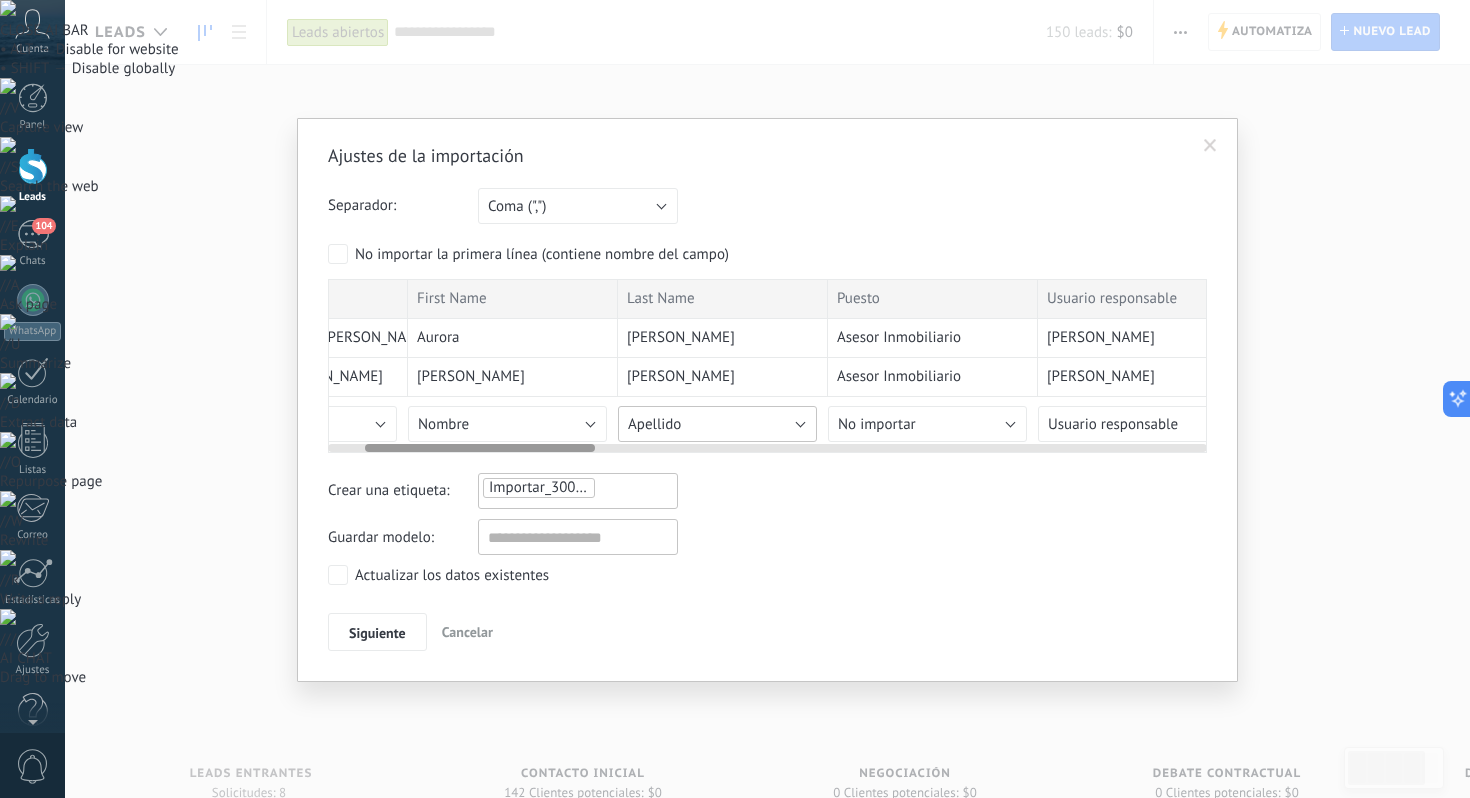 scroll, scrollTop: 0, scrollLeft: 151, axis: horizontal 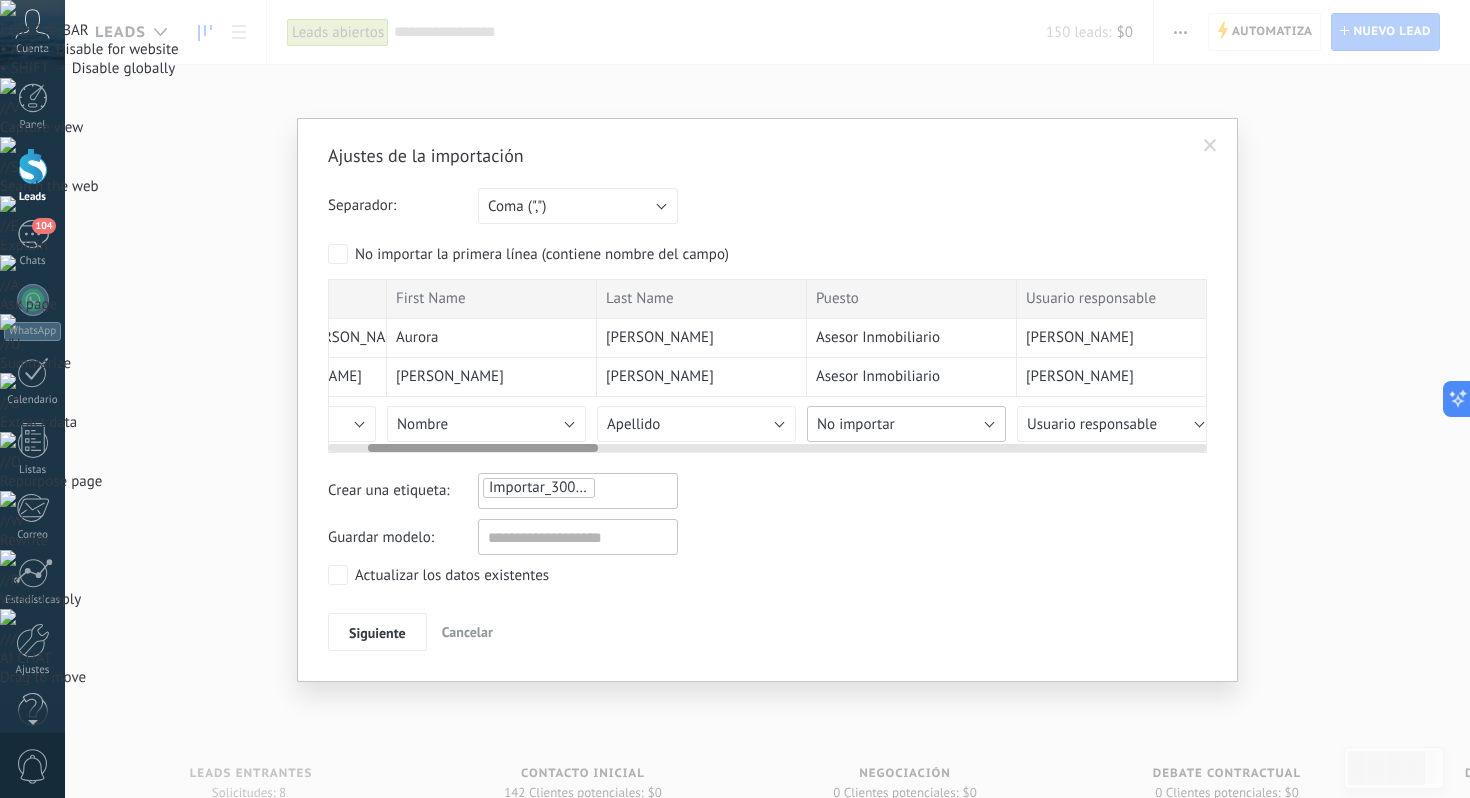 click on "No importar" at bounding box center (906, 424) 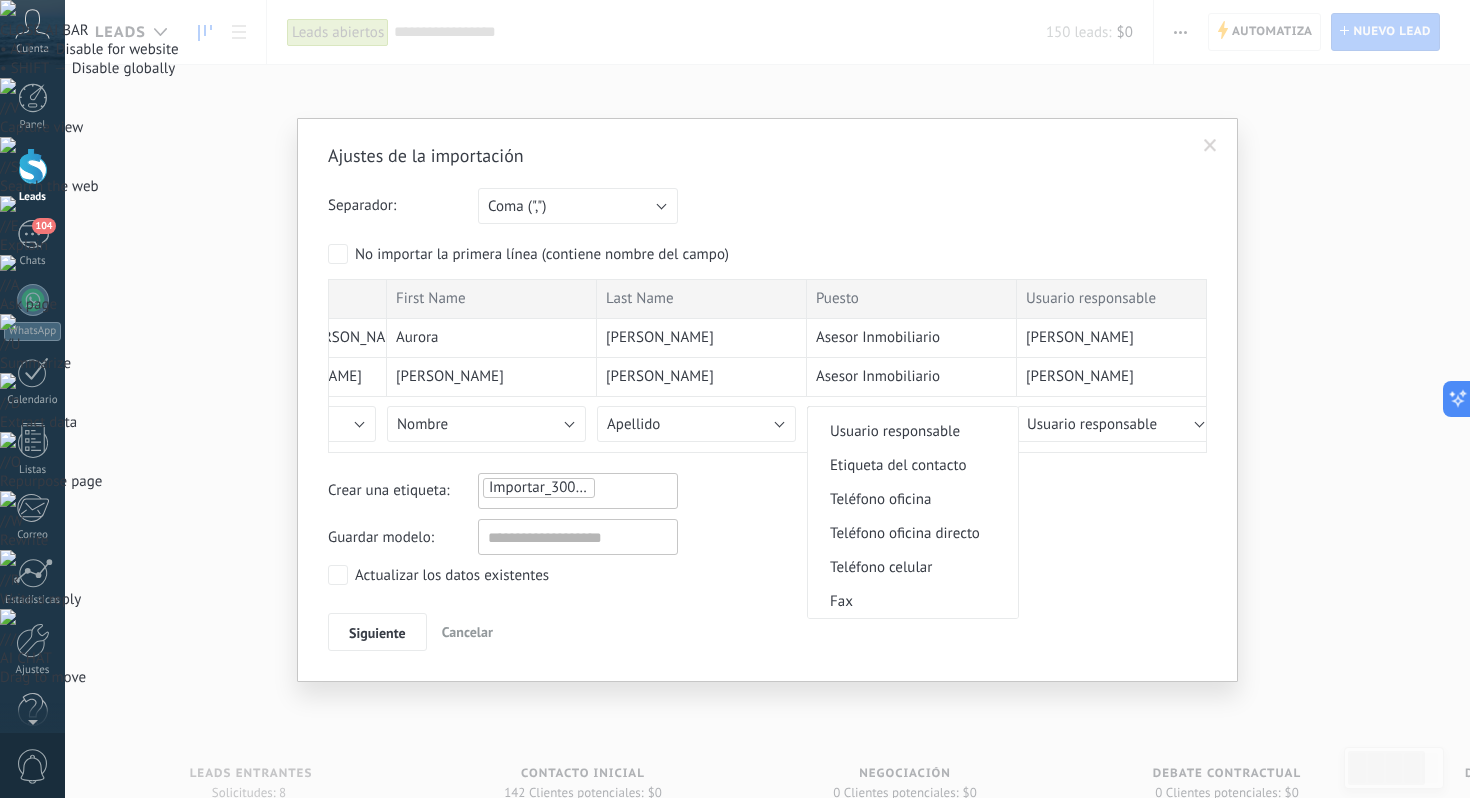 scroll, scrollTop: 360, scrollLeft: 0, axis: vertical 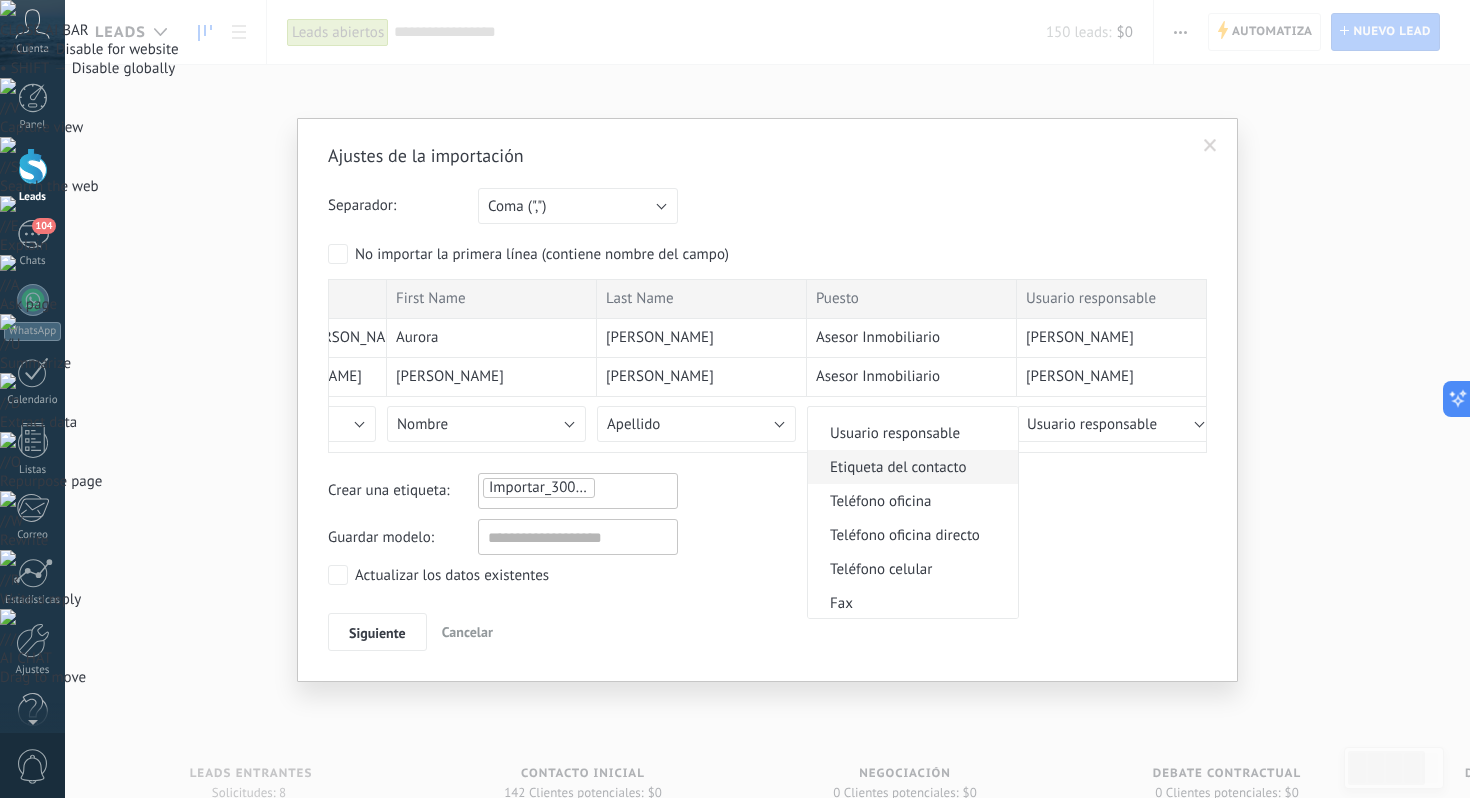 click on "Etiqueta del contacto" at bounding box center [910, 467] 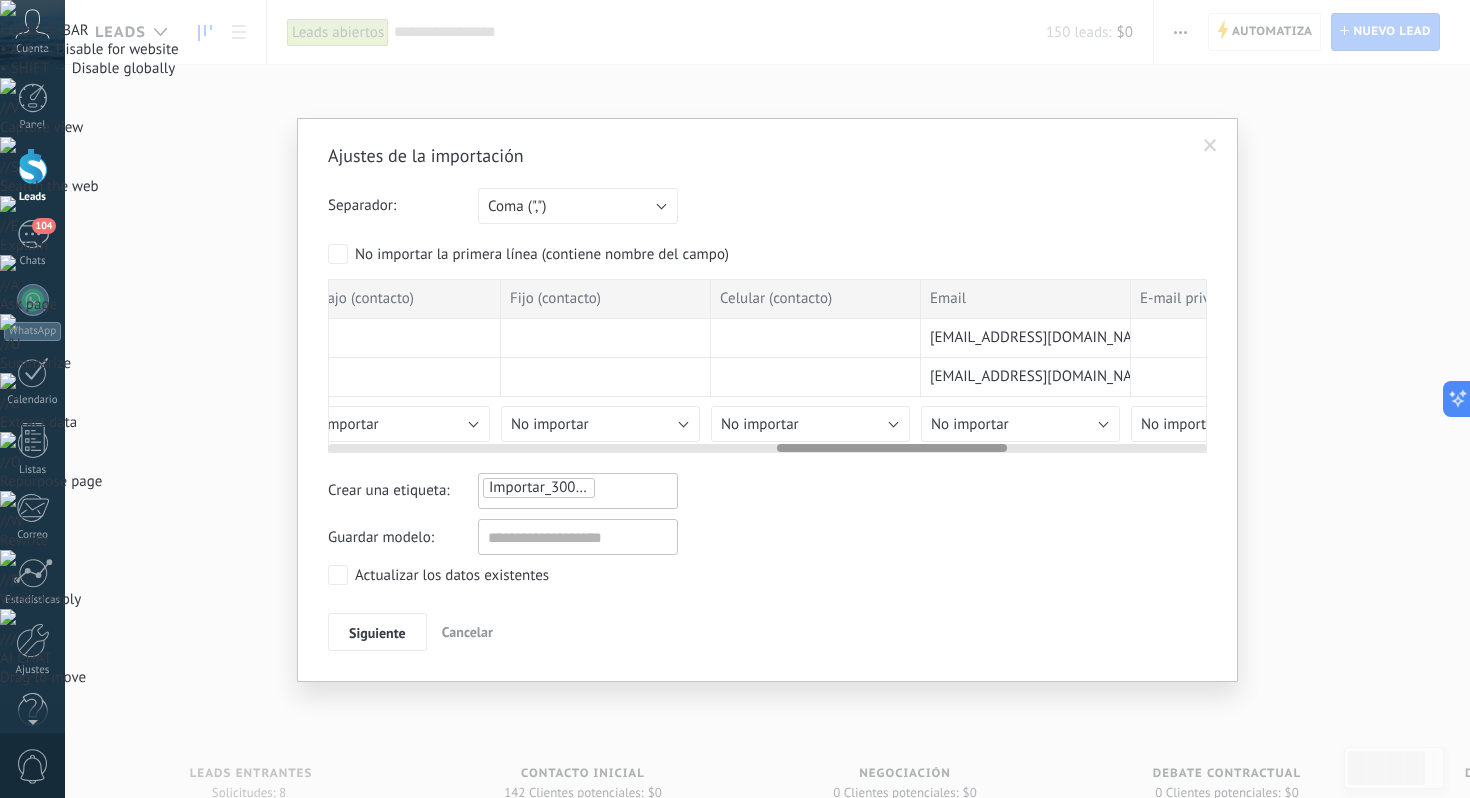 scroll, scrollTop: 0, scrollLeft: 1718, axis: horizontal 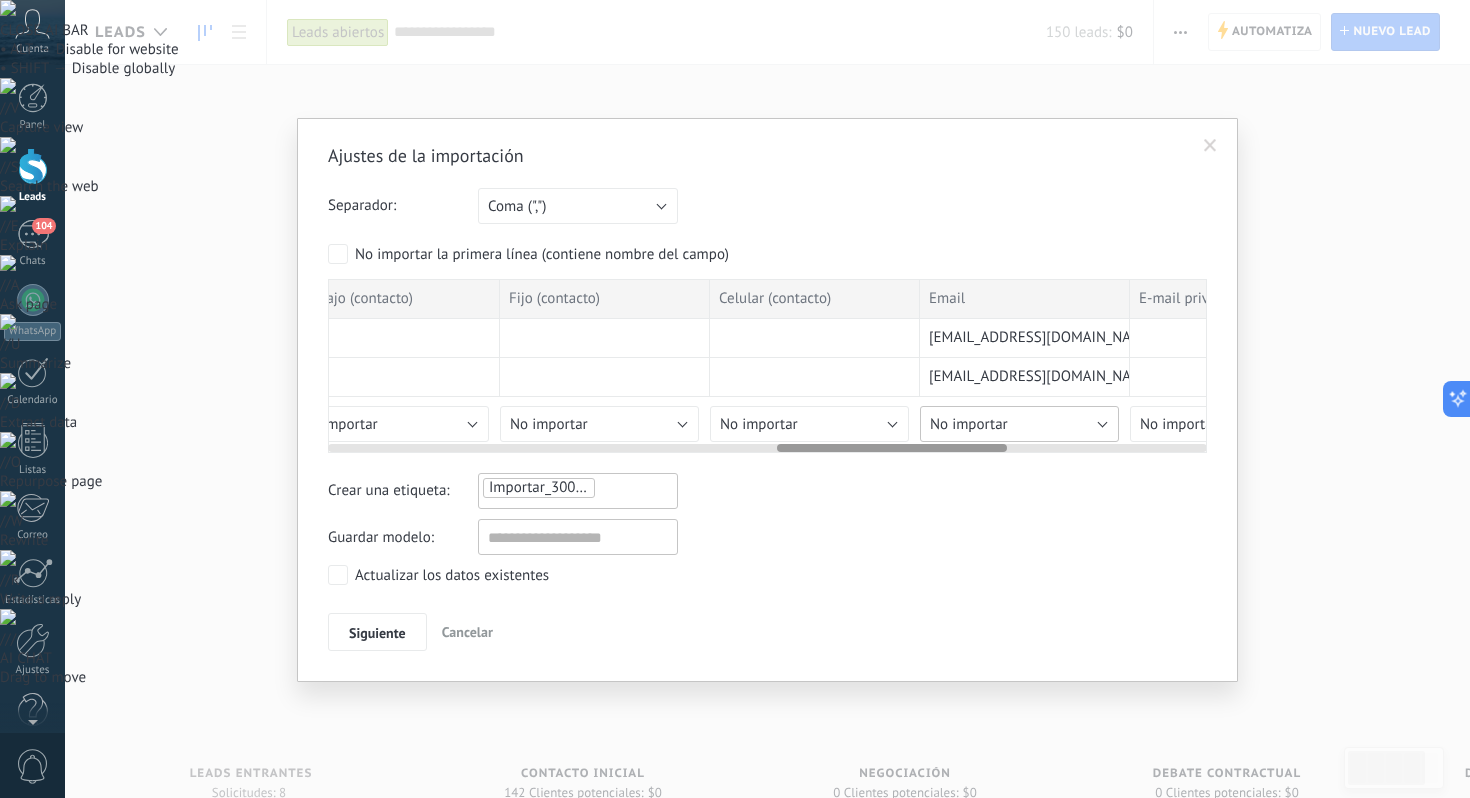 click on "No importar" at bounding box center [1019, 424] 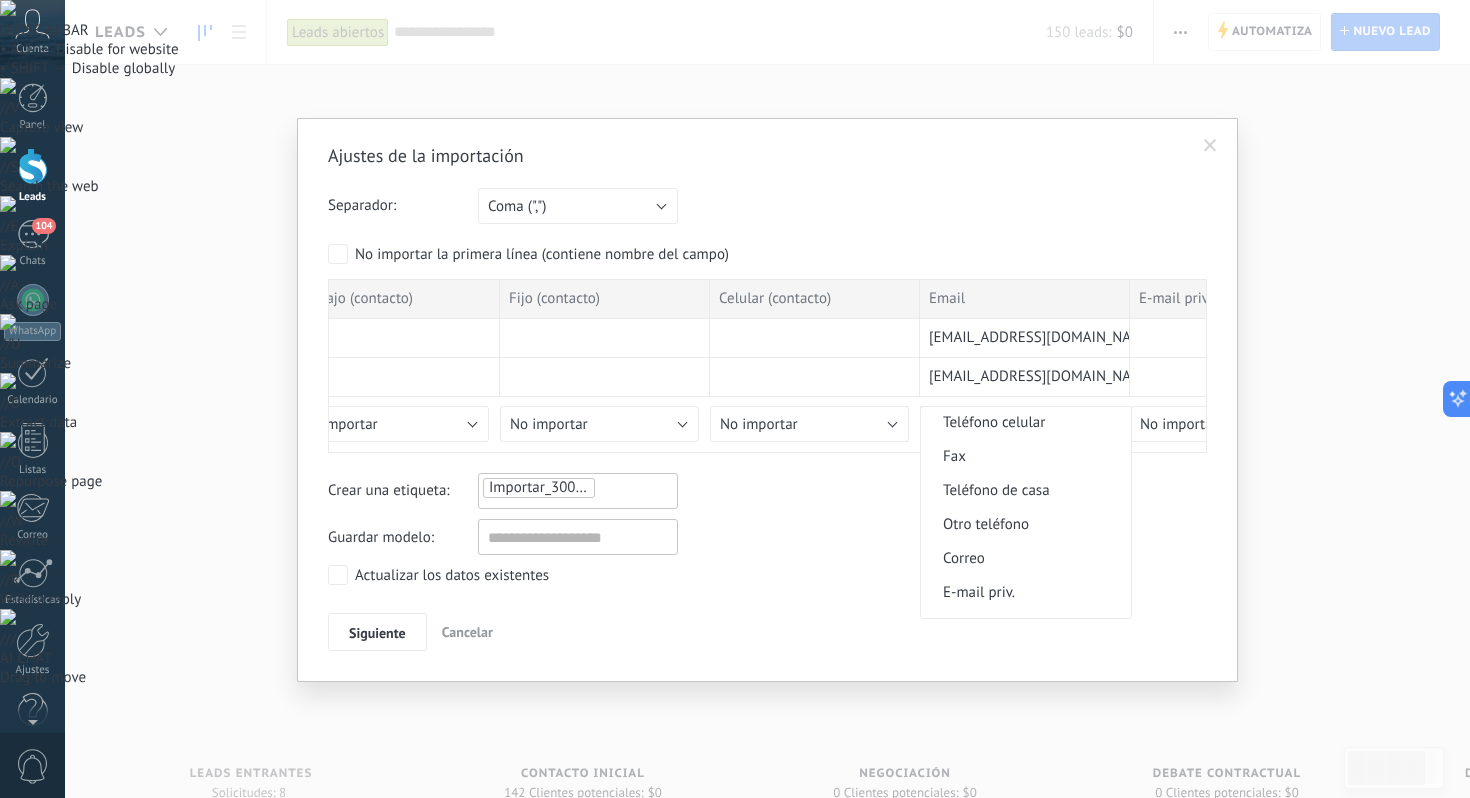 scroll, scrollTop: 568, scrollLeft: 0, axis: vertical 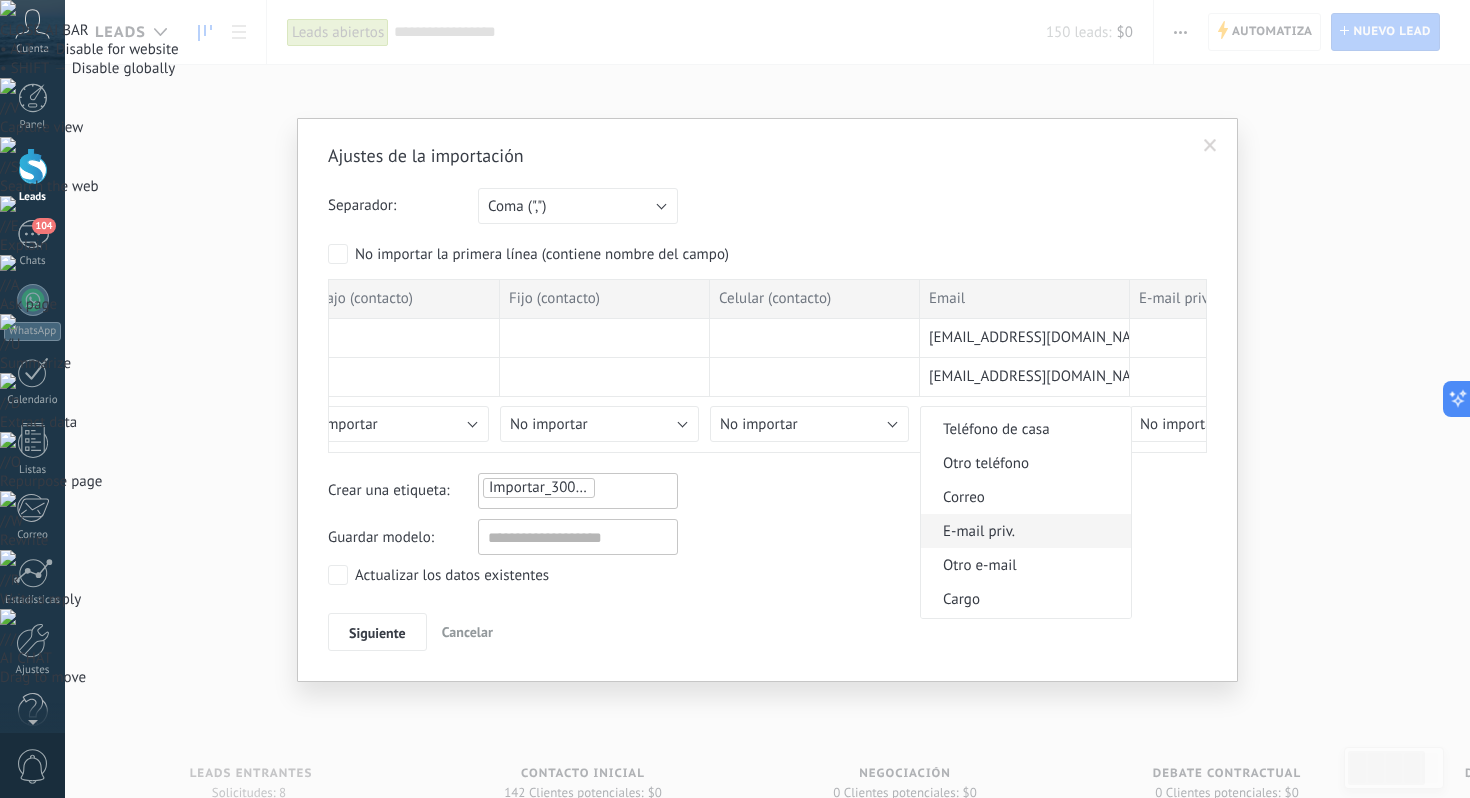 click on "E-mail priv." at bounding box center [1023, 531] 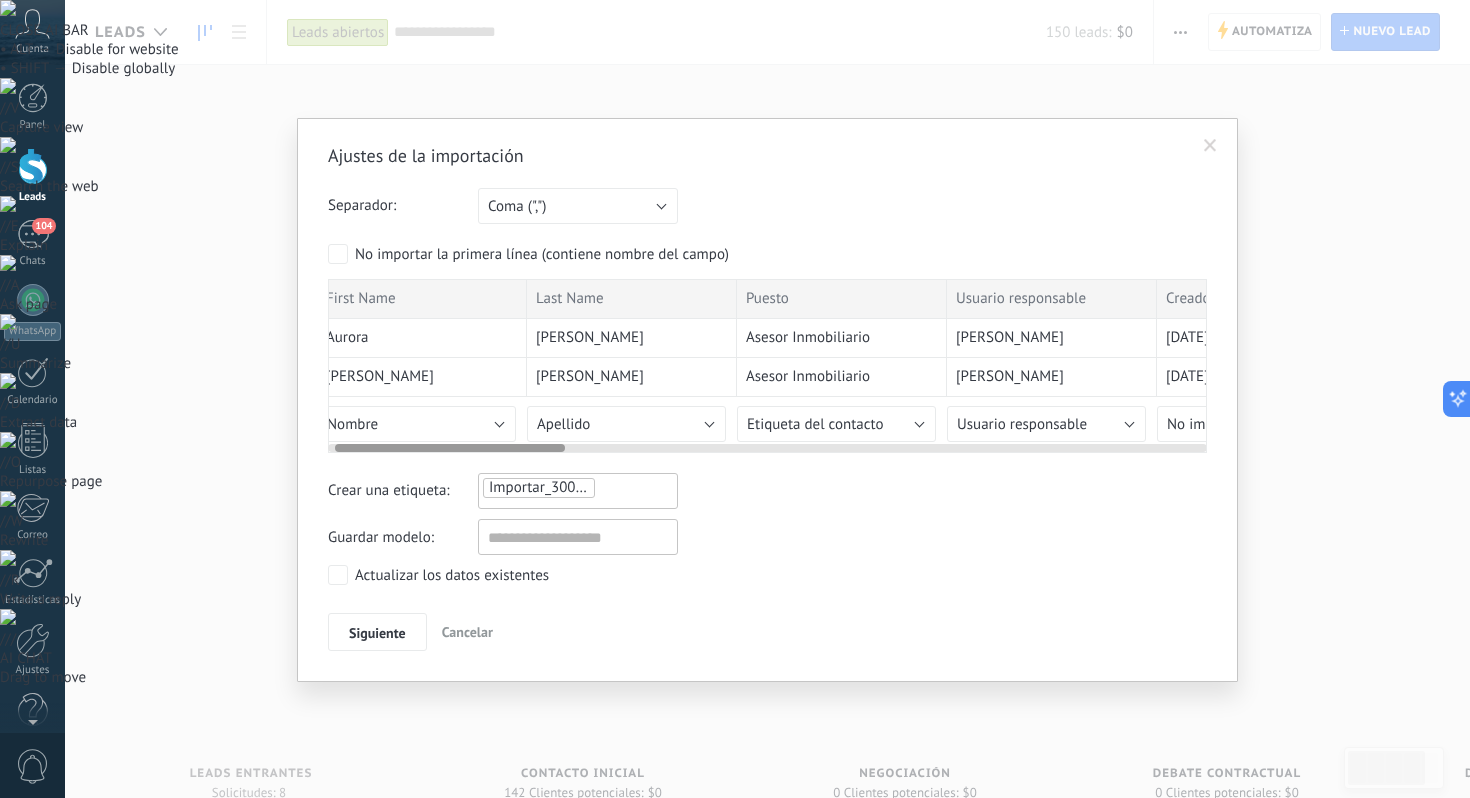 scroll, scrollTop: 0, scrollLeft: 0, axis: both 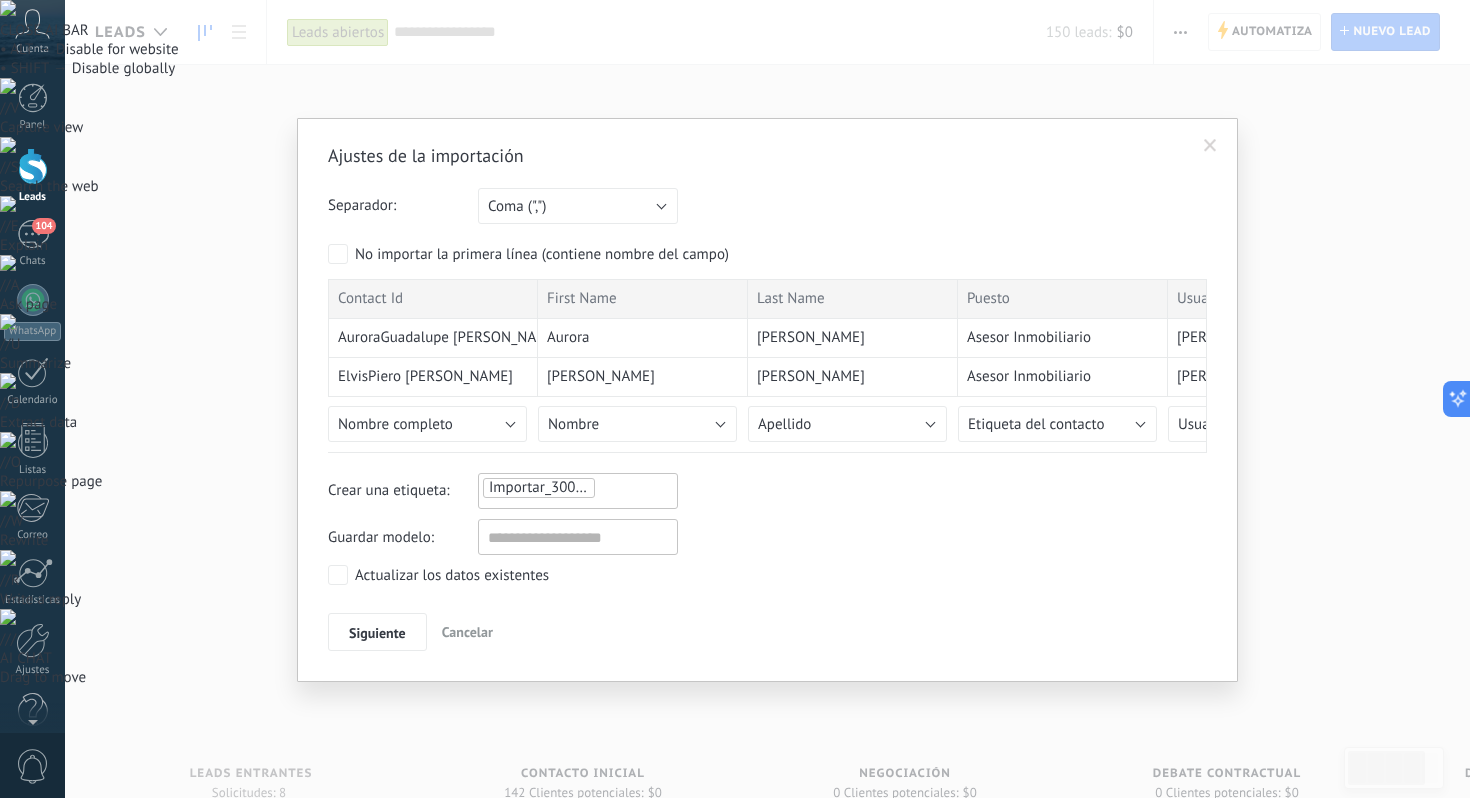 type 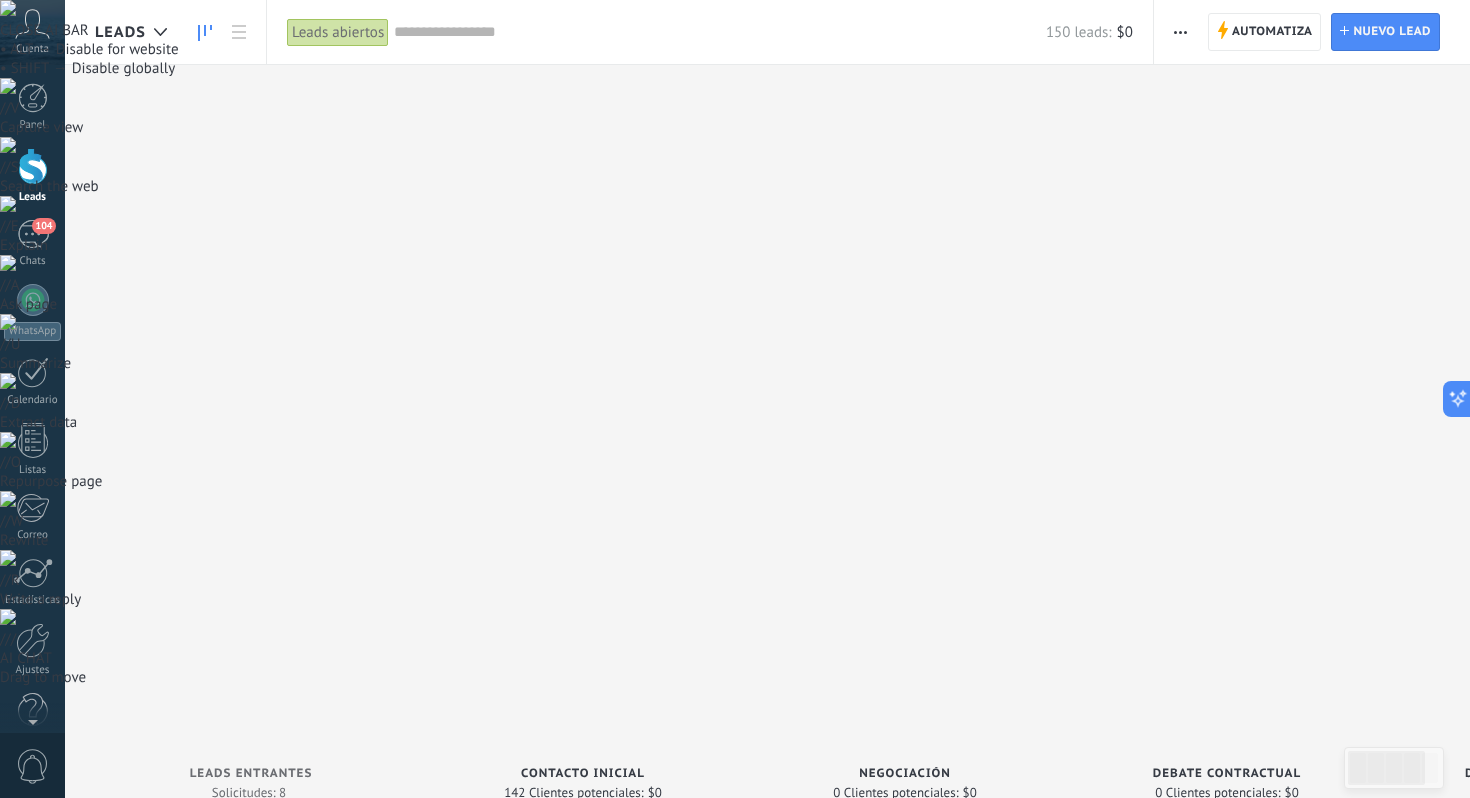 click at bounding box center [1180, 32] 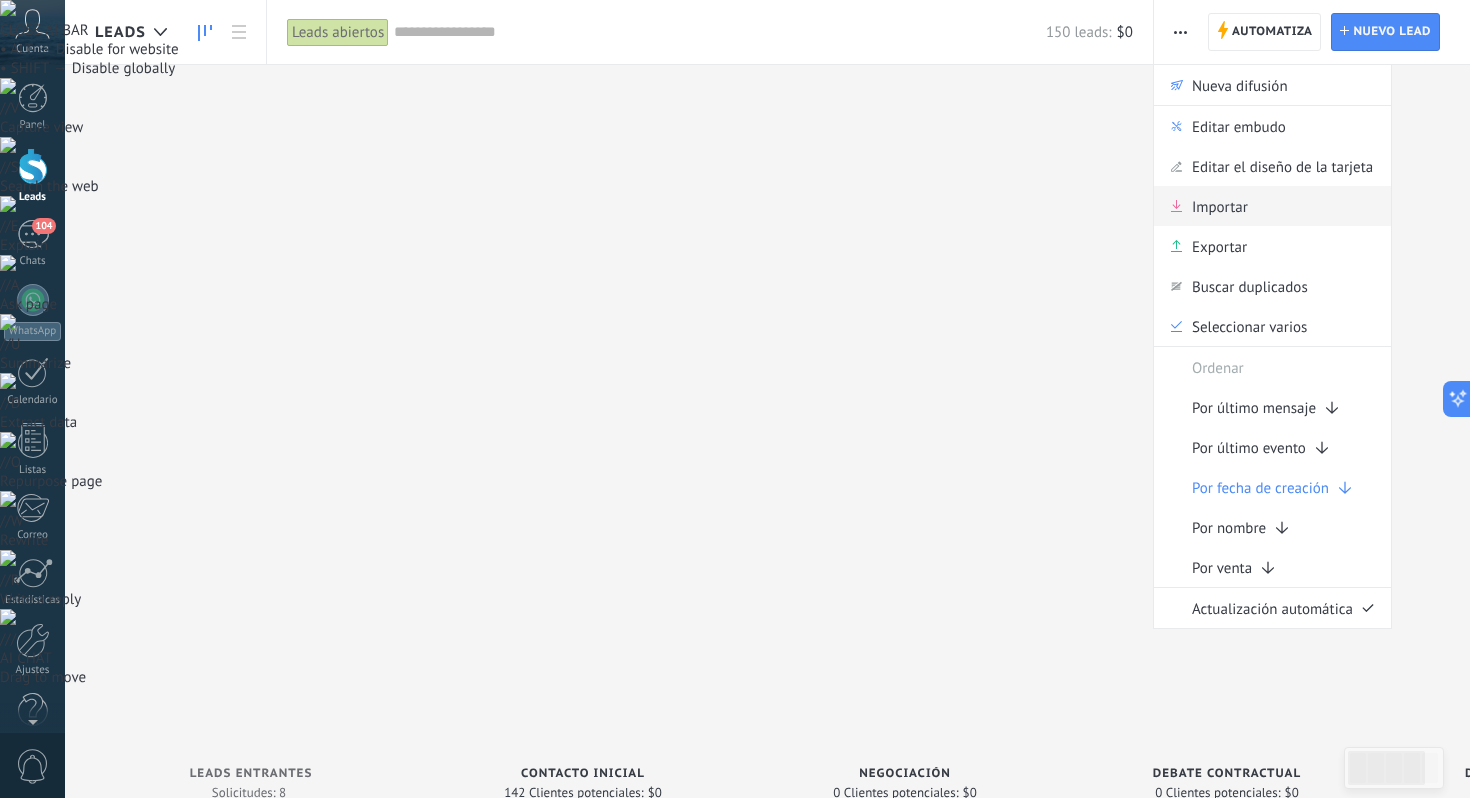 click on "Importar" at bounding box center (1220, 206) 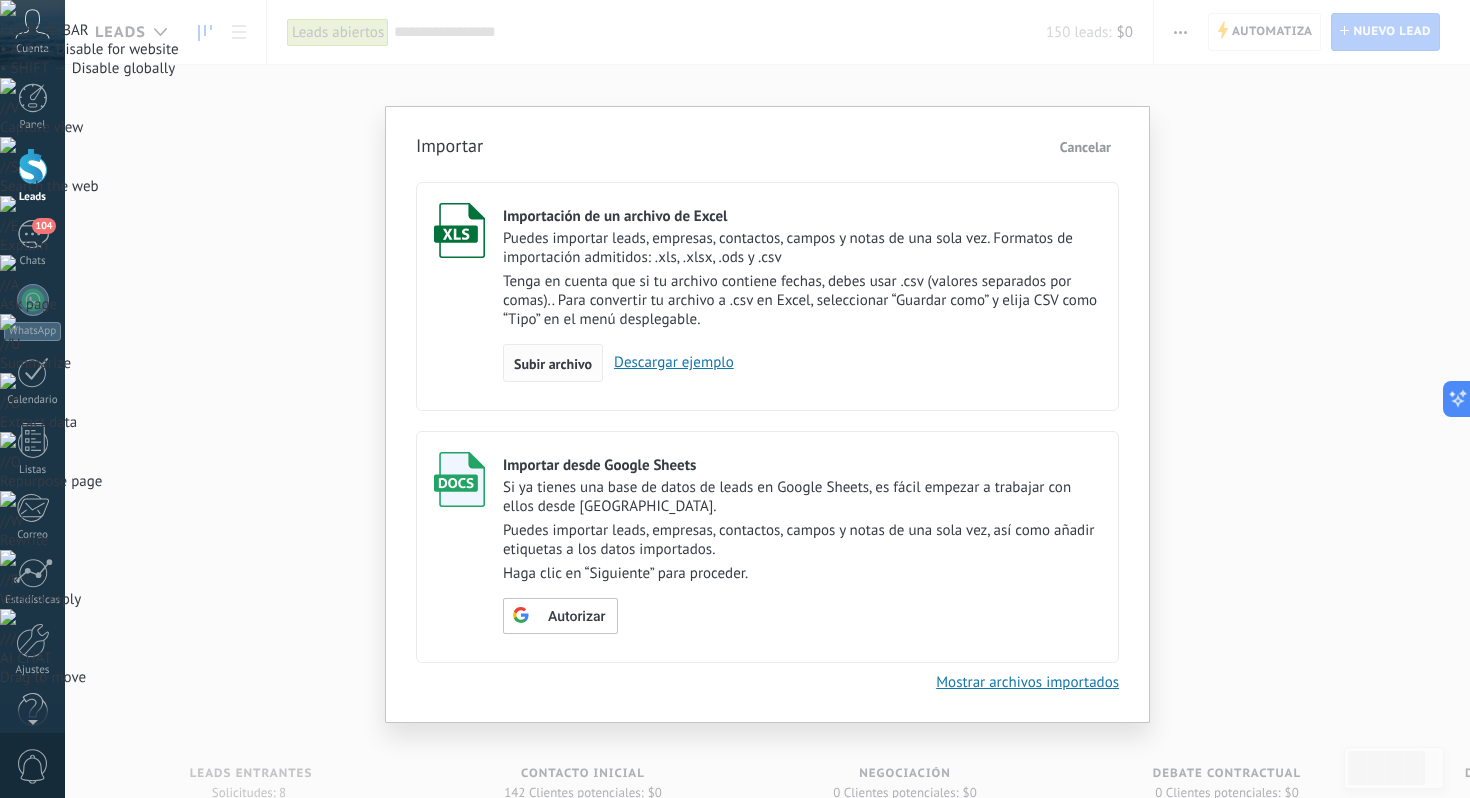 click on "Subir archivo" at bounding box center [553, 364] 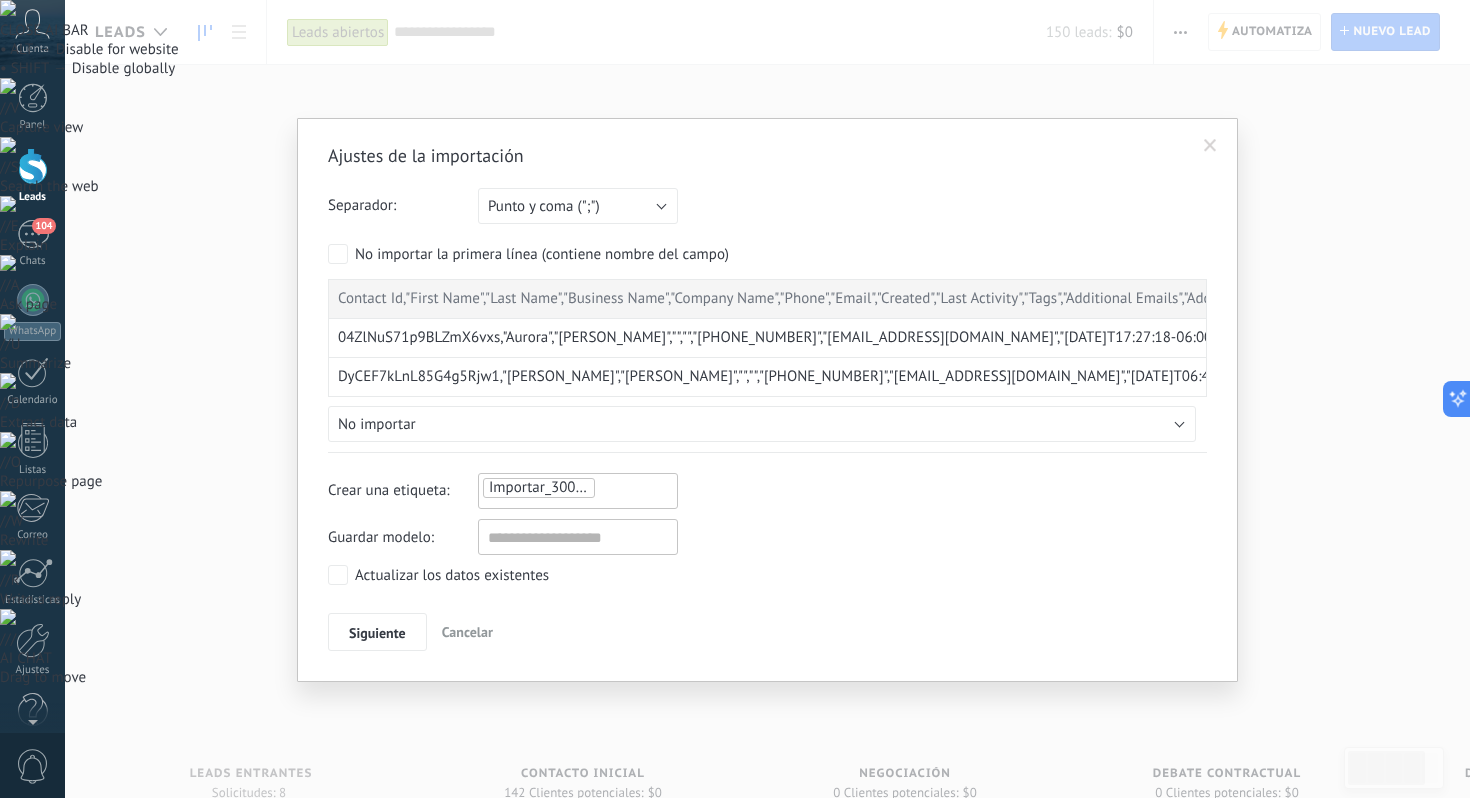 click at bounding box center [1210, 146] 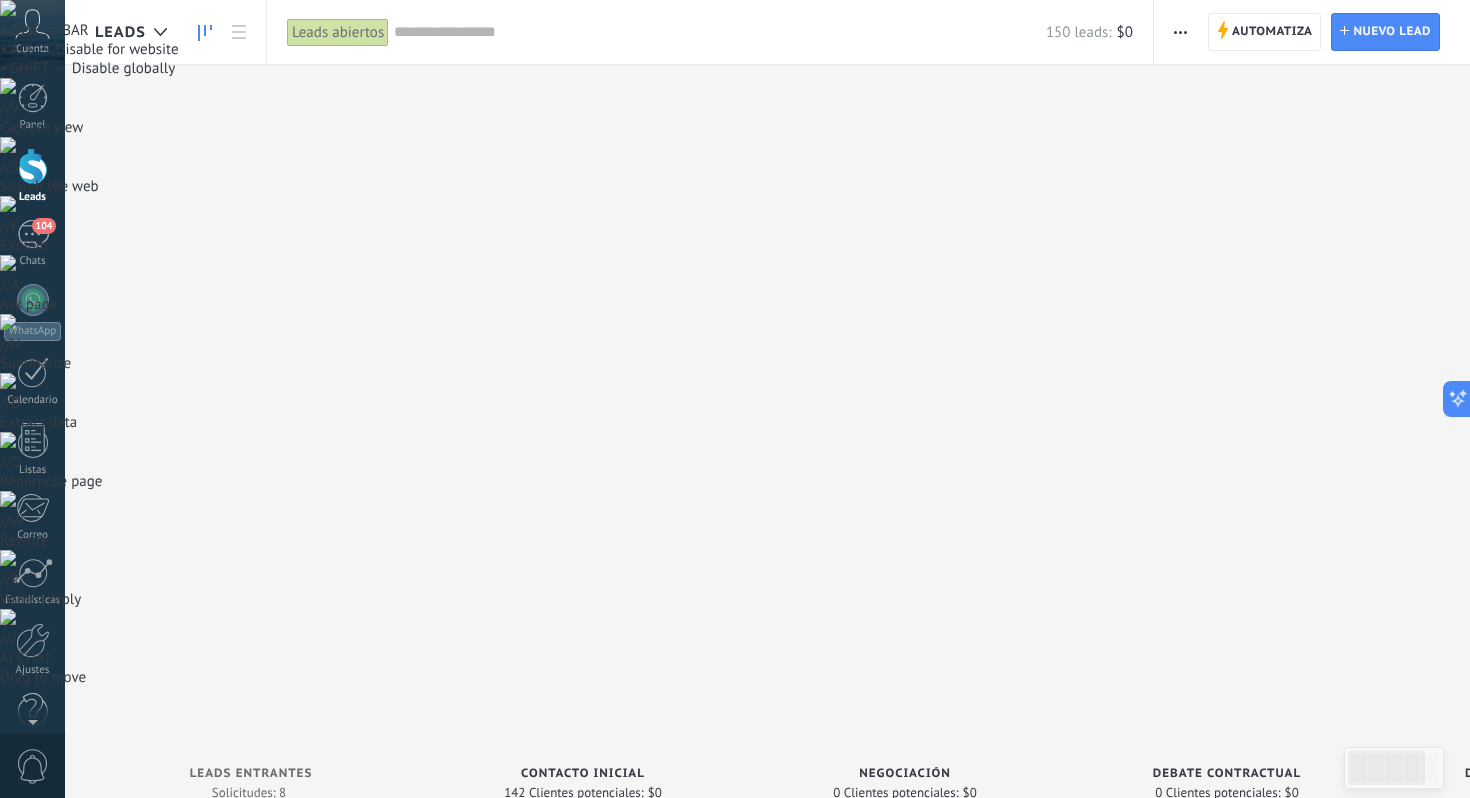 click at bounding box center [1180, 32] 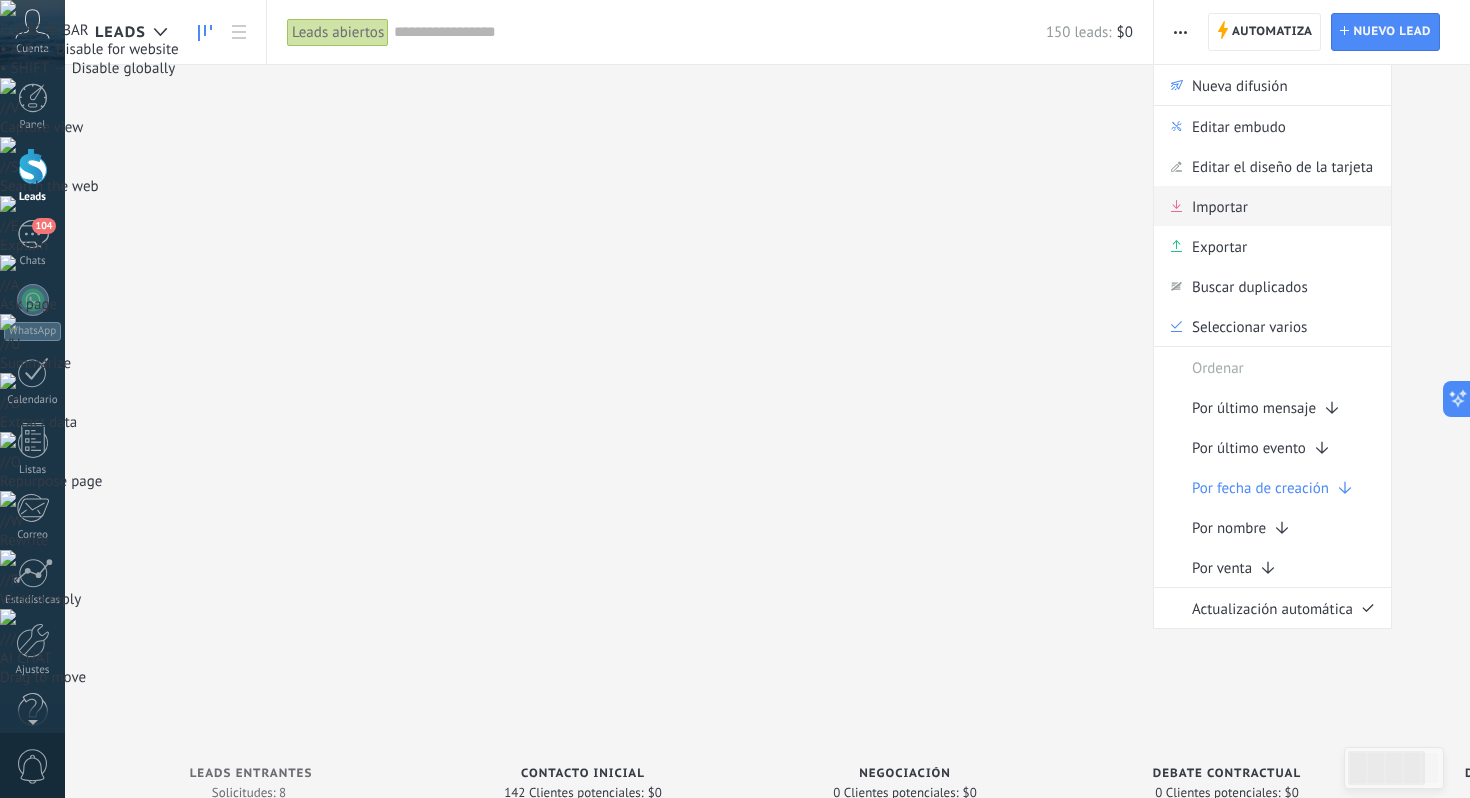 click on "Importar" at bounding box center (1220, 206) 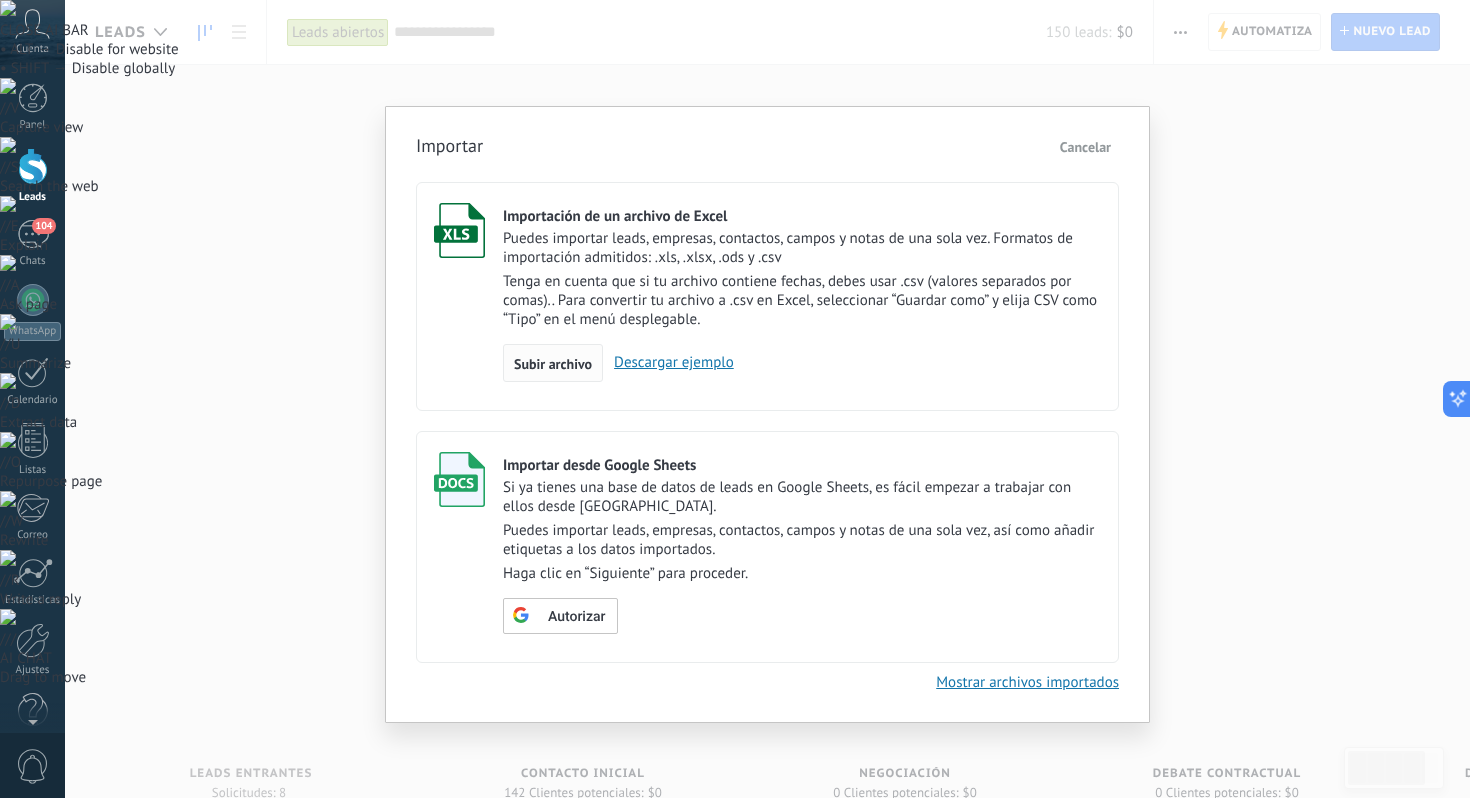 click on "Subir archivo" at bounding box center (553, 364) 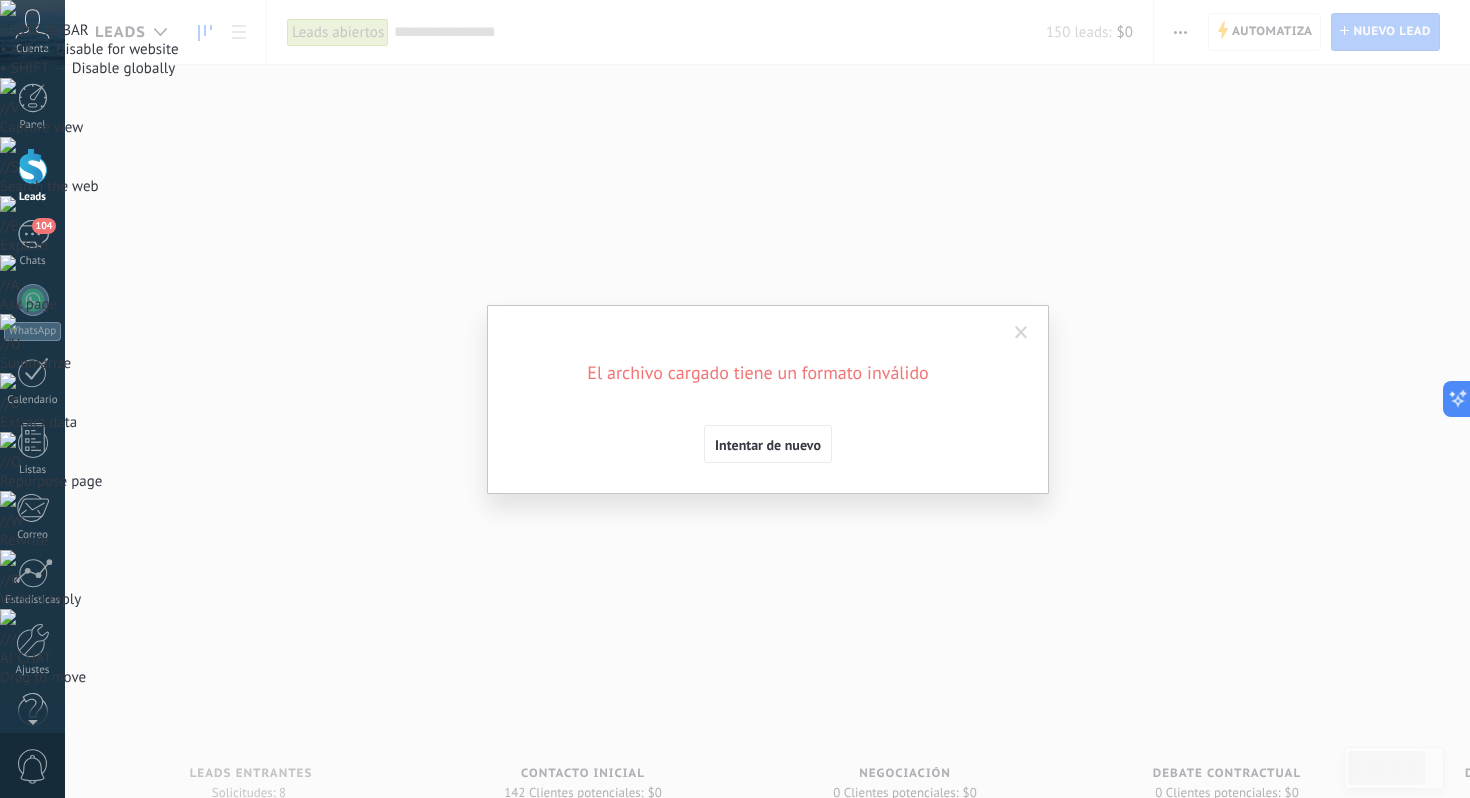 click at bounding box center [1021, 333] 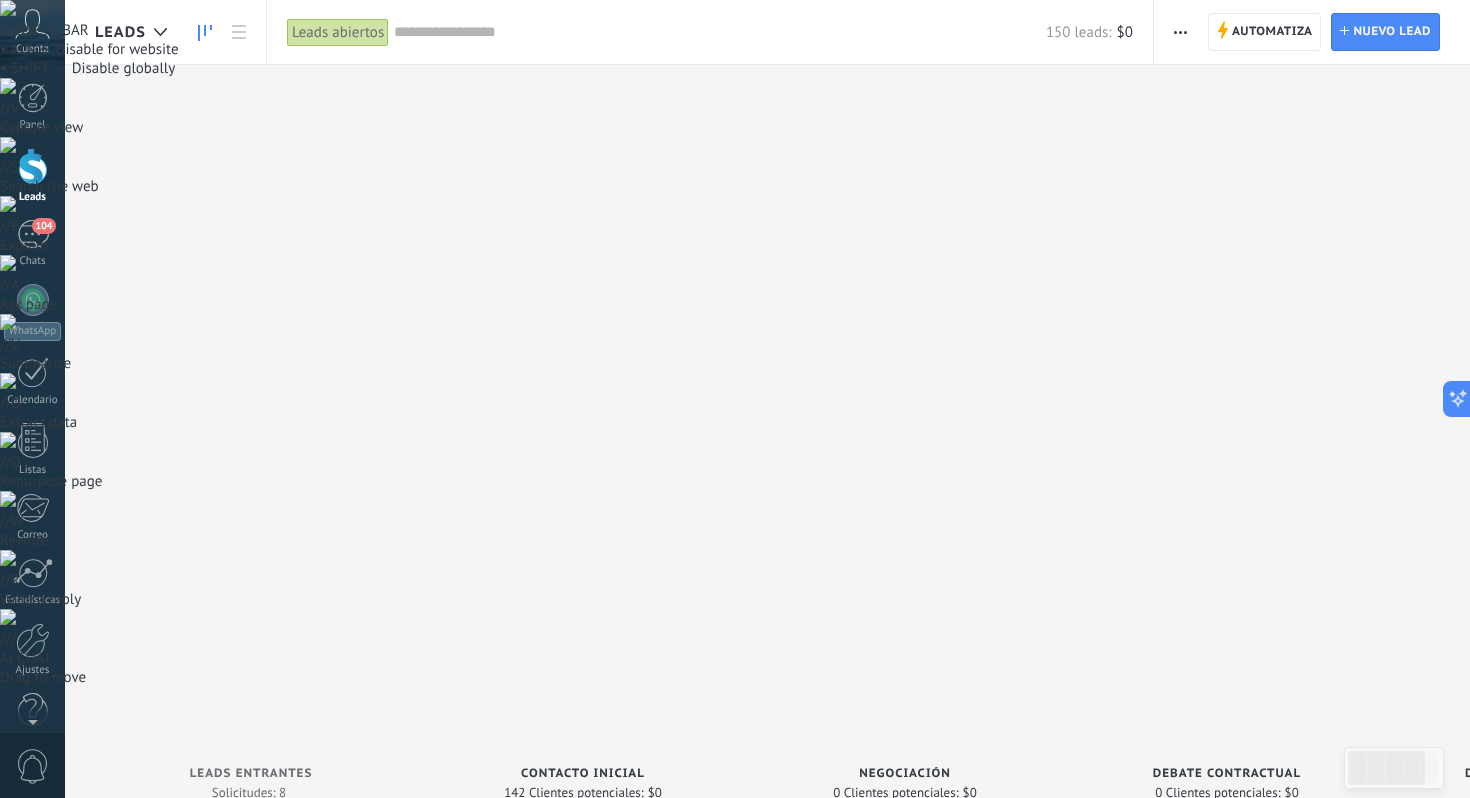 click at bounding box center (1180, 32) 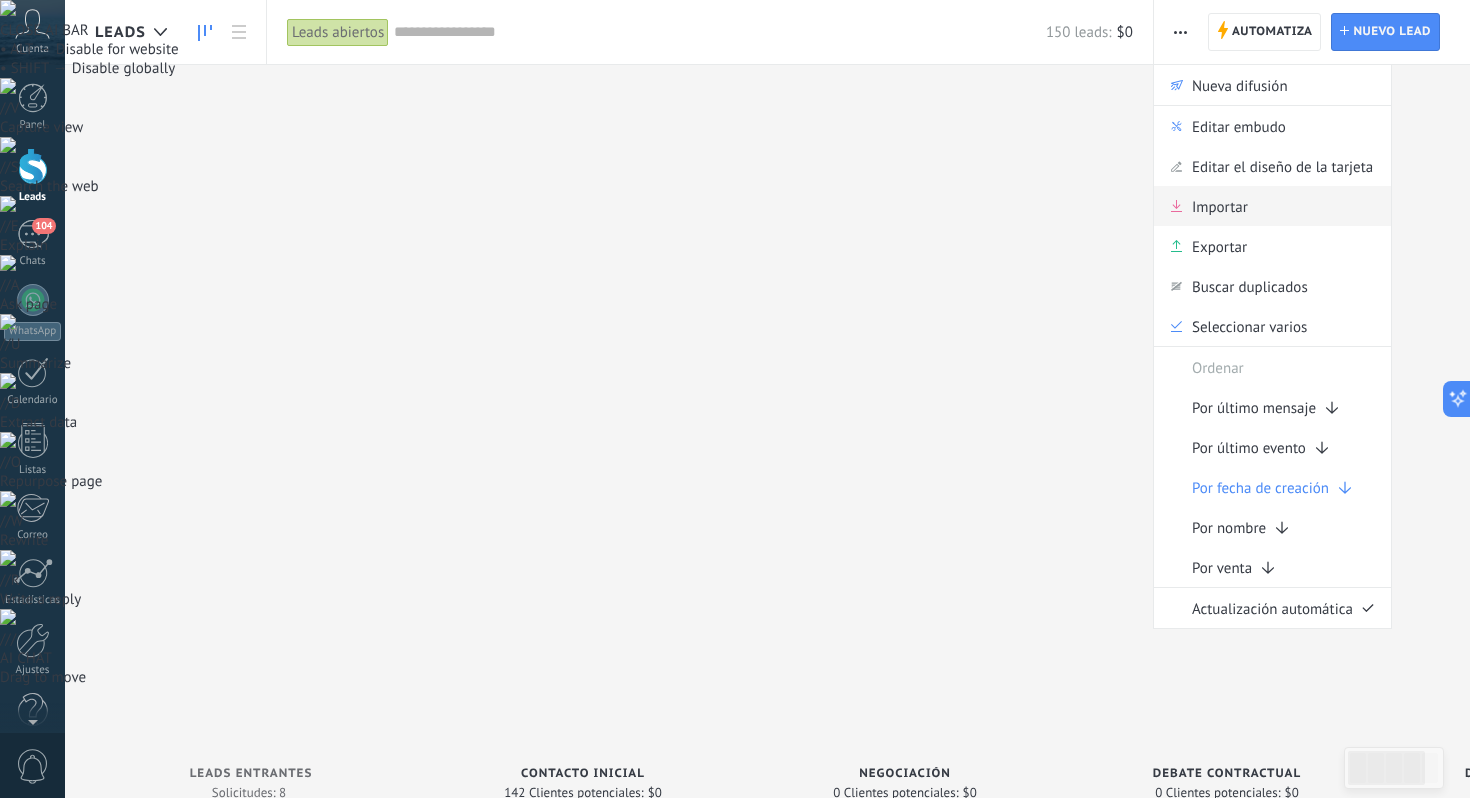 click on "Importar" at bounding box center (1220, 206) 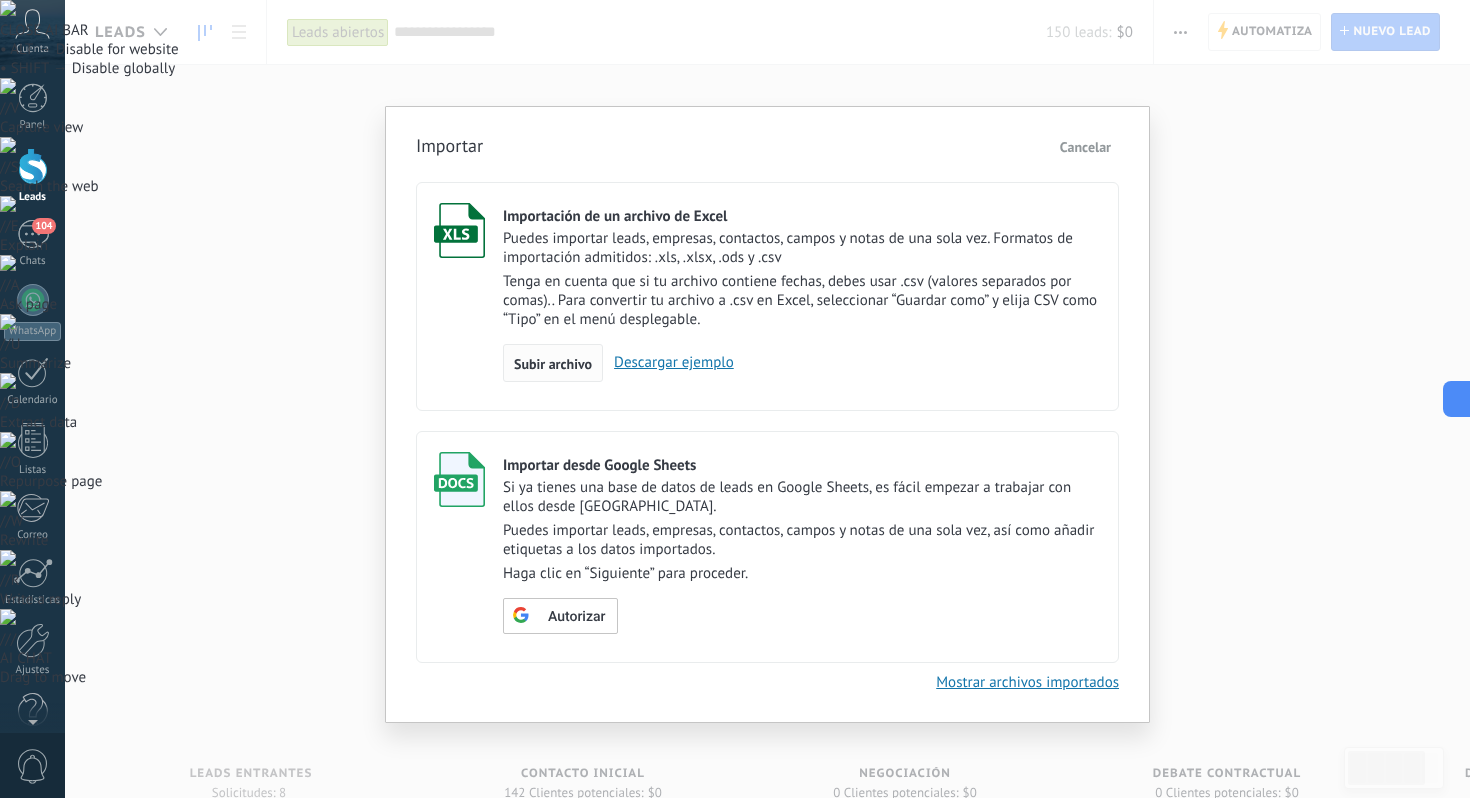 click on "Subir archivo" at bounding box center (553, 364) 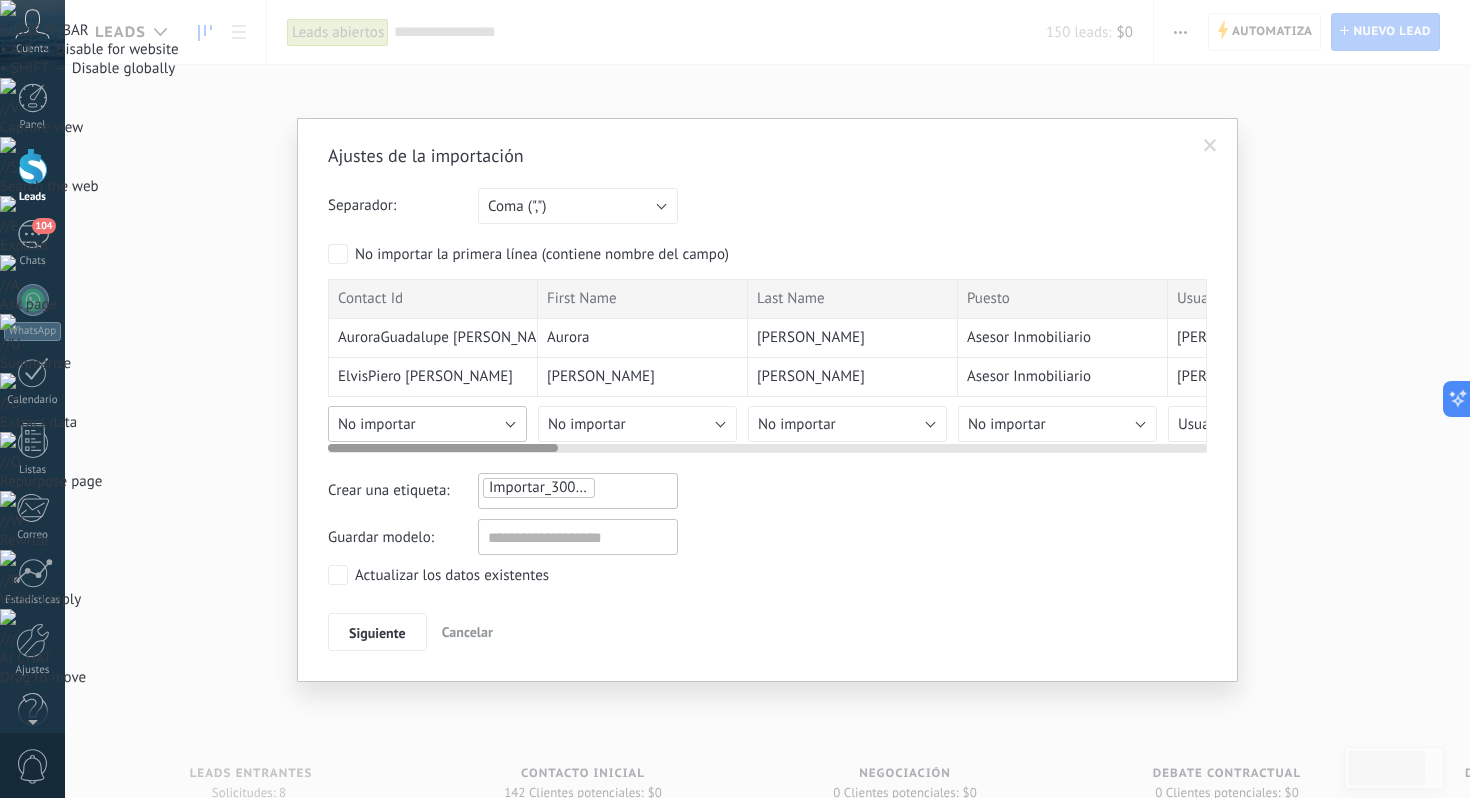 click on "No importar" at bounding box center (427, 424) 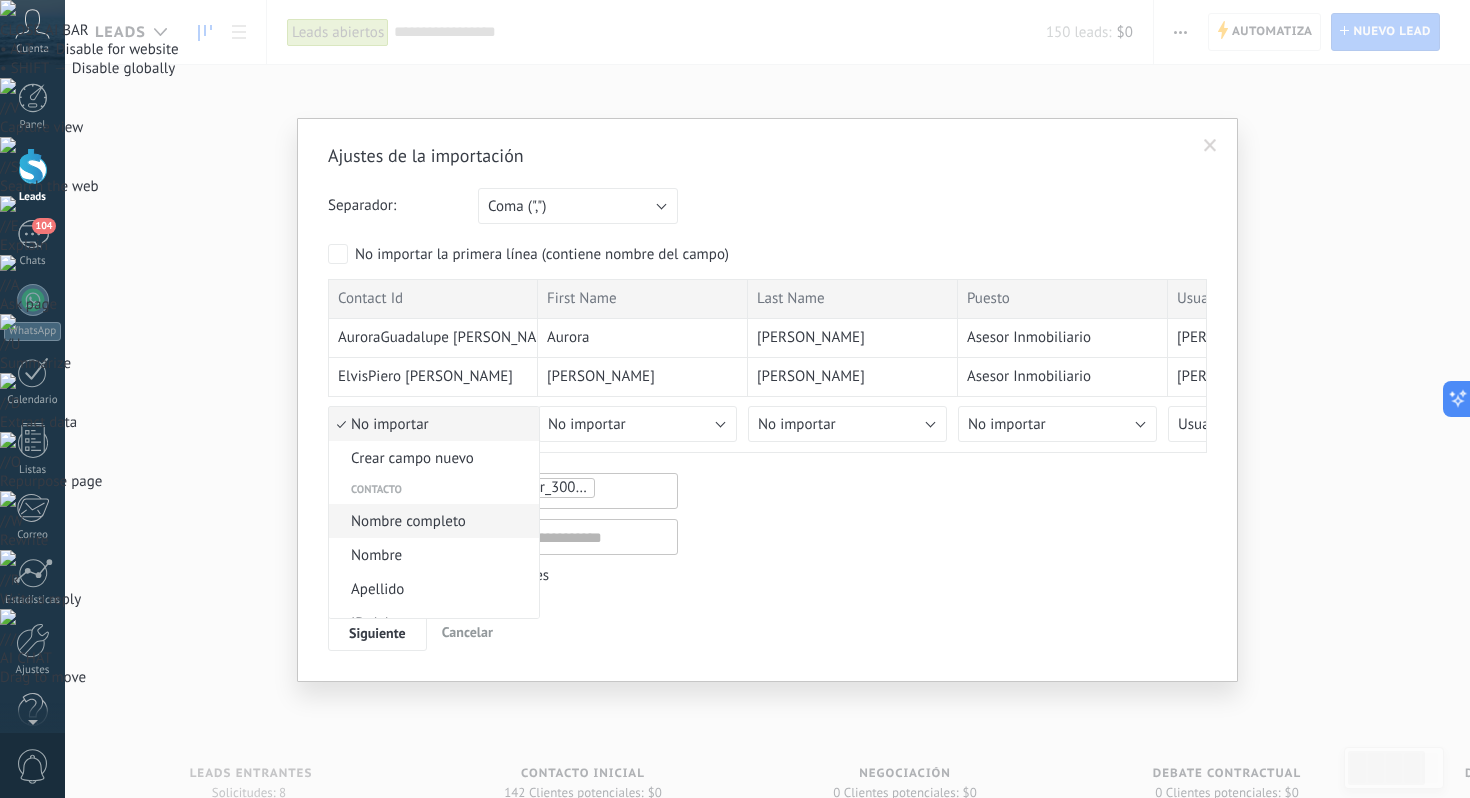click on "Nombre completo" at bounding box center [431, 521] 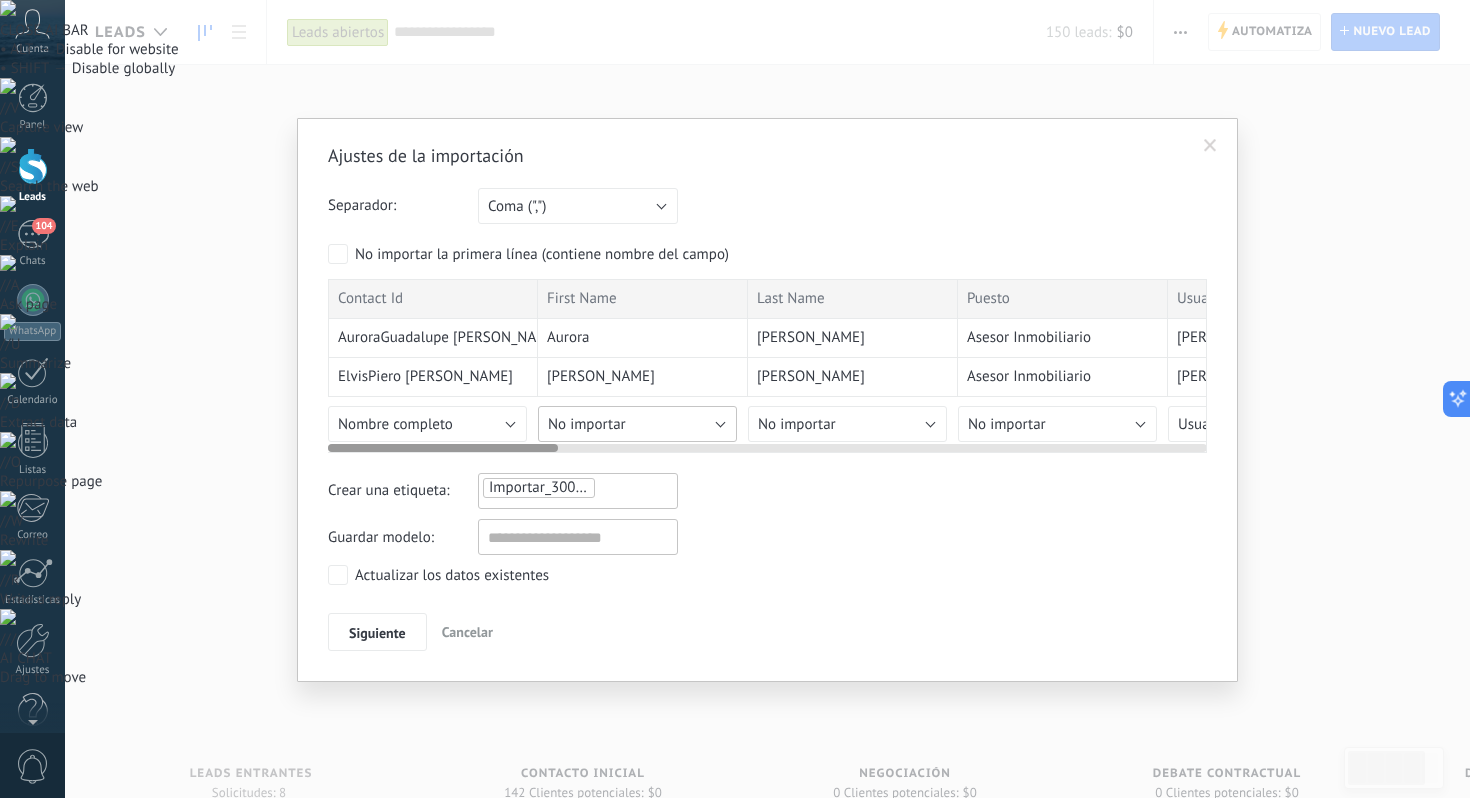 click on "No importar" at bounding box center [637, 424] 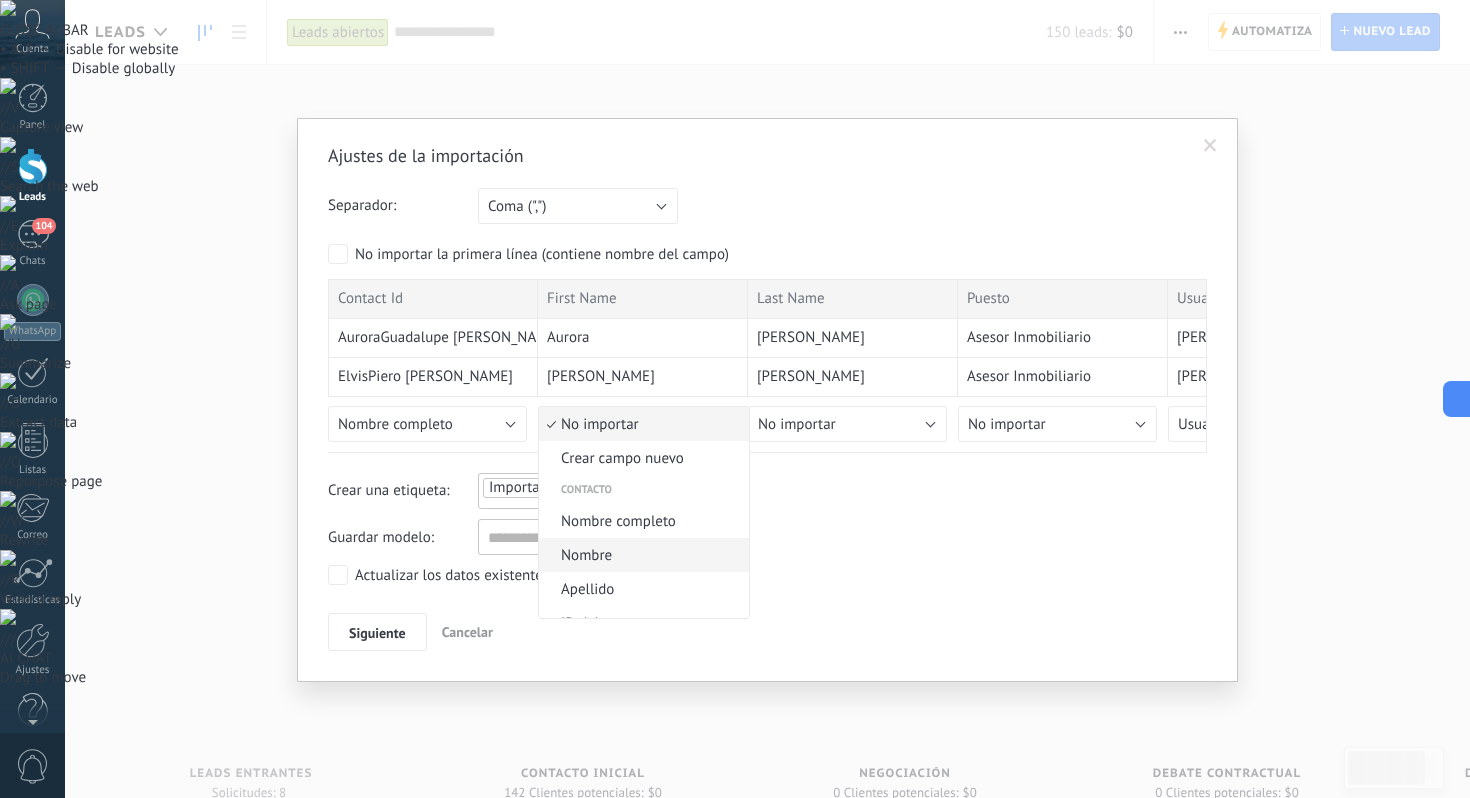 click on "Nombre" at bounding box center [641, 555] 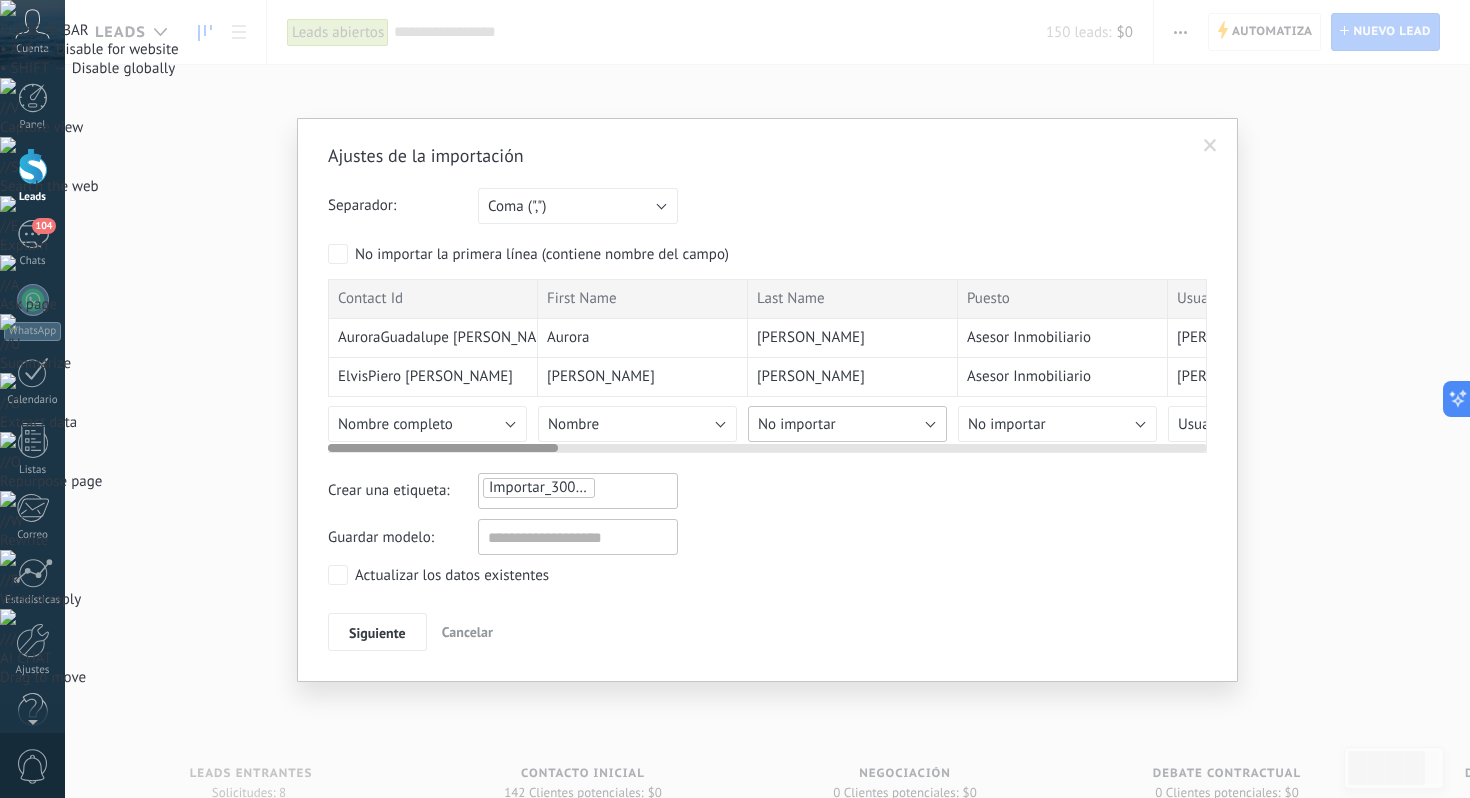 click on "No importar" at bounding box center (847, 424) 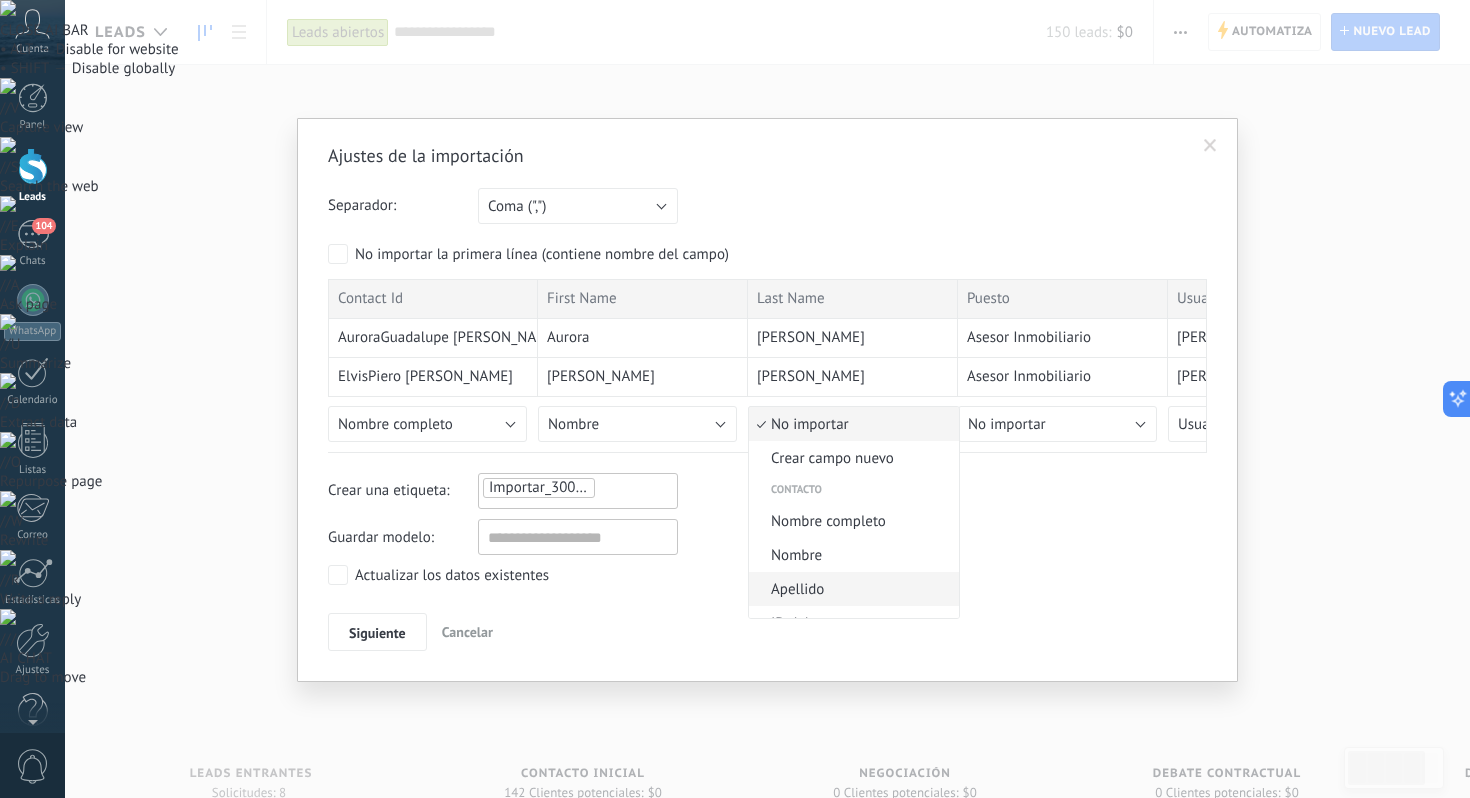 click on "Apellido" at bounding box center [851, 589] 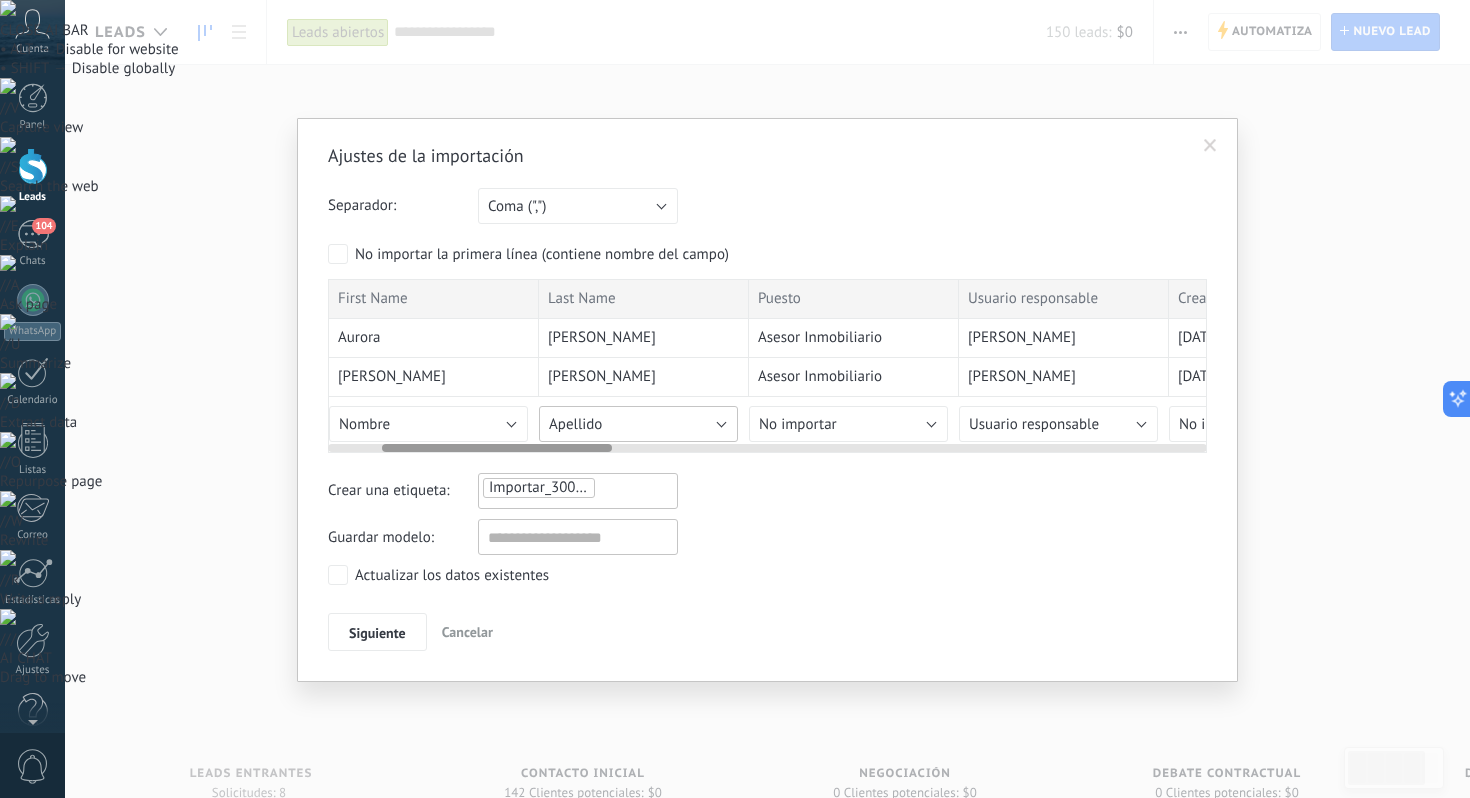 scroll, scrollTop: 0, scrollLeft: 210, axis: horizontal 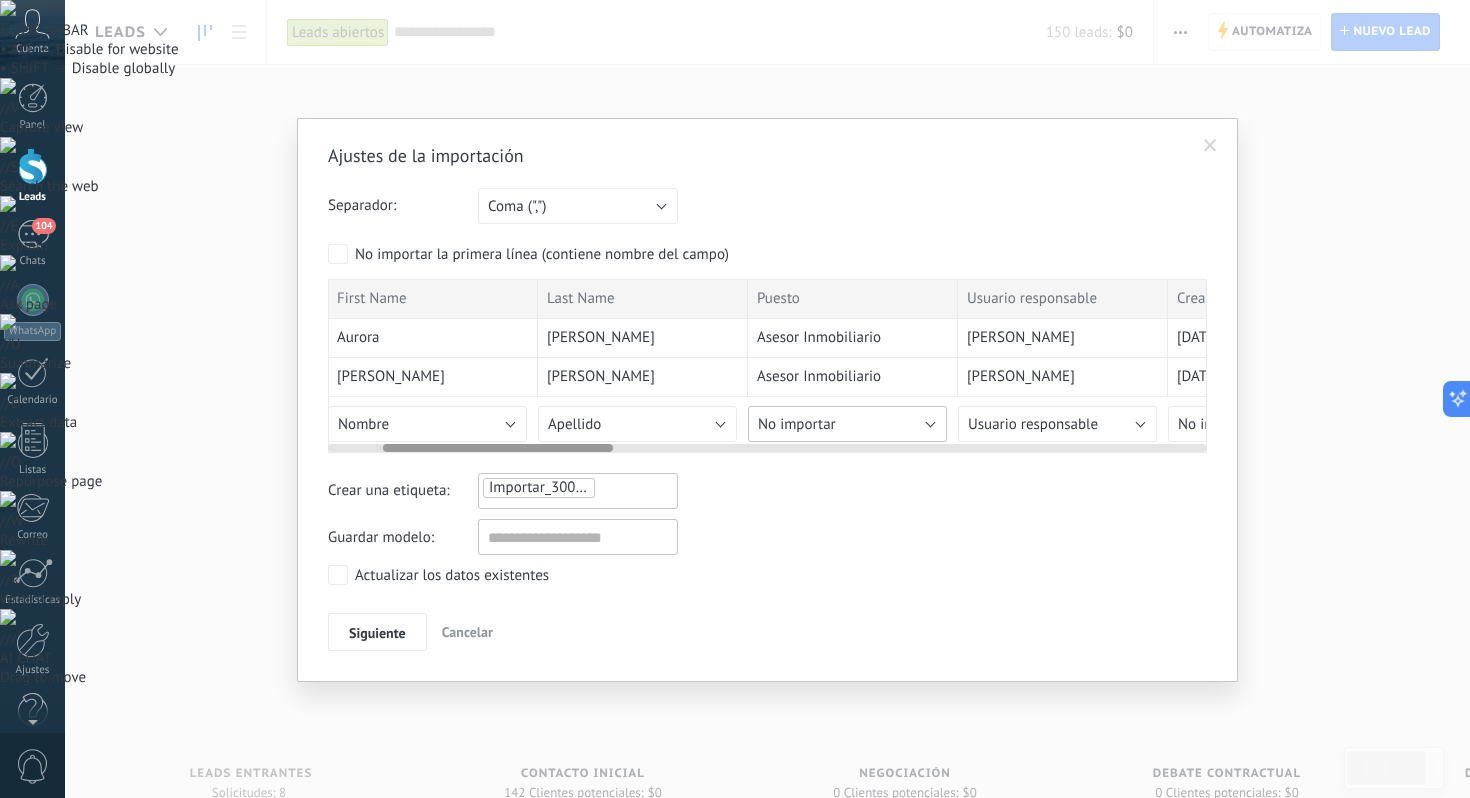 click on "No importar" at bounding box center (847, 424) 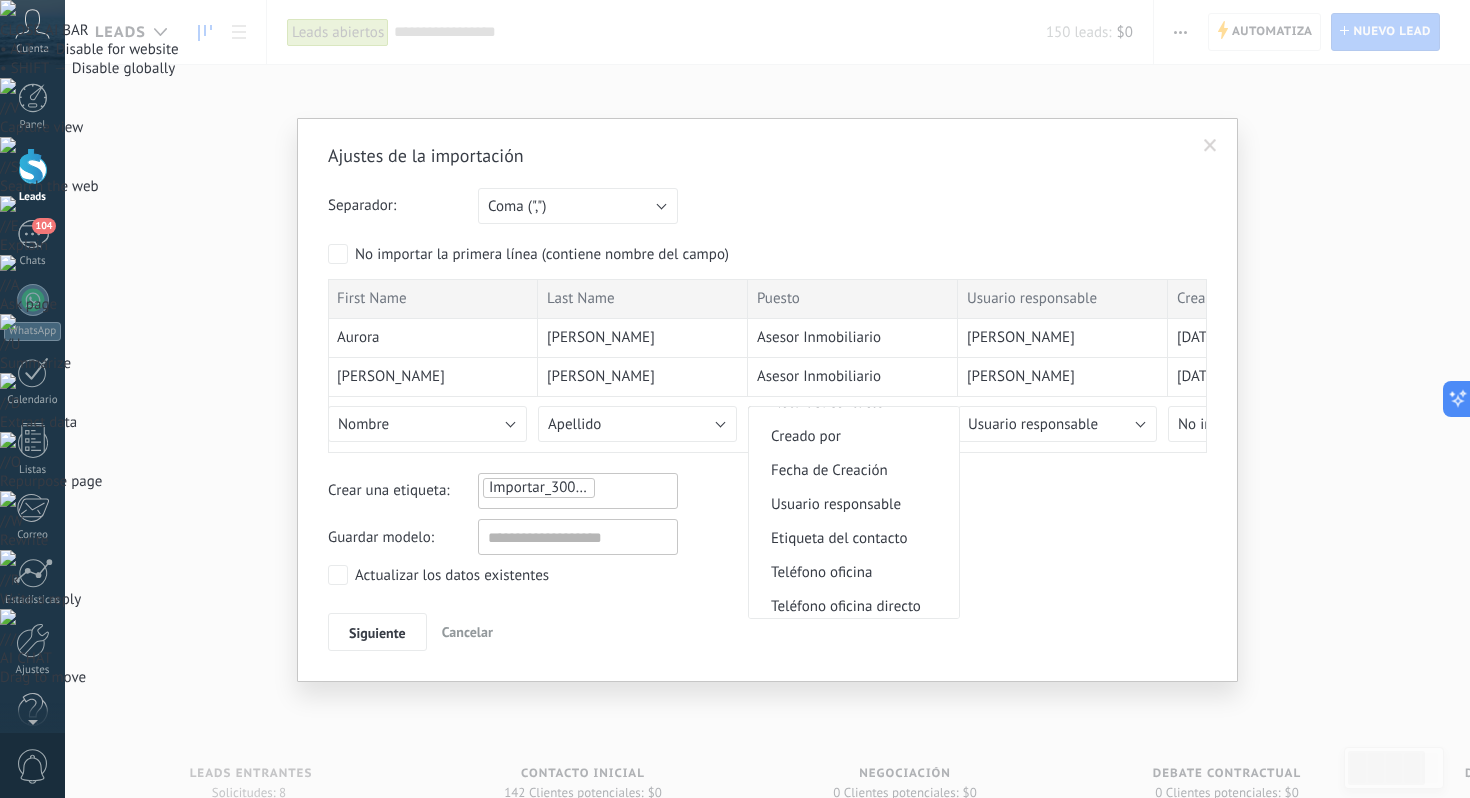scroll, scrollTop: 304, scrollLeft: 0, axis: vertical 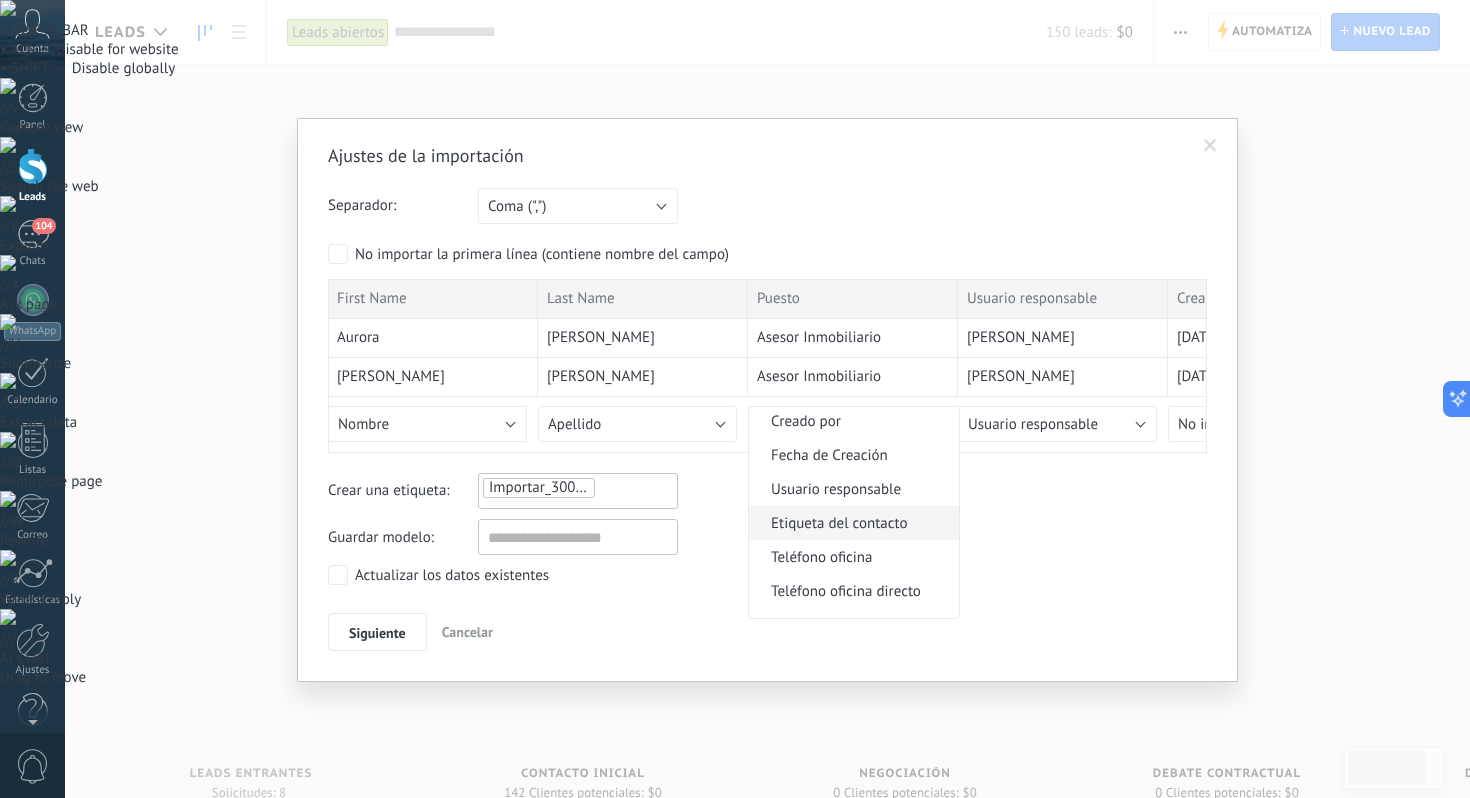 click on "Etiqueta del contacto" at bounding box center [851, 523] 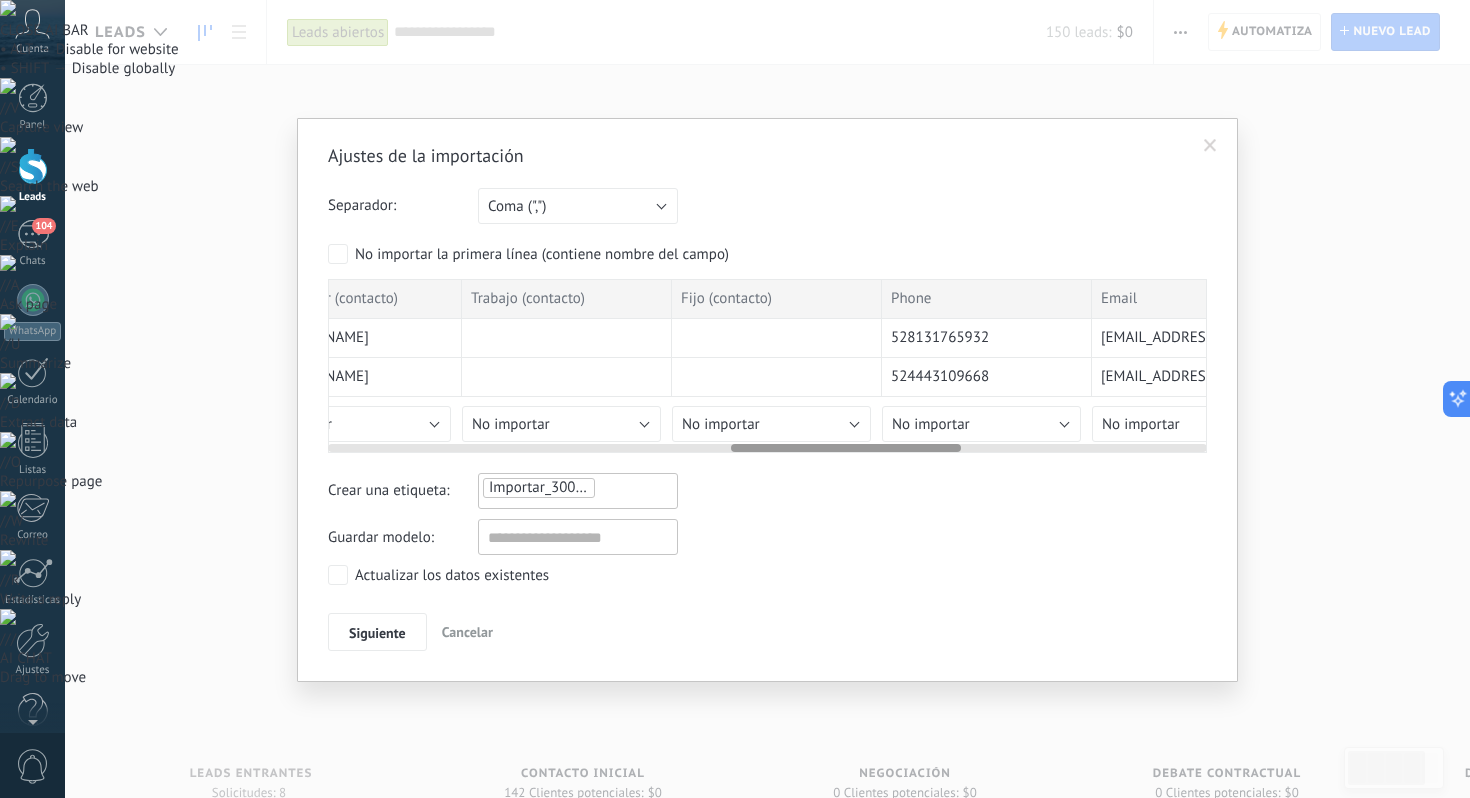scroll, scrollTop: 0, scrollLeft: 1551, axis: horizontal 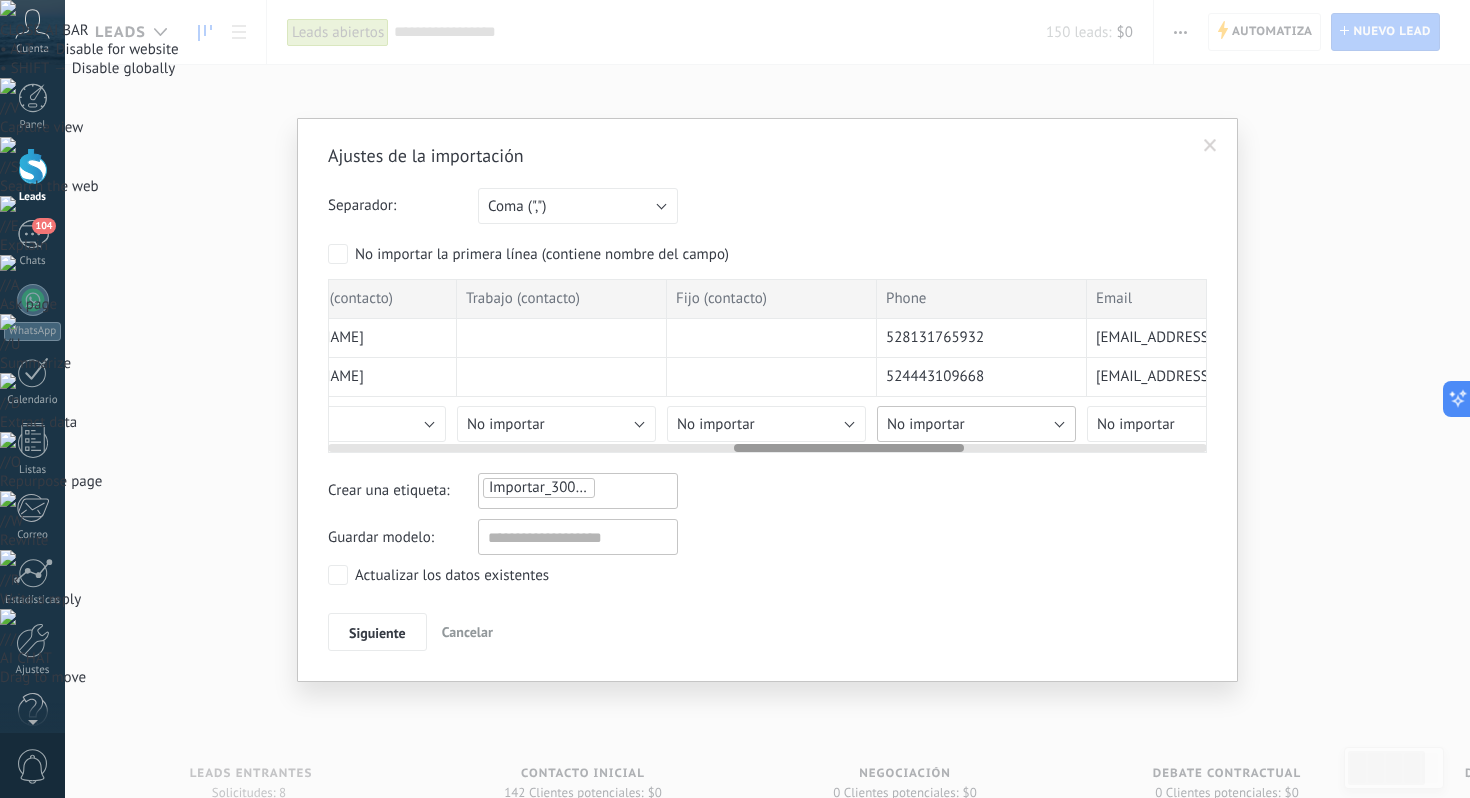click on "No importar" at bounding box center [976, 424] 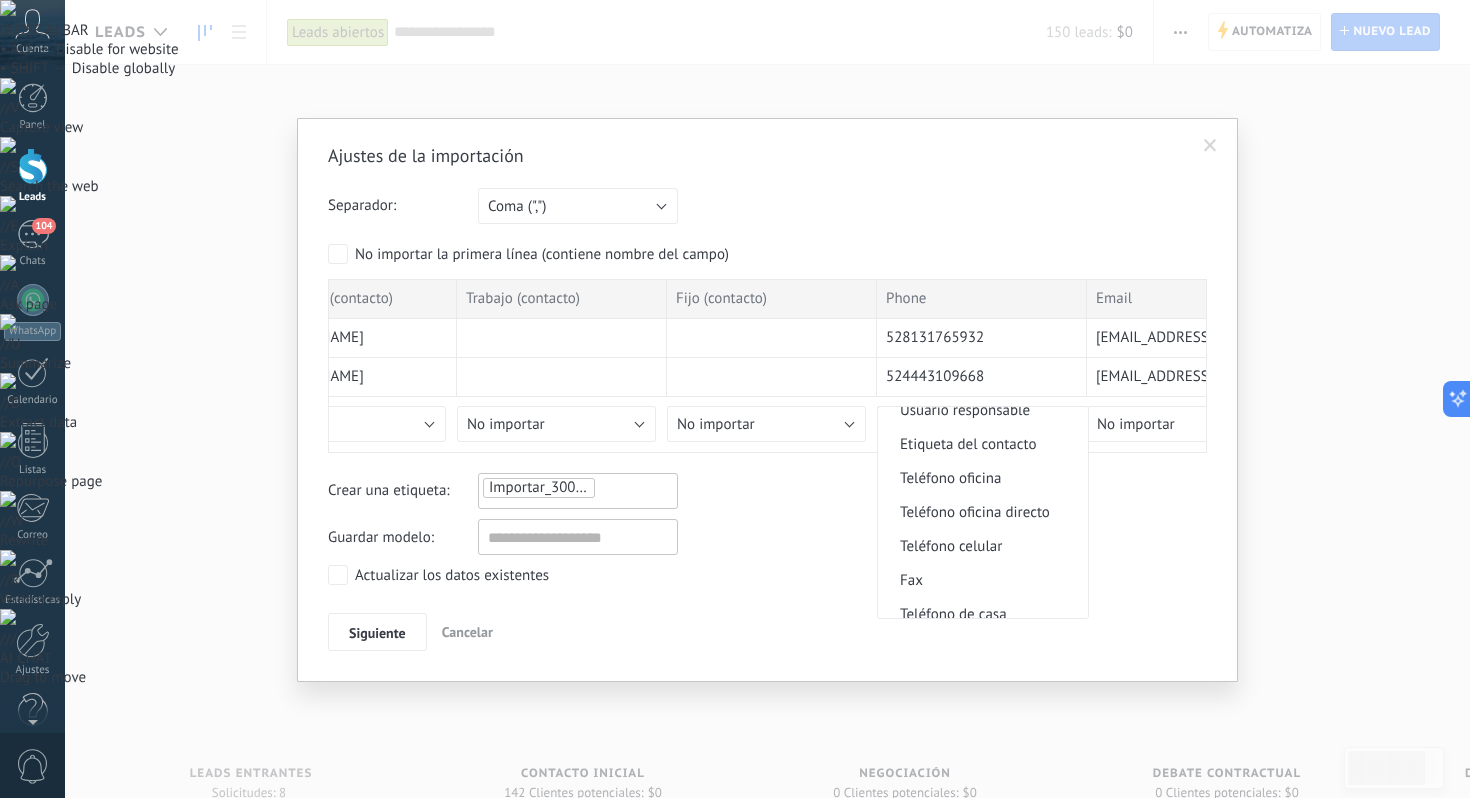 scroll, scrollTop: 382, scrollLeft: 0, axis: vertical 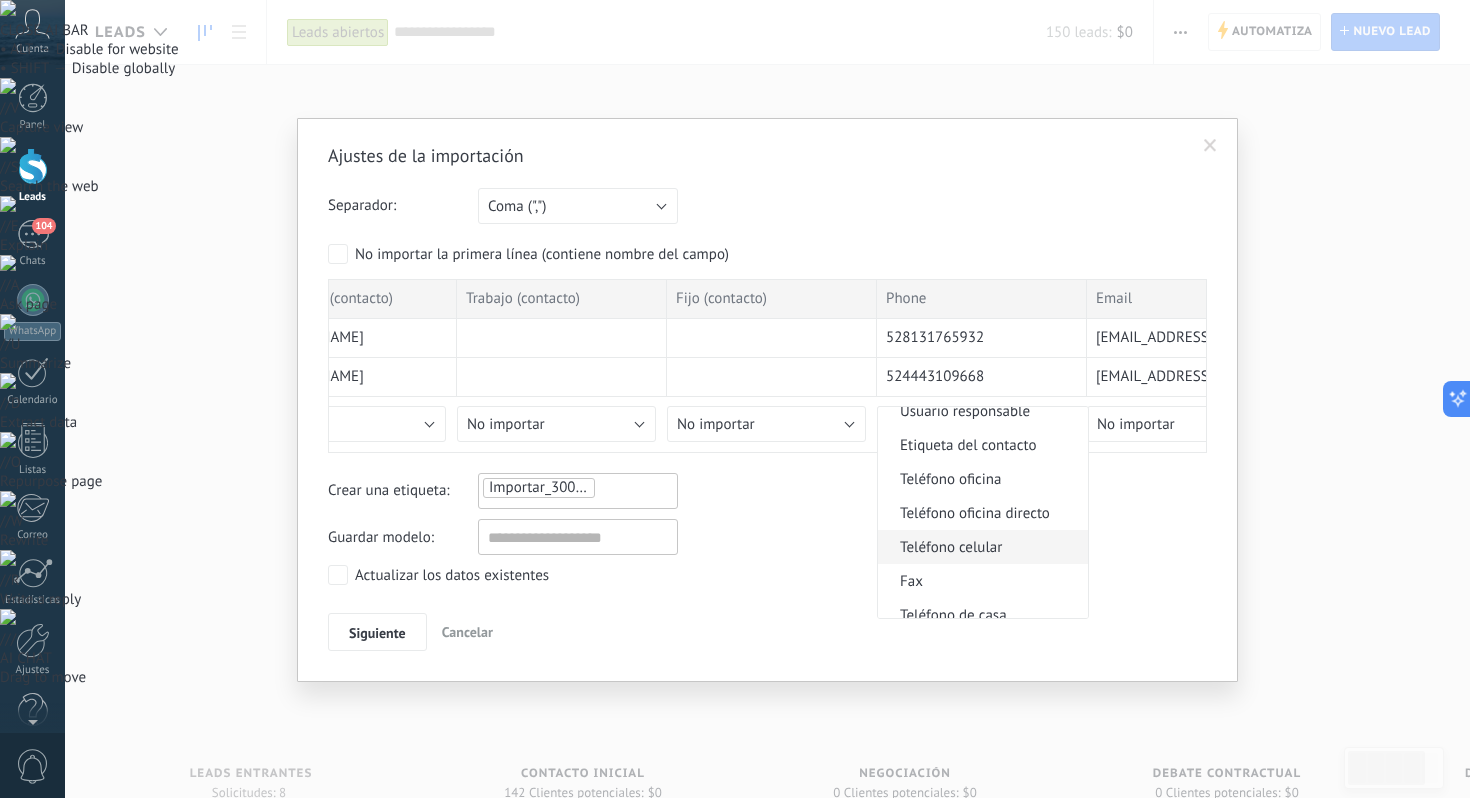 click on "Teléfono celular" at bounding box center (980, 547) 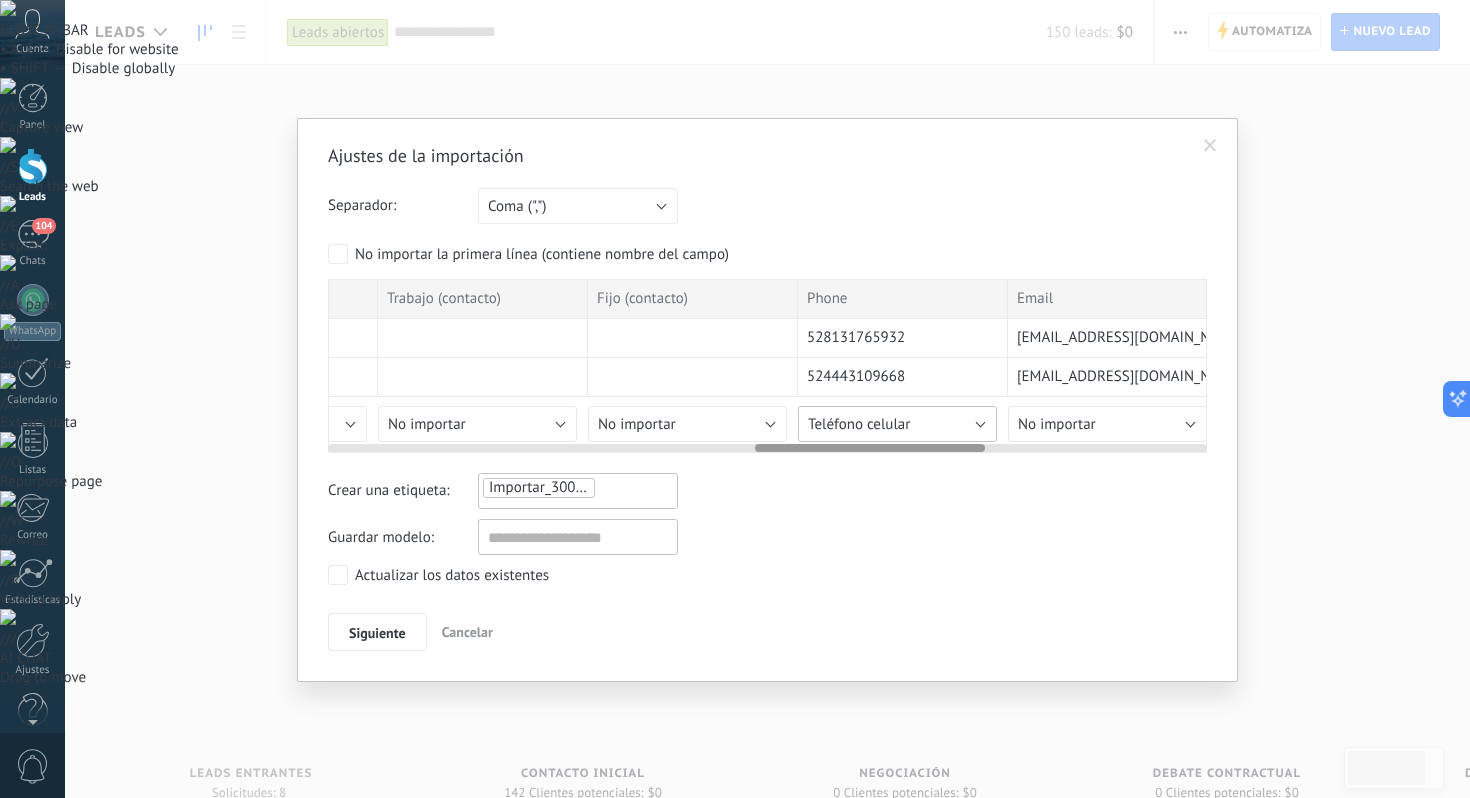 scroll, scrollTop: 0, scrollLeft: 1638, axis: horizontal 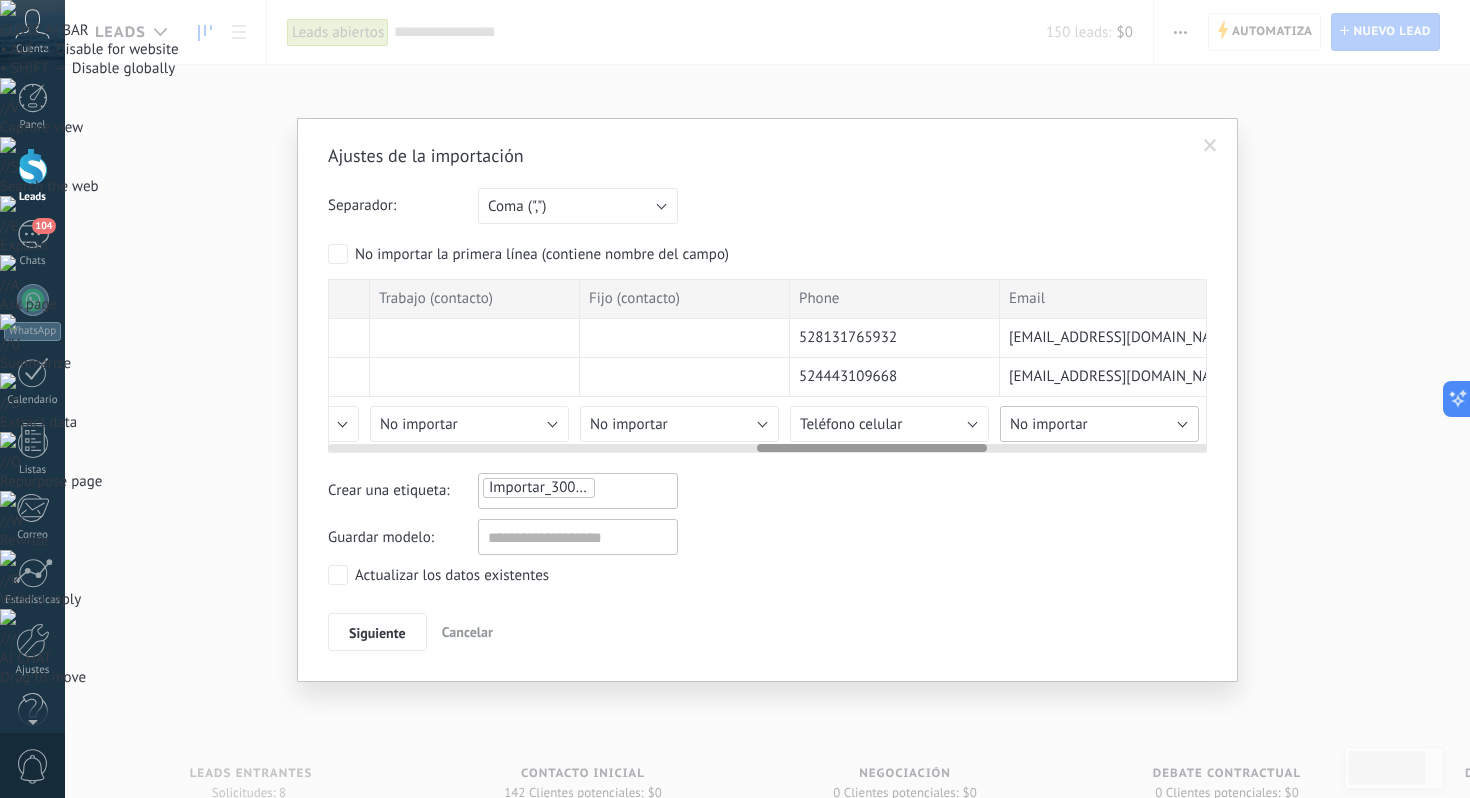 click on "No importar" at bounding box center (1099, 424) 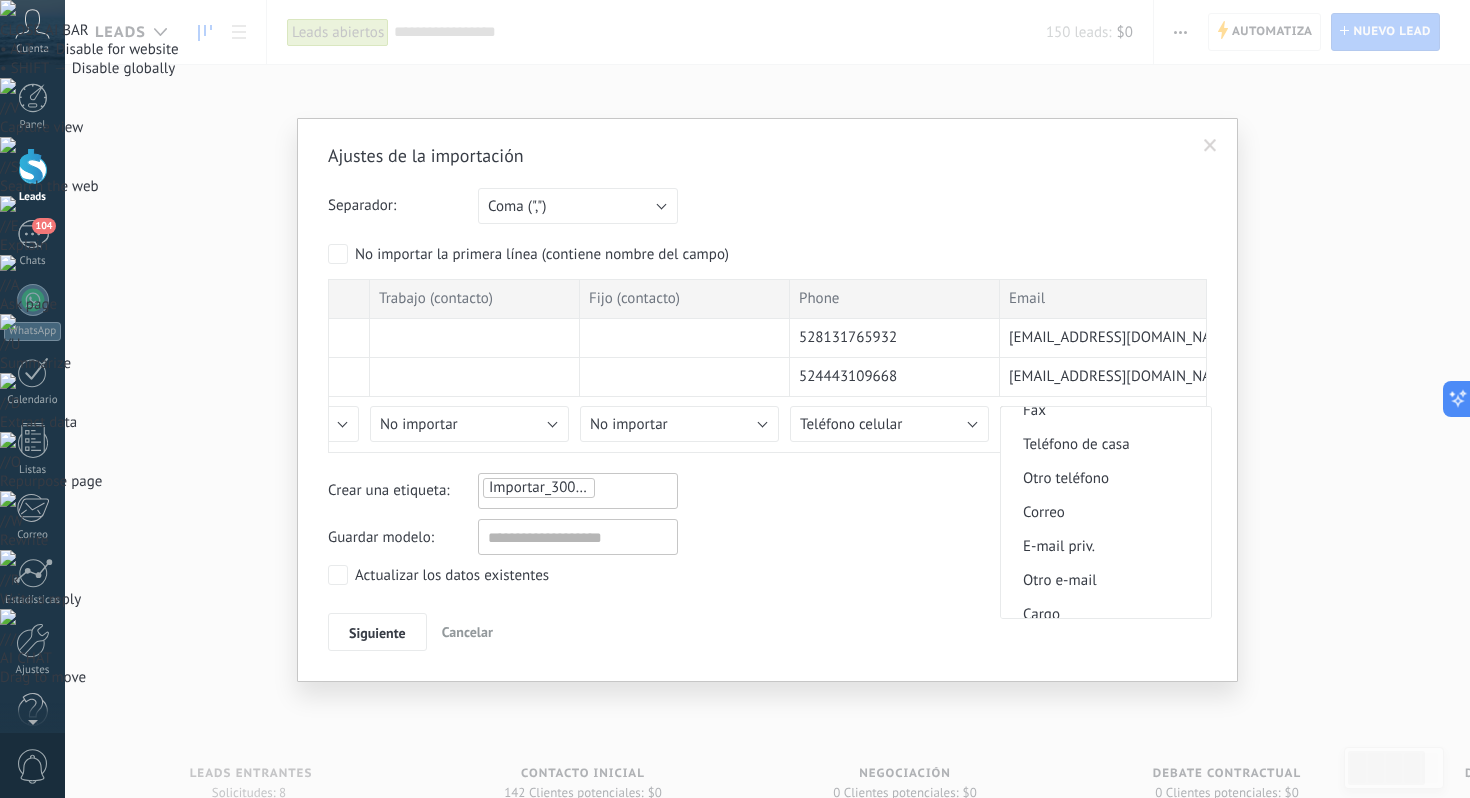 scroll, scrollTop: 560, scrollLeft: 0, axis: vertical 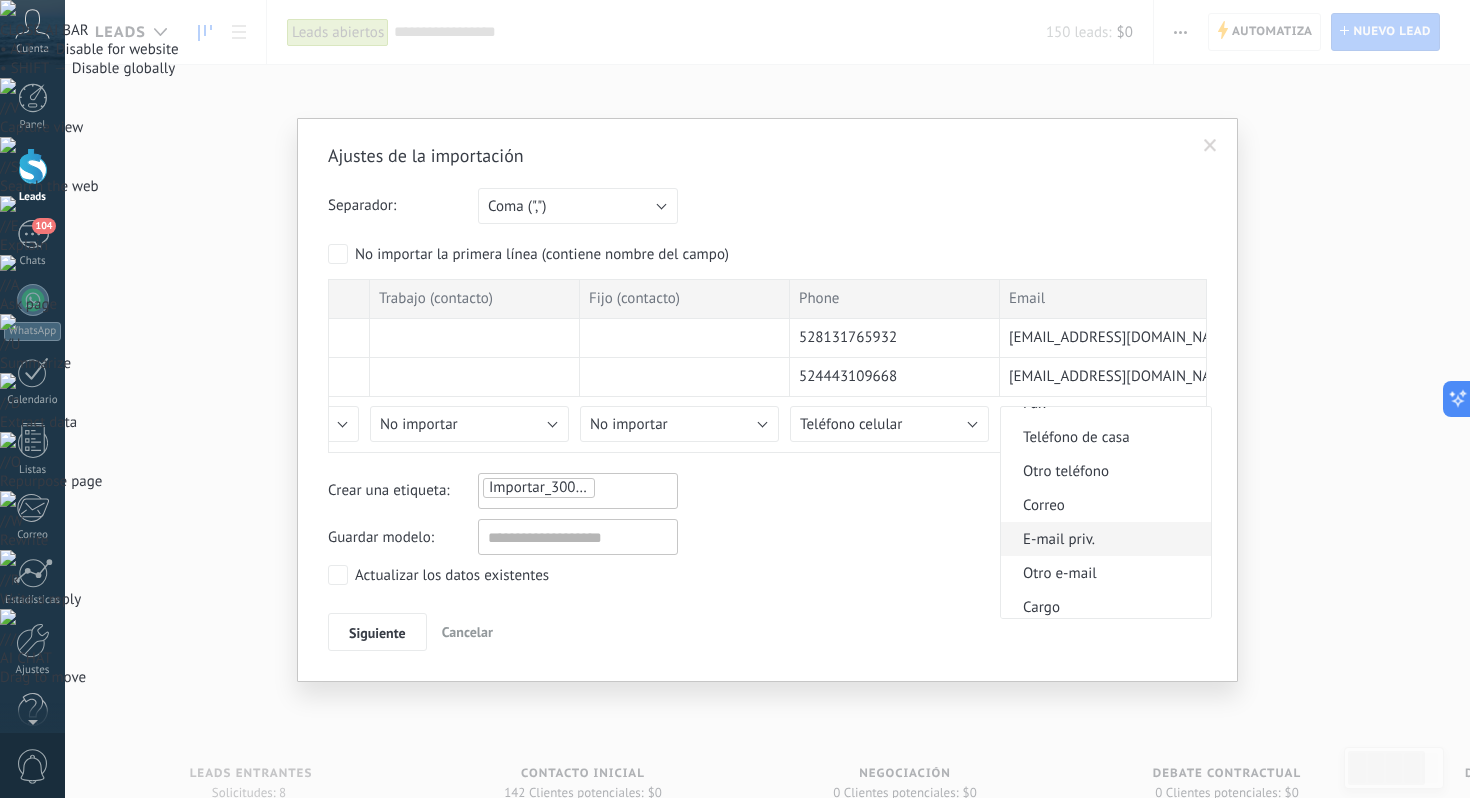 click on "E-mail priv." at bounding box center (1103, 539) 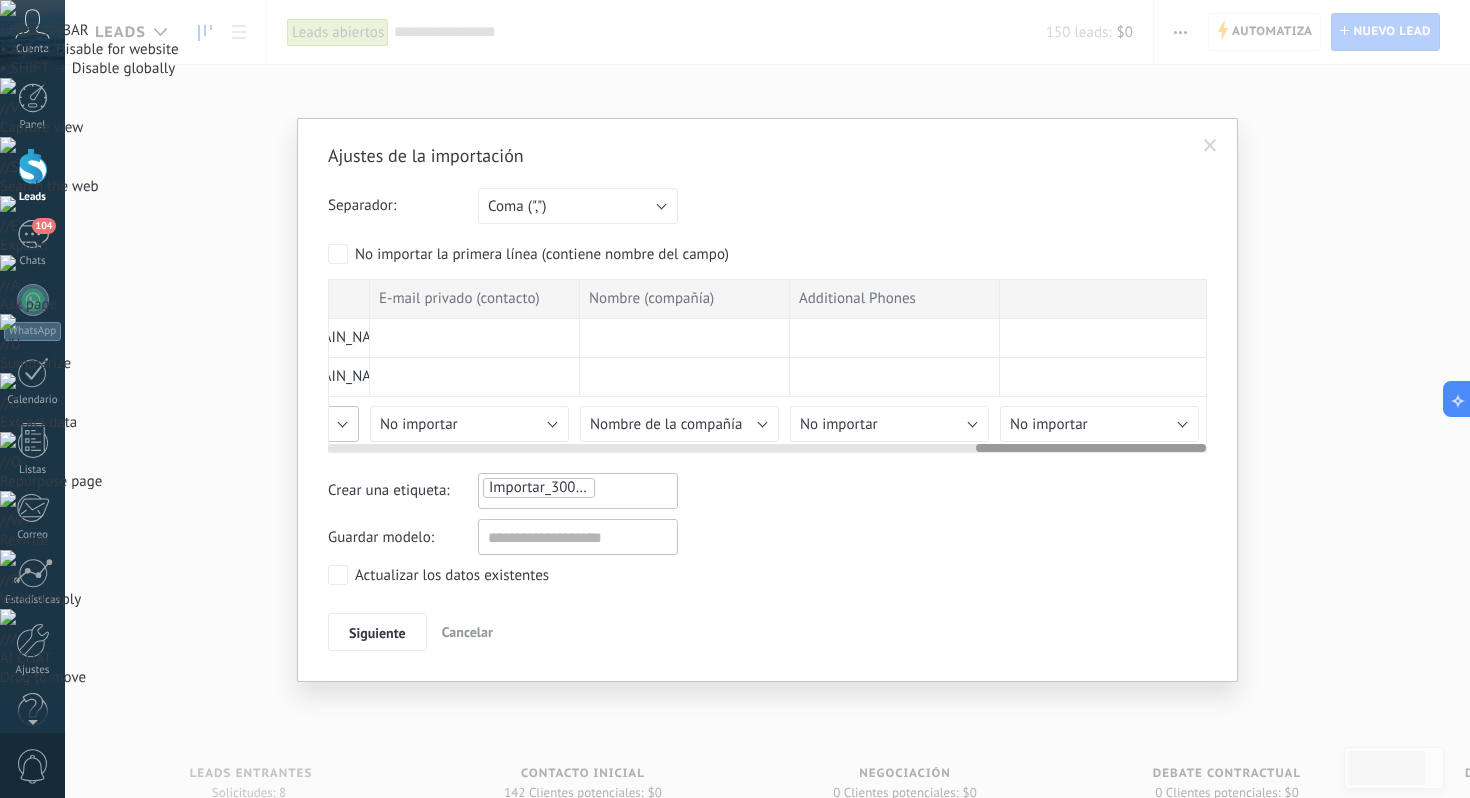 scroll, scrollTop: 0, scrollLeft: 2481, axis: horizontal 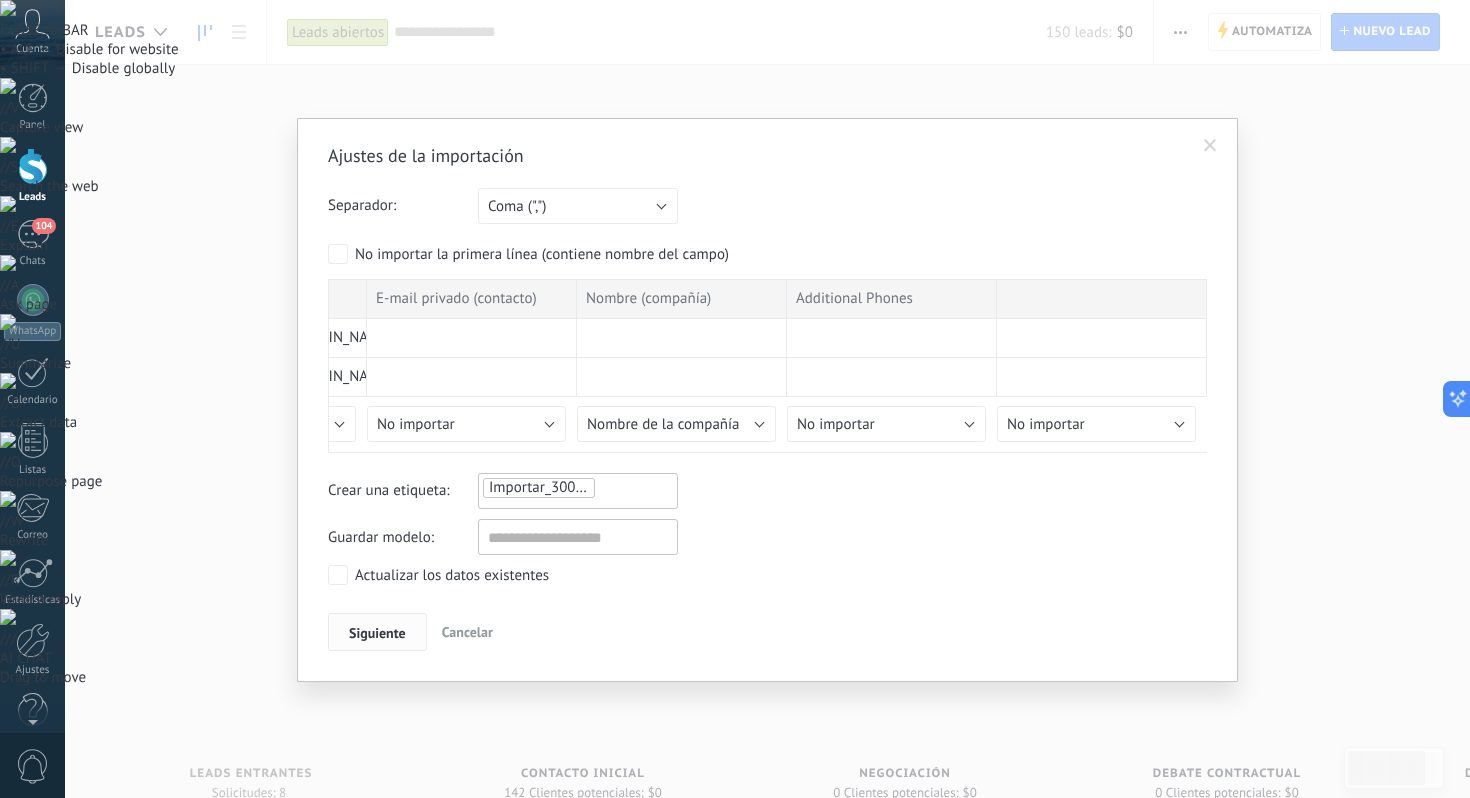 click on "Siguiente" at bounding box center (377, 633) 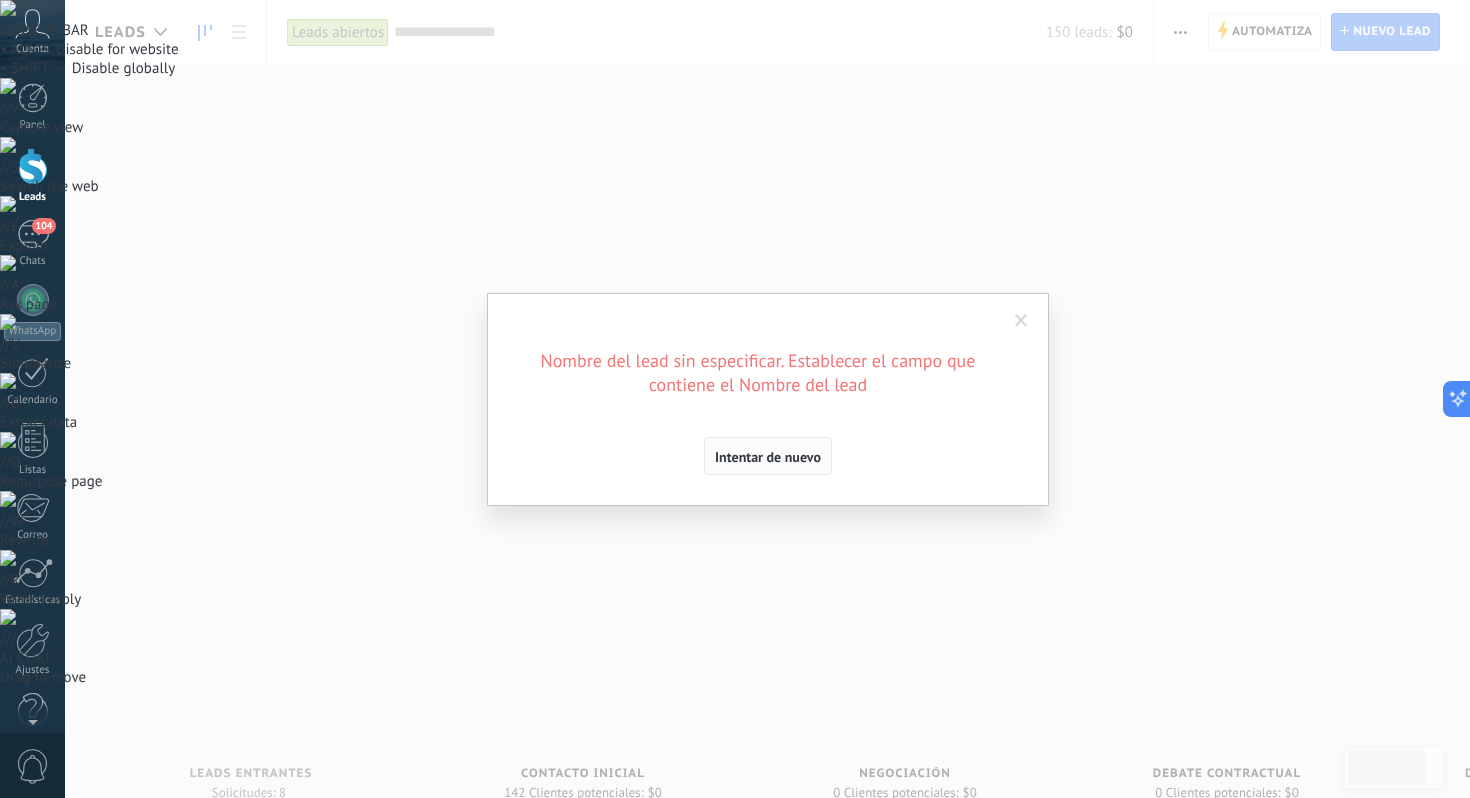 click on "Intentar de nuevo" at bounding box center [768, 457] 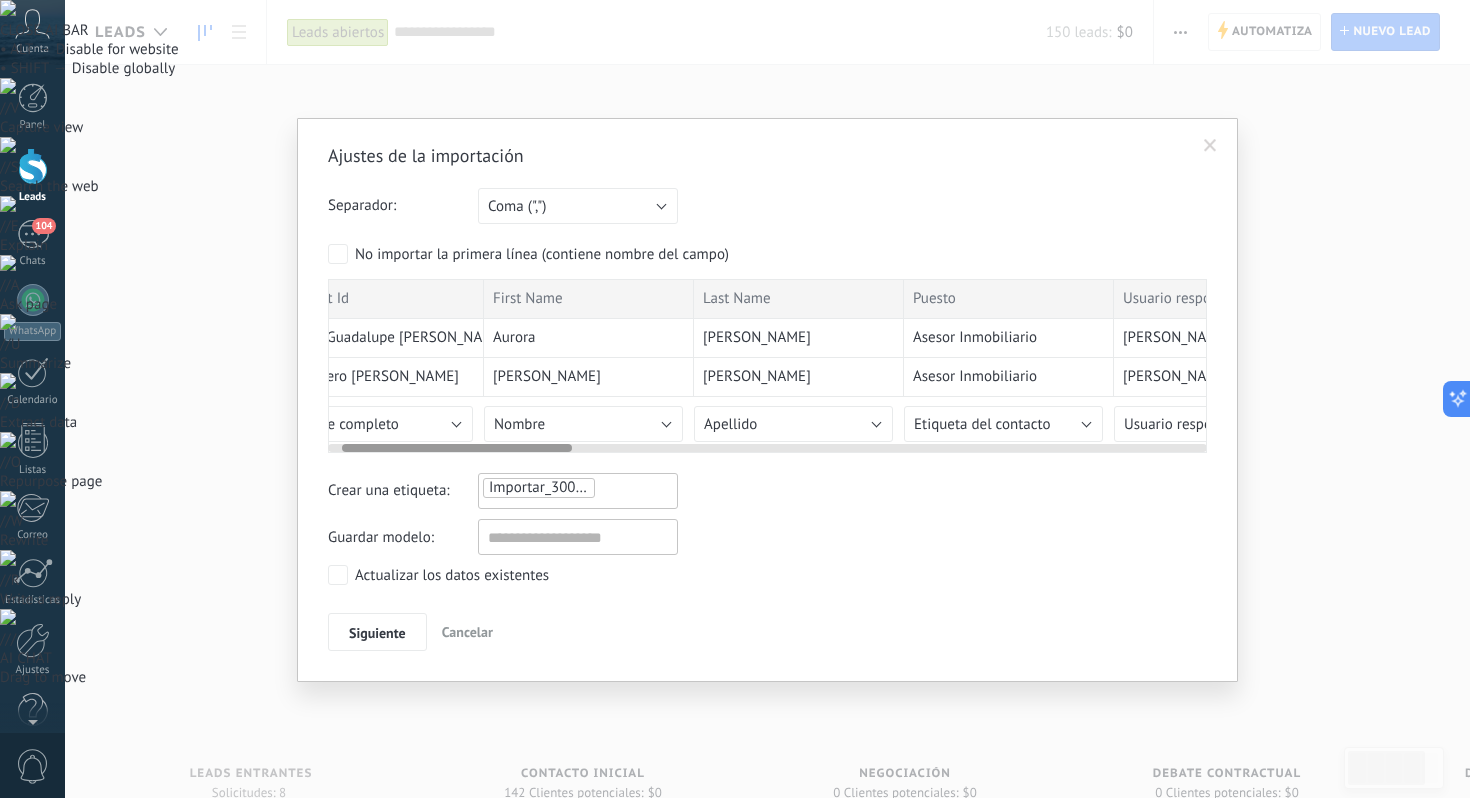 scroll, scrollTop: 0, scrollLeft: 0, axis: both 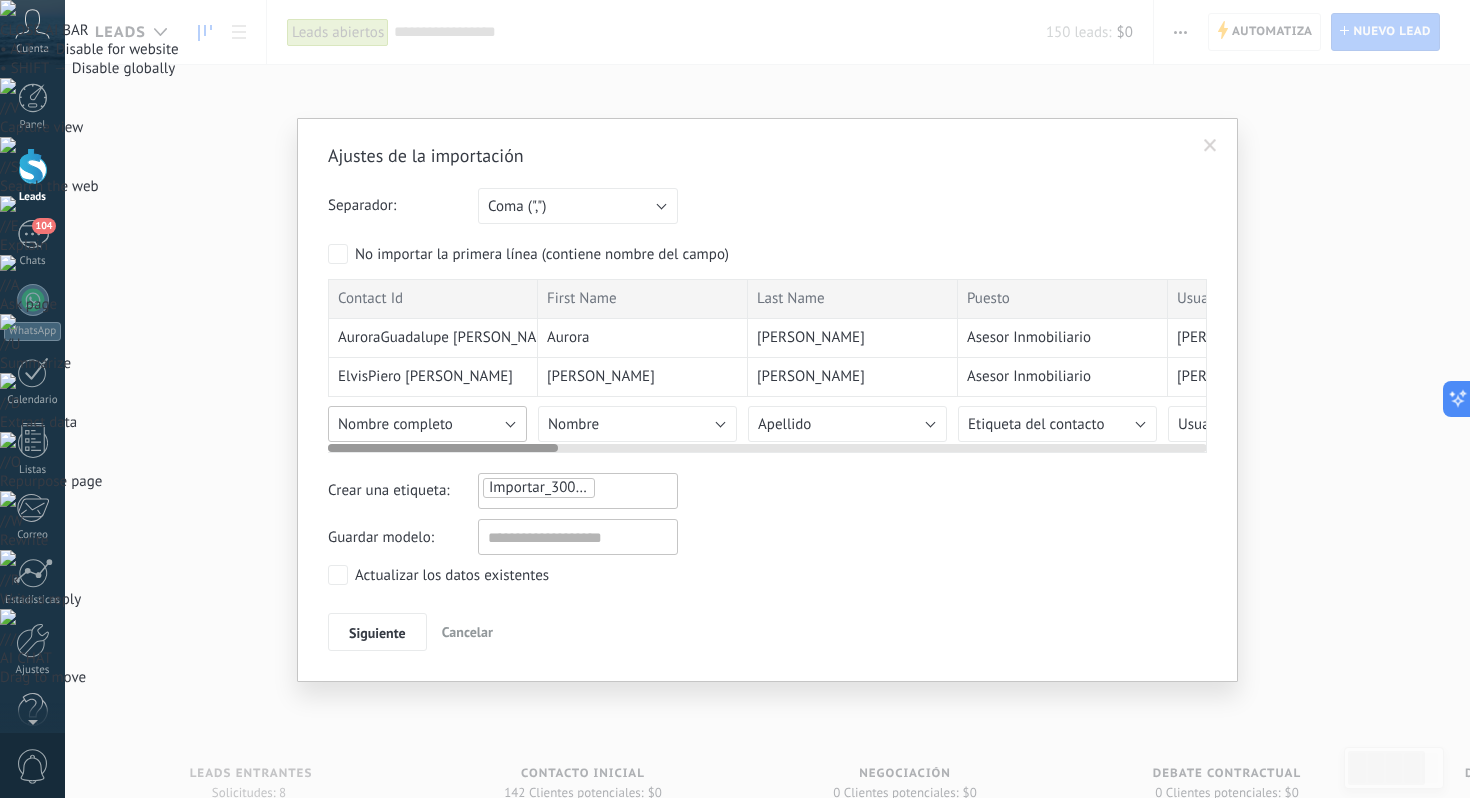 click on "Nombre completo" at bounding box center [427, 424] 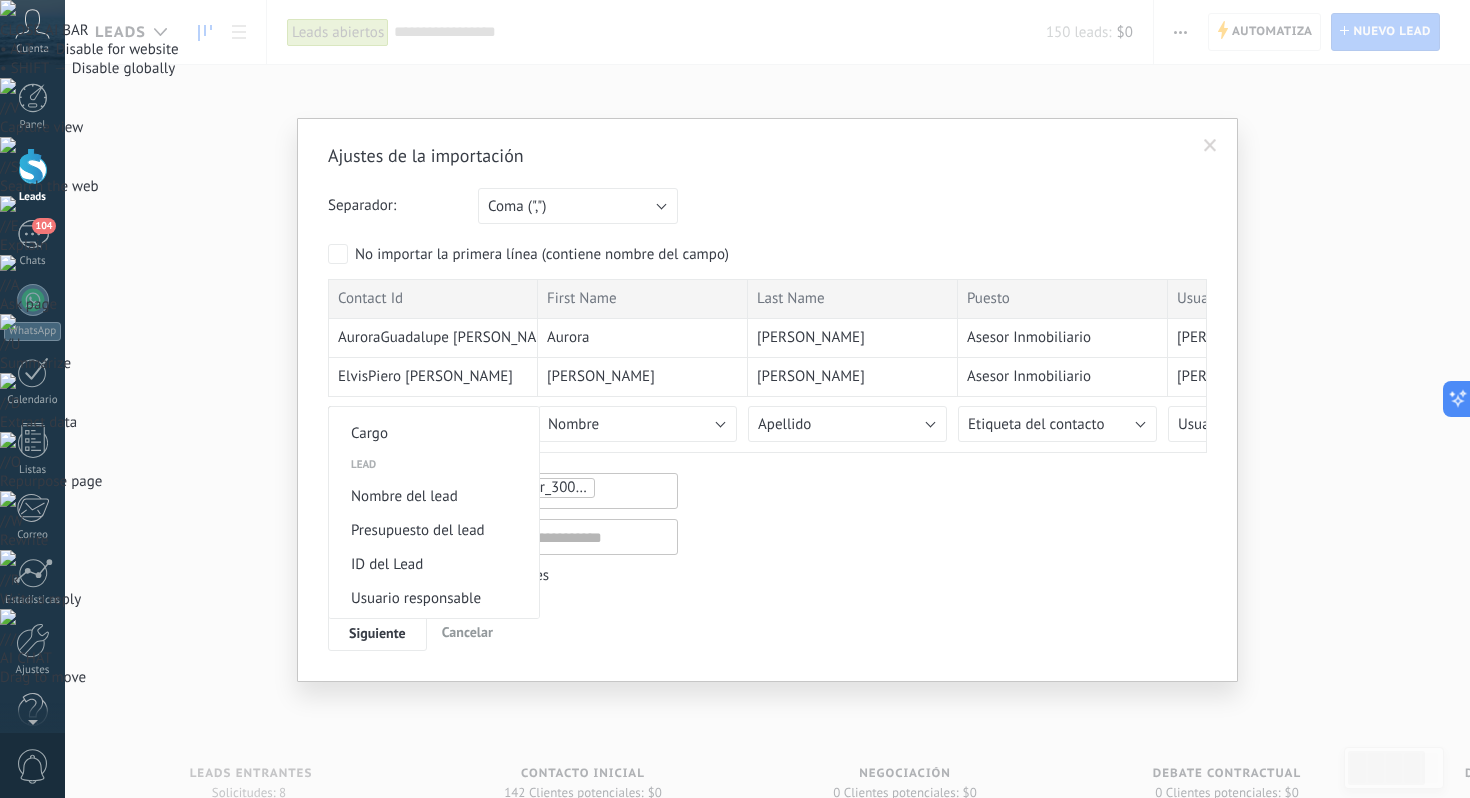 scroll, scrollTop: 731, scrollLeft: 0, axis: vertical 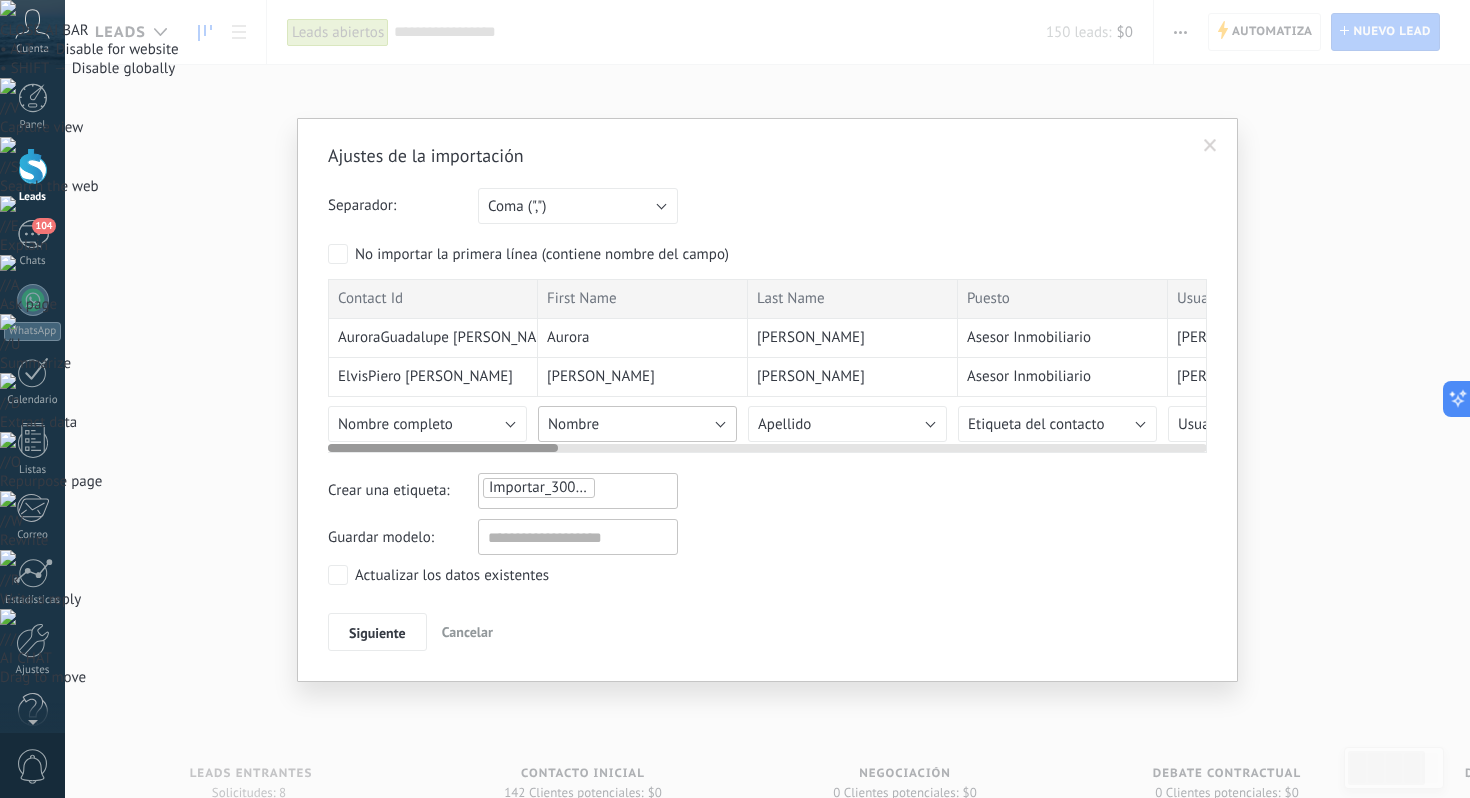 click on "Nombre" at bounding box center [637, 424] 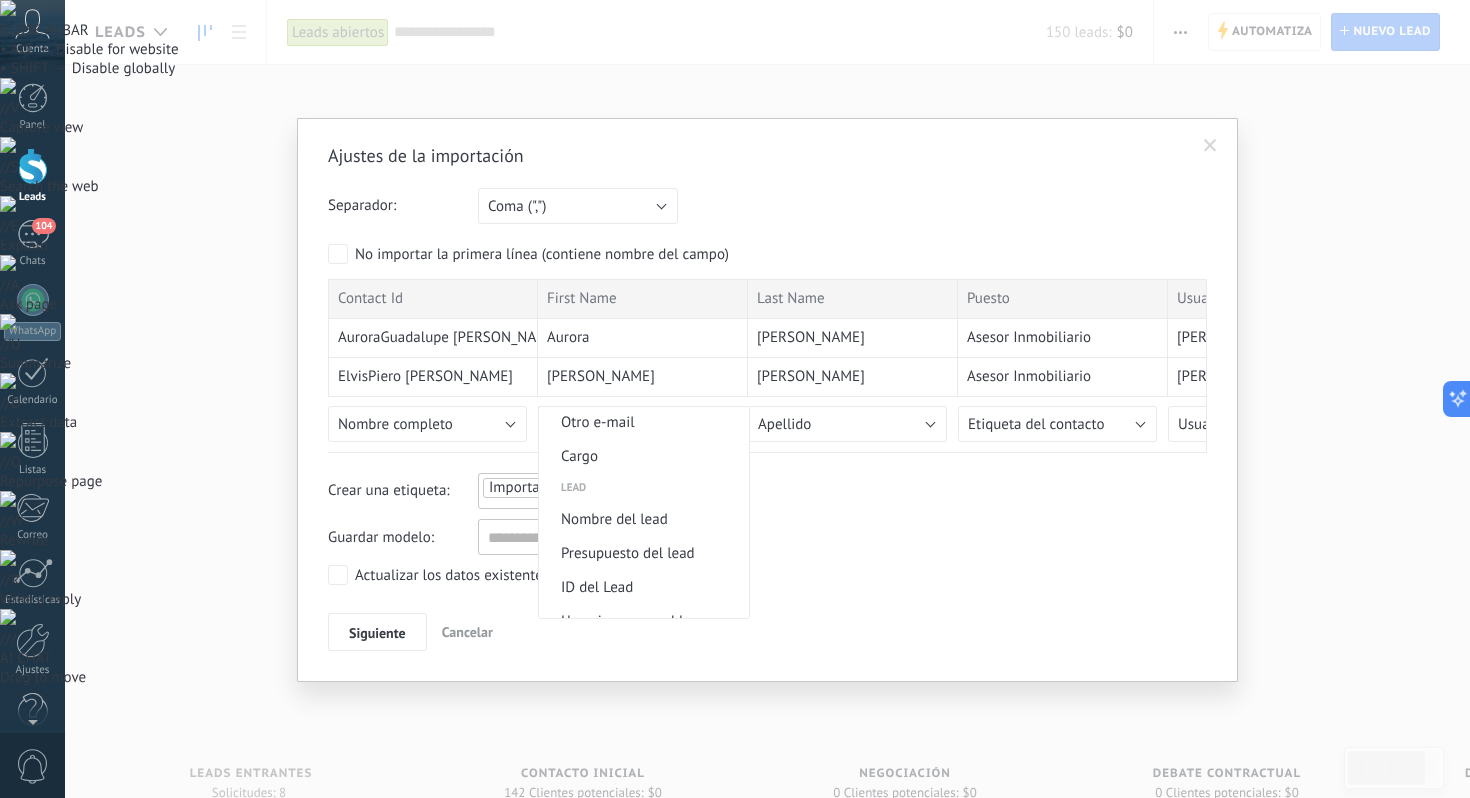 scroll, scrollTop: 725, scrollLeft: 0, axis: vertical 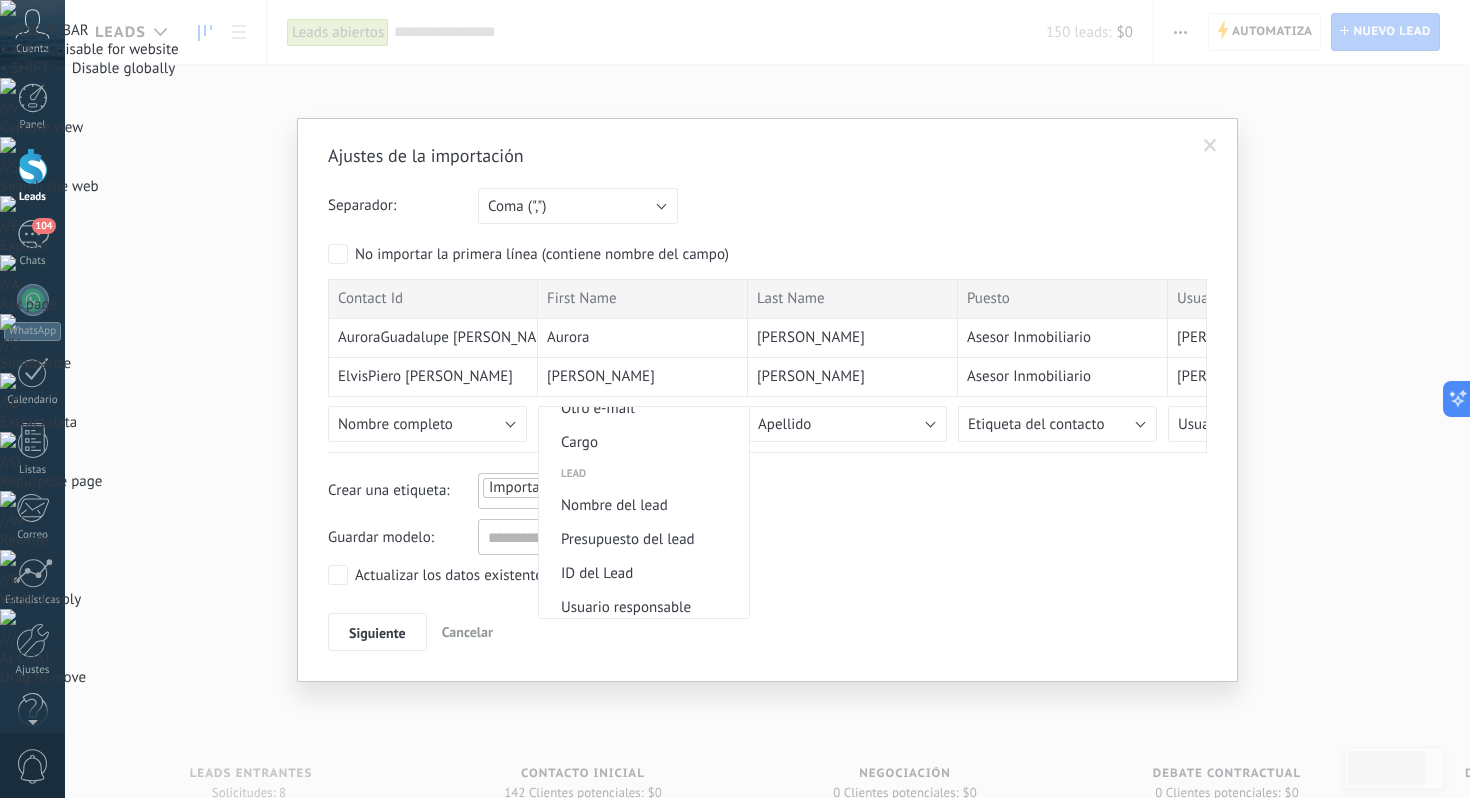 click on "Nombre del lead" at bounding box center [641, 505] 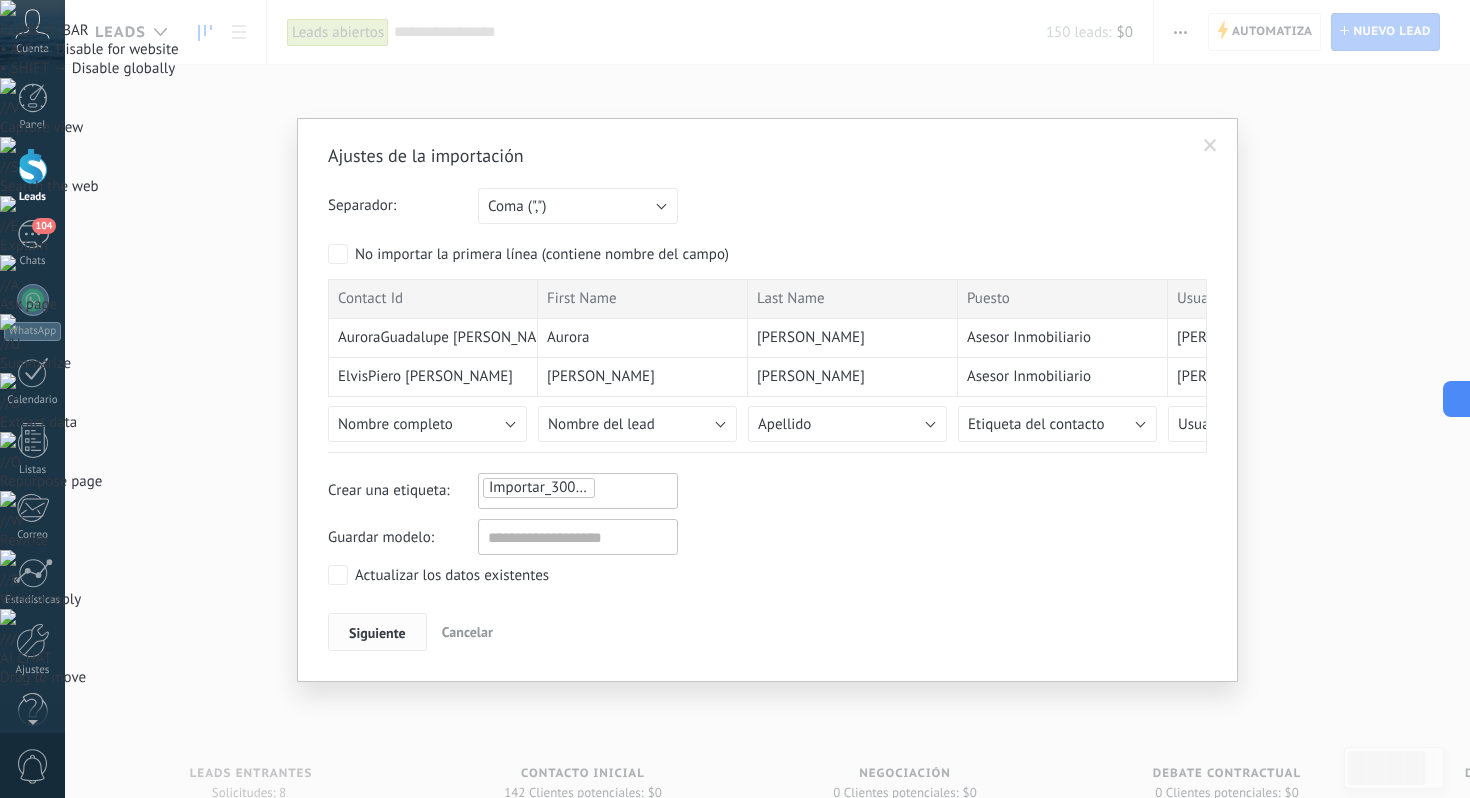 click on "Siguiente" at bounding box center [377, 633] 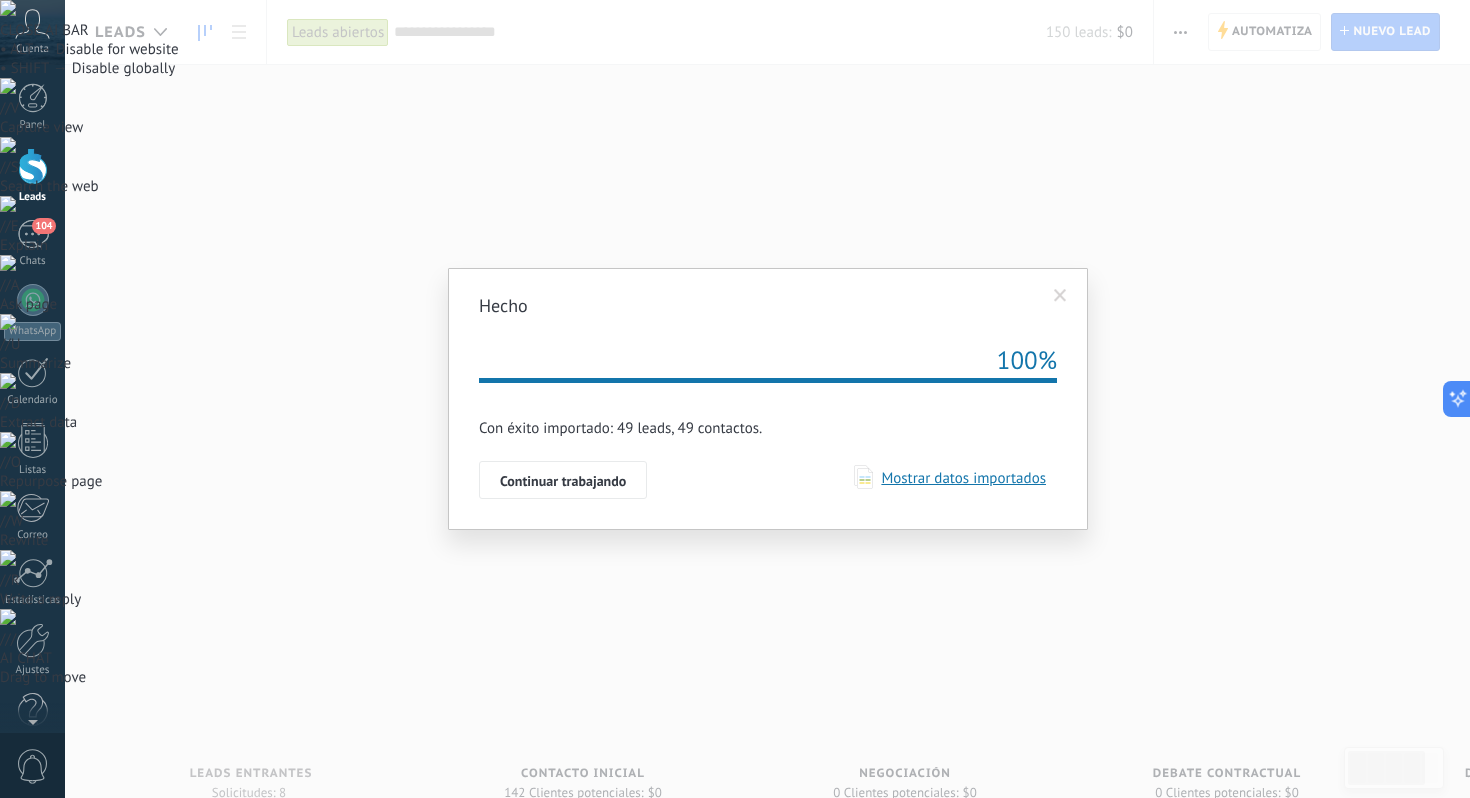 click on "Mostrar datos importados" at bounding box center (959, 478) 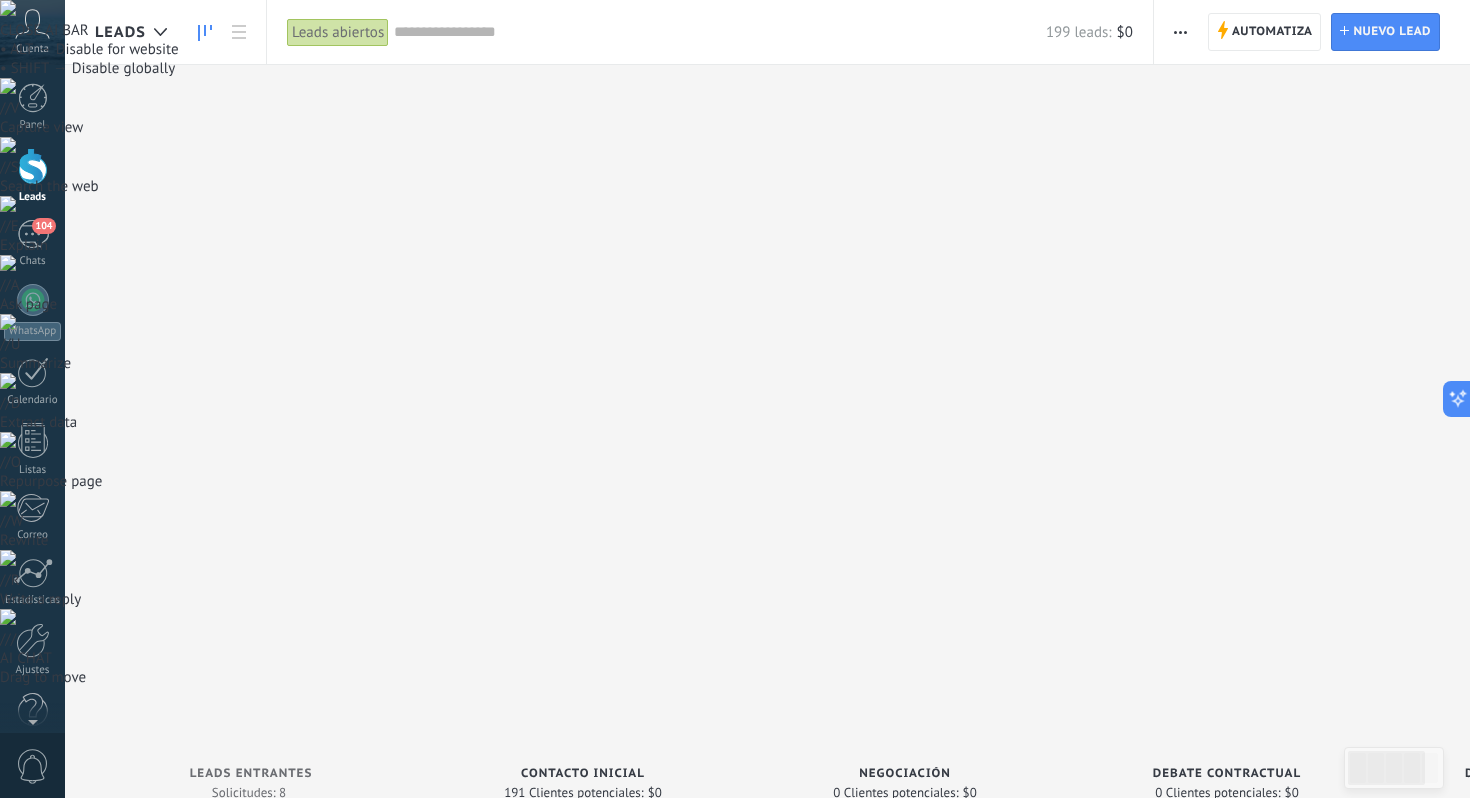 click at bounding box center (1180, 32) 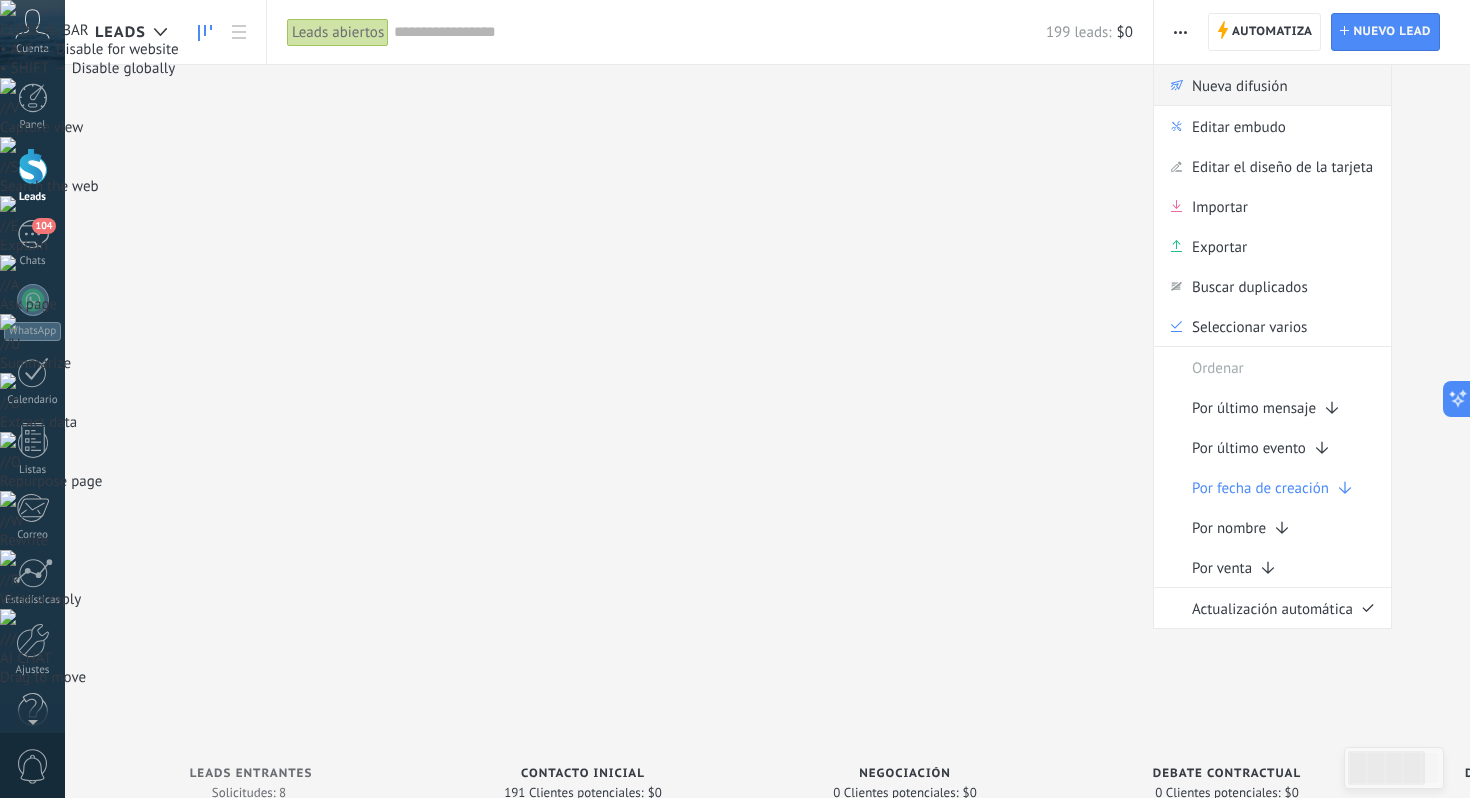 click on "Nueva difusión" at bounding box center [1240, 85] 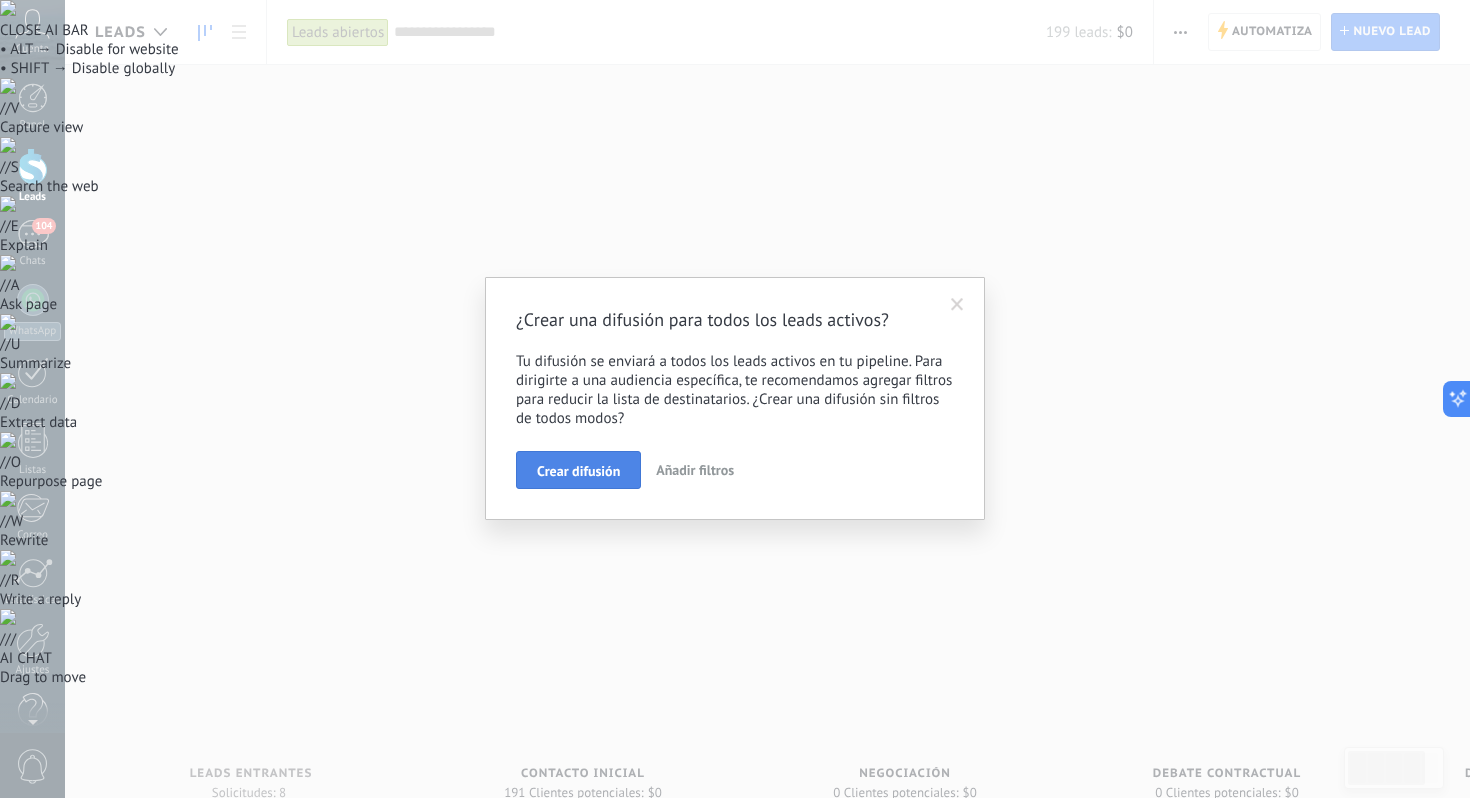 click on "Crear difusión" at bounding box center [578, 471] 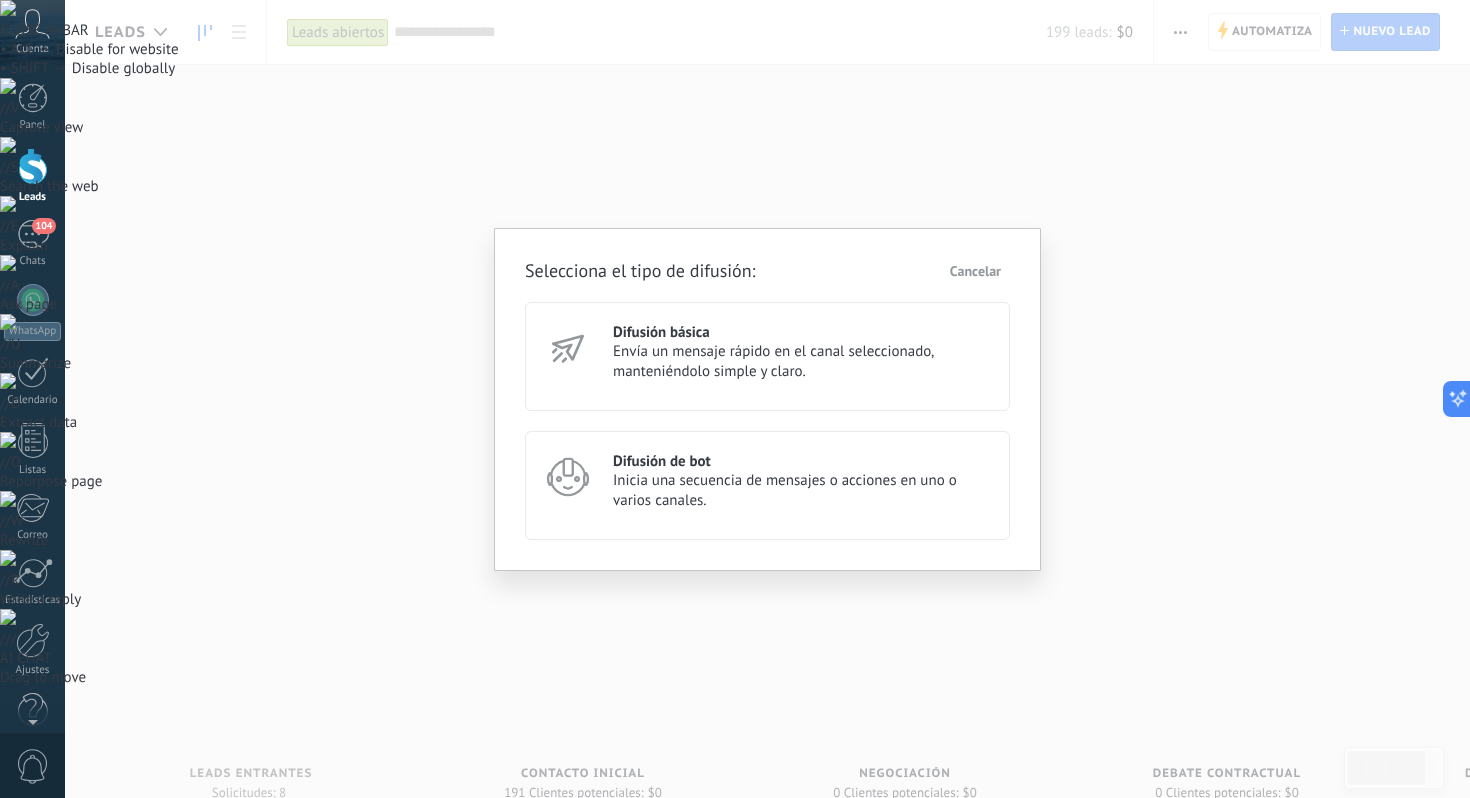 click on "Envía un mensaje rápido en el canal seleccionado, manteniéndolo simple y claro." at bounding box center (802, 362) 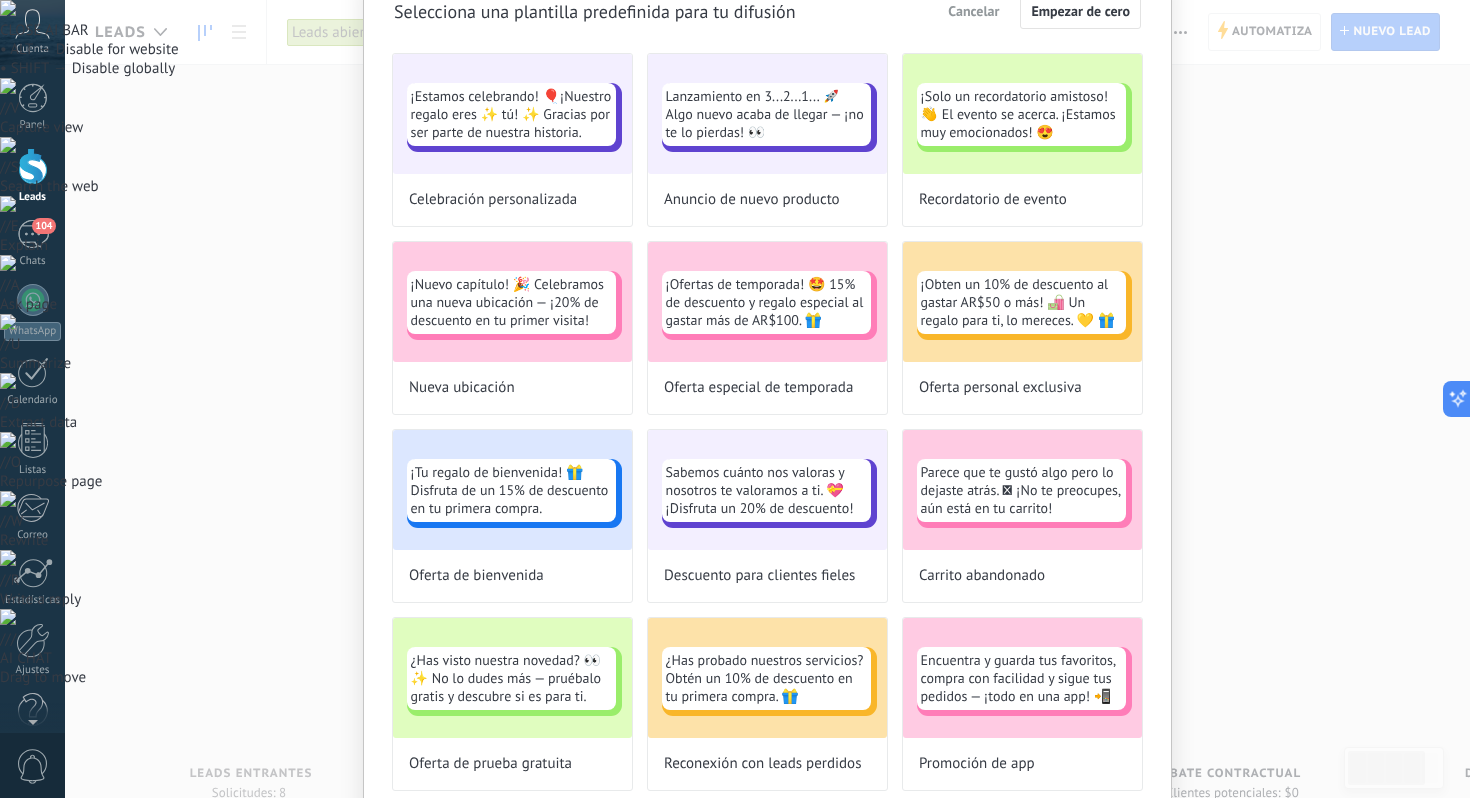 scroll, scrollTop: 0, scrollLeft: 0, axis: both 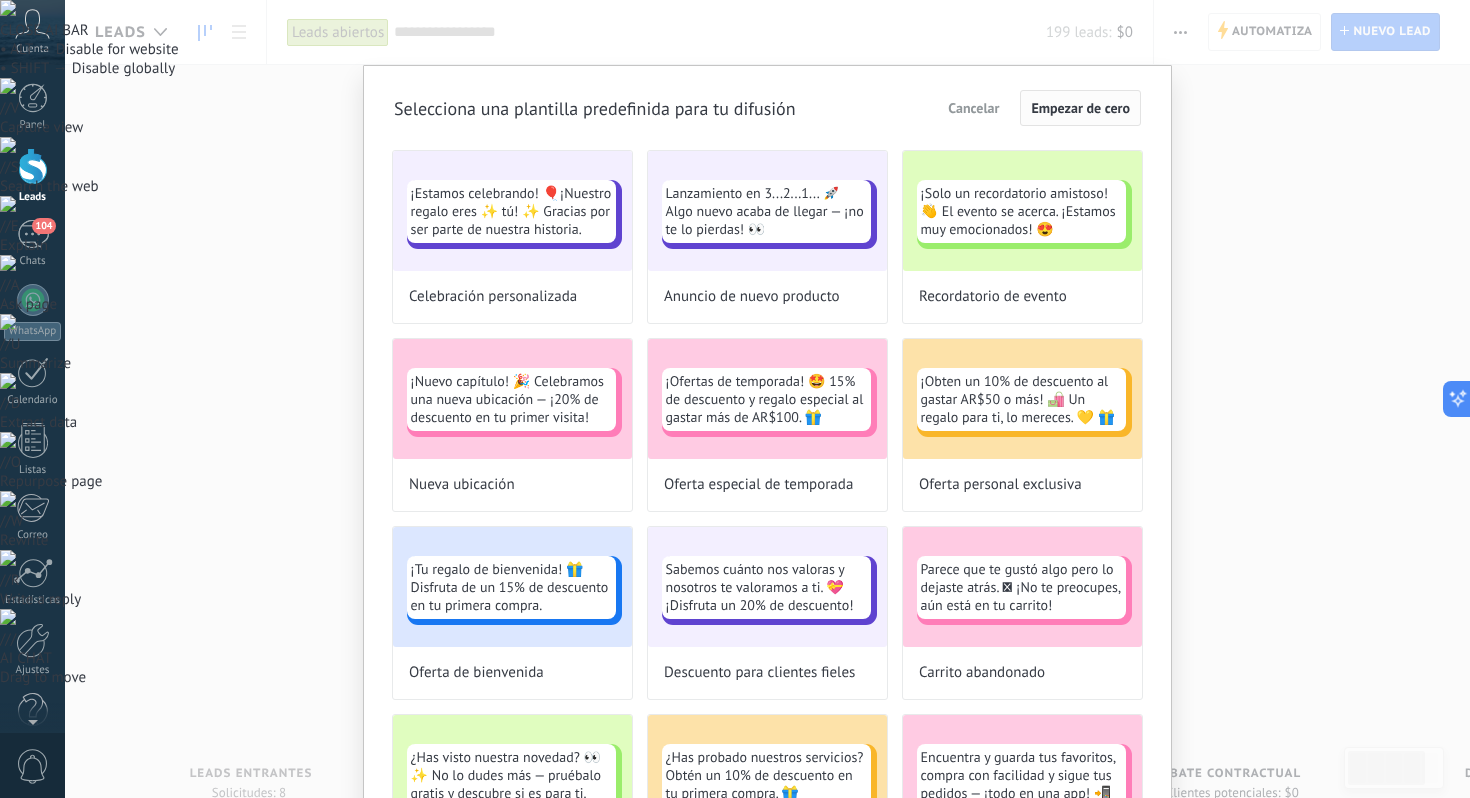 click on "Empezar de cero" at bounding box center (1080, 108) 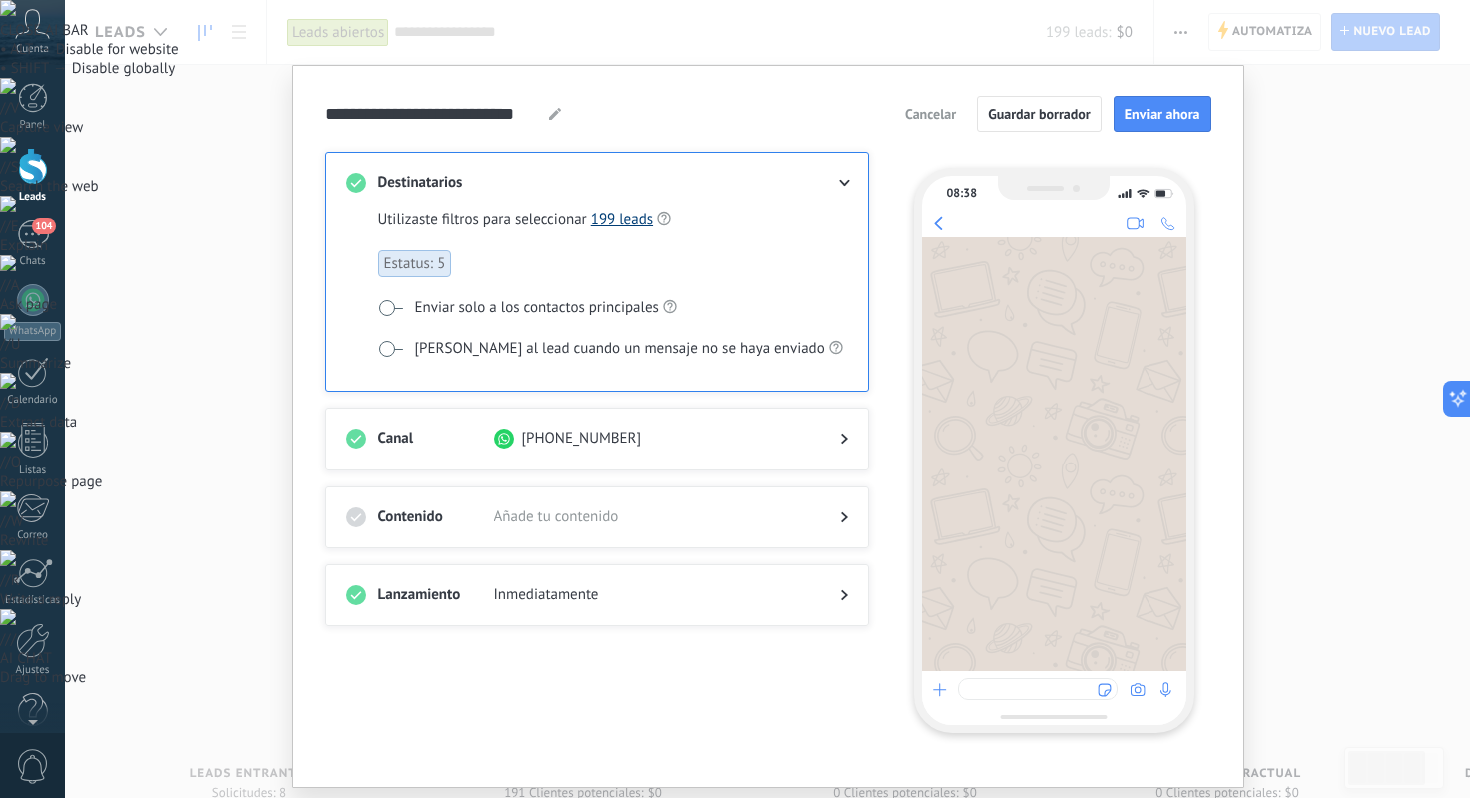 click on "199 leads" at bounding box center (622, 219) 